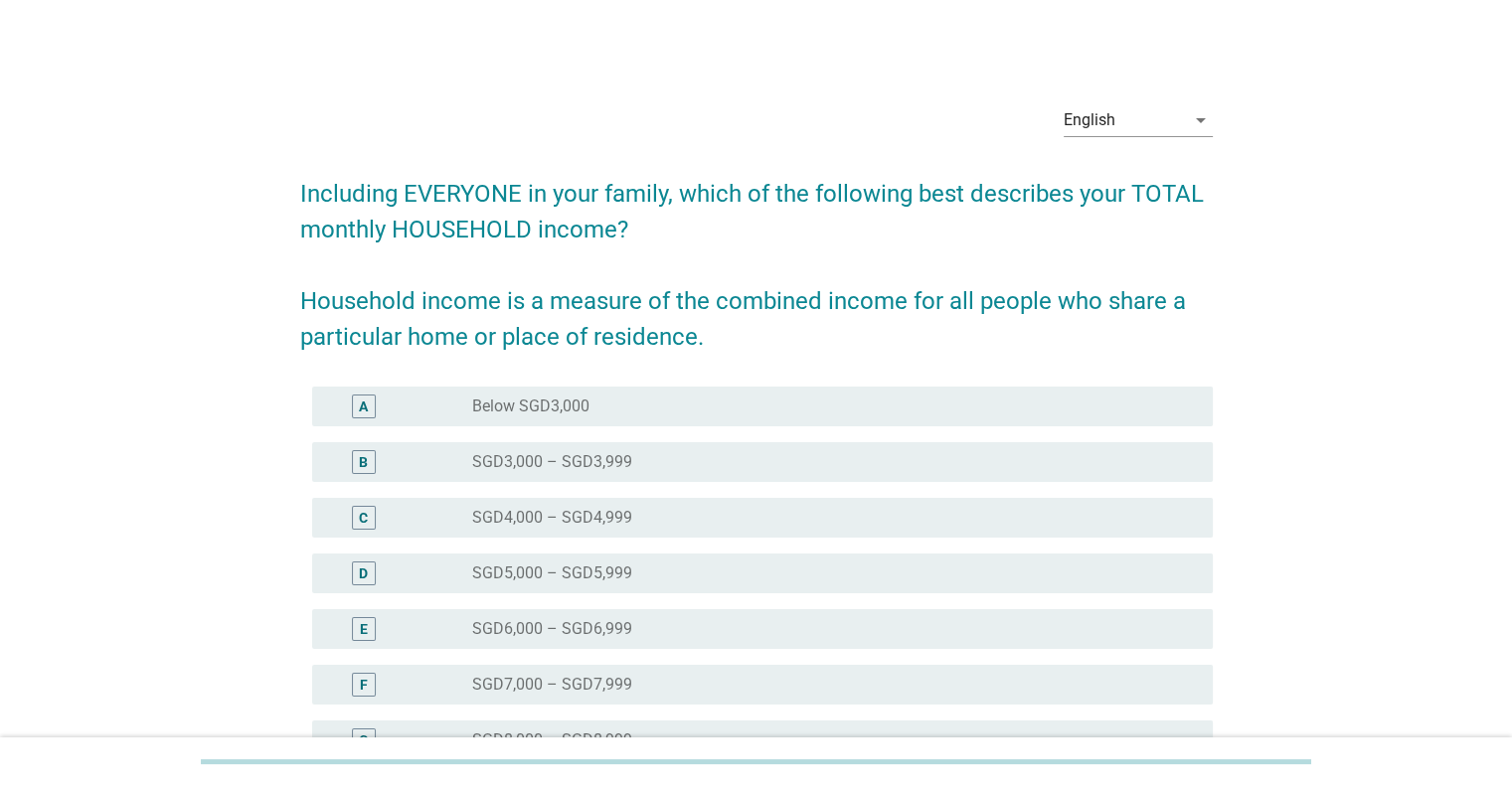 scroll, scrollTop: 341, scrollLeft: 0, axis: vertical 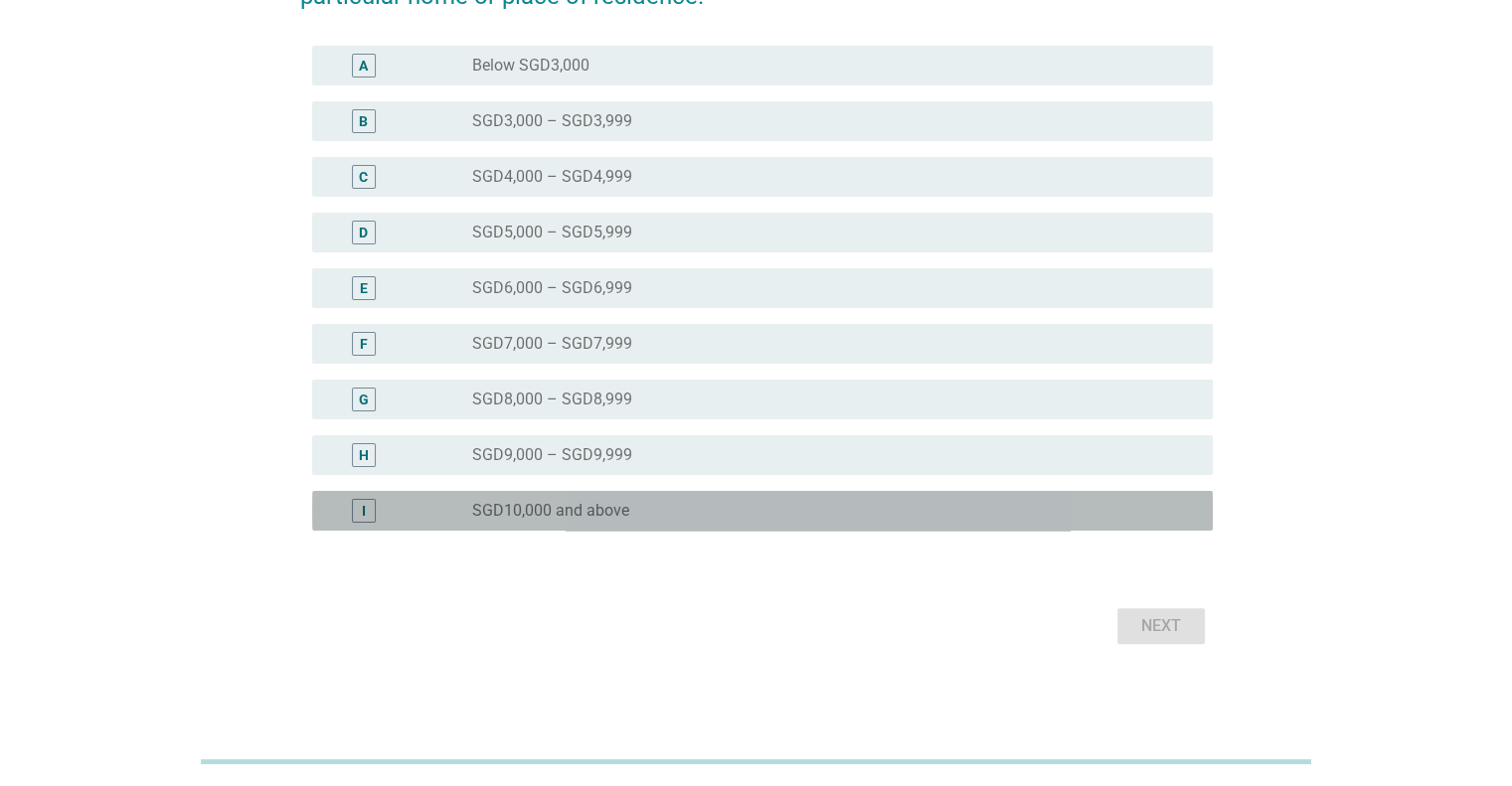 click on "I     radio_button_unchecked SGD10,000 and above" at bounding box center (762, 511) 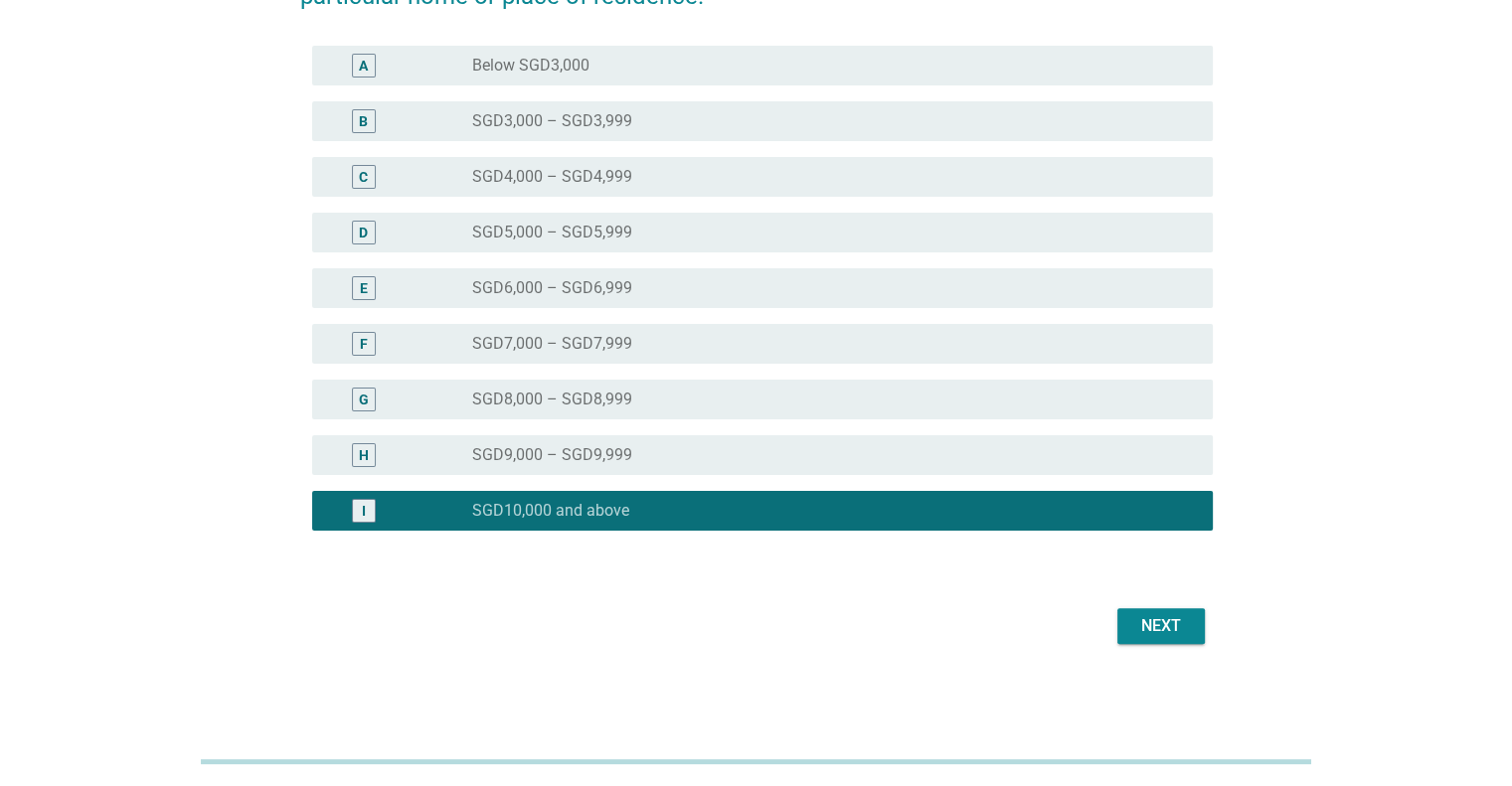 click on "Next" at bounding box center (1161, 626) 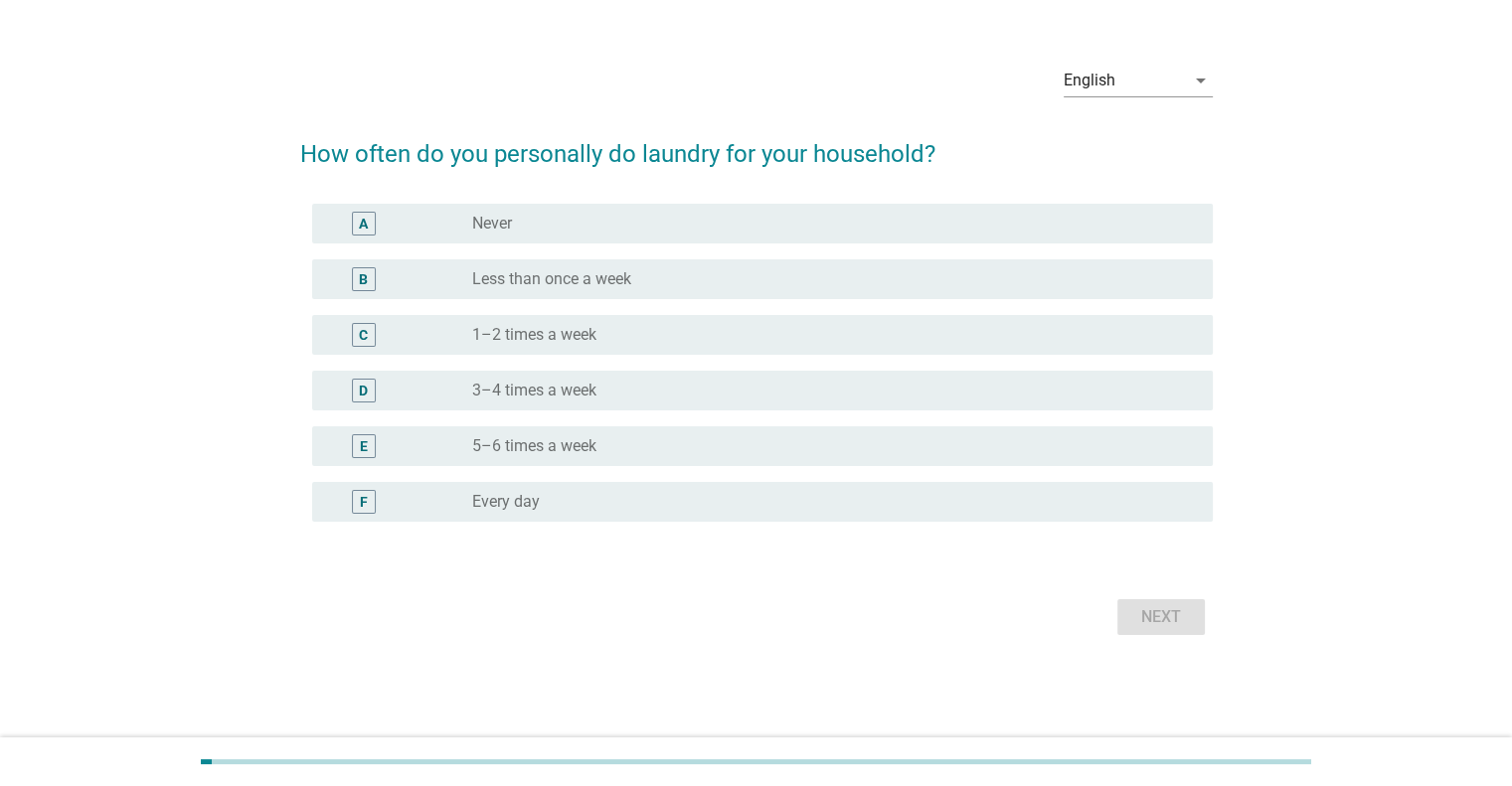 scroll, scrollTop: 0, scrollLeft: 0, axis: both 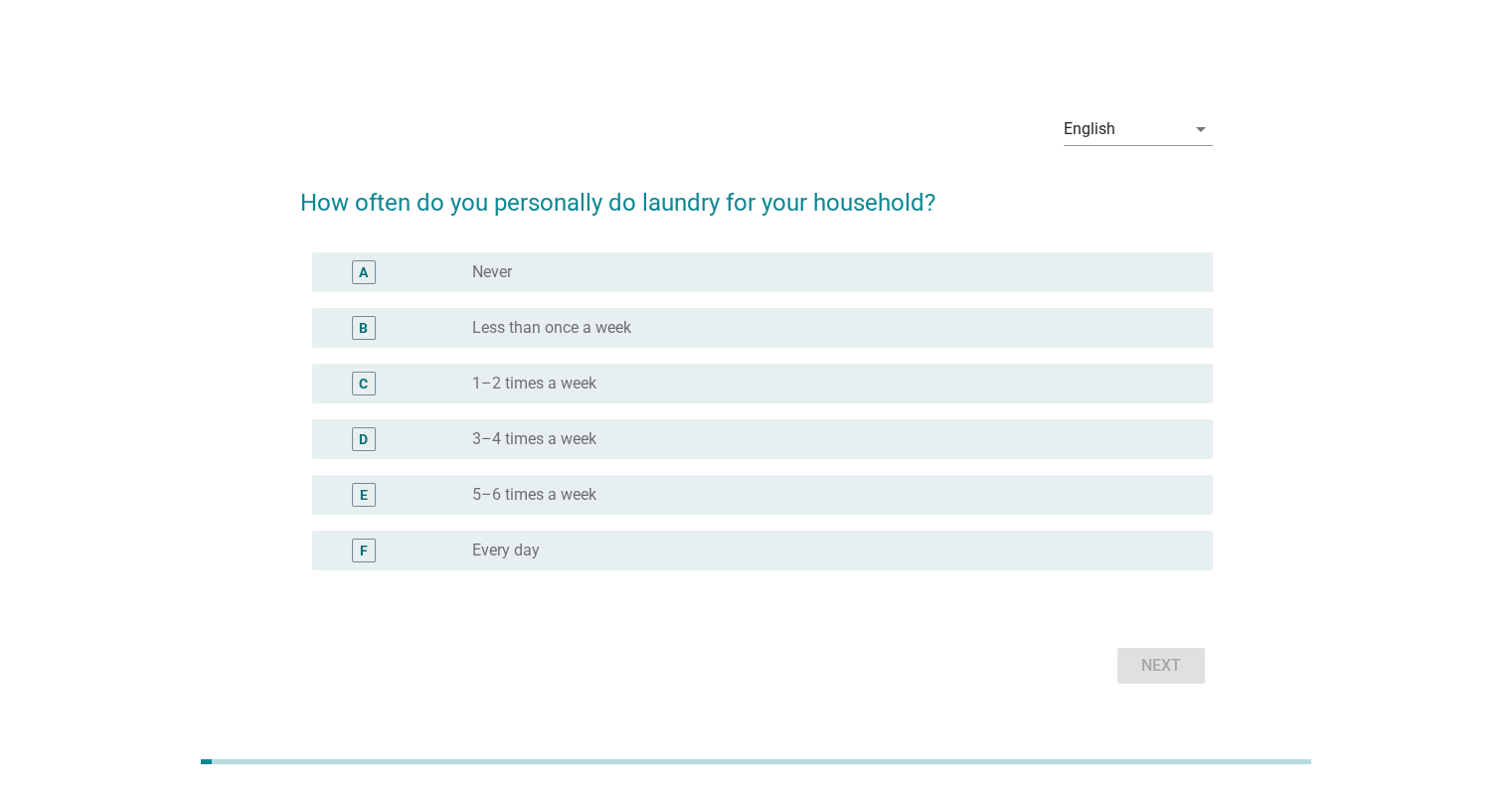 click on "radio_button_unchecked 3–4 times a week" at bounding box center (826, 439) 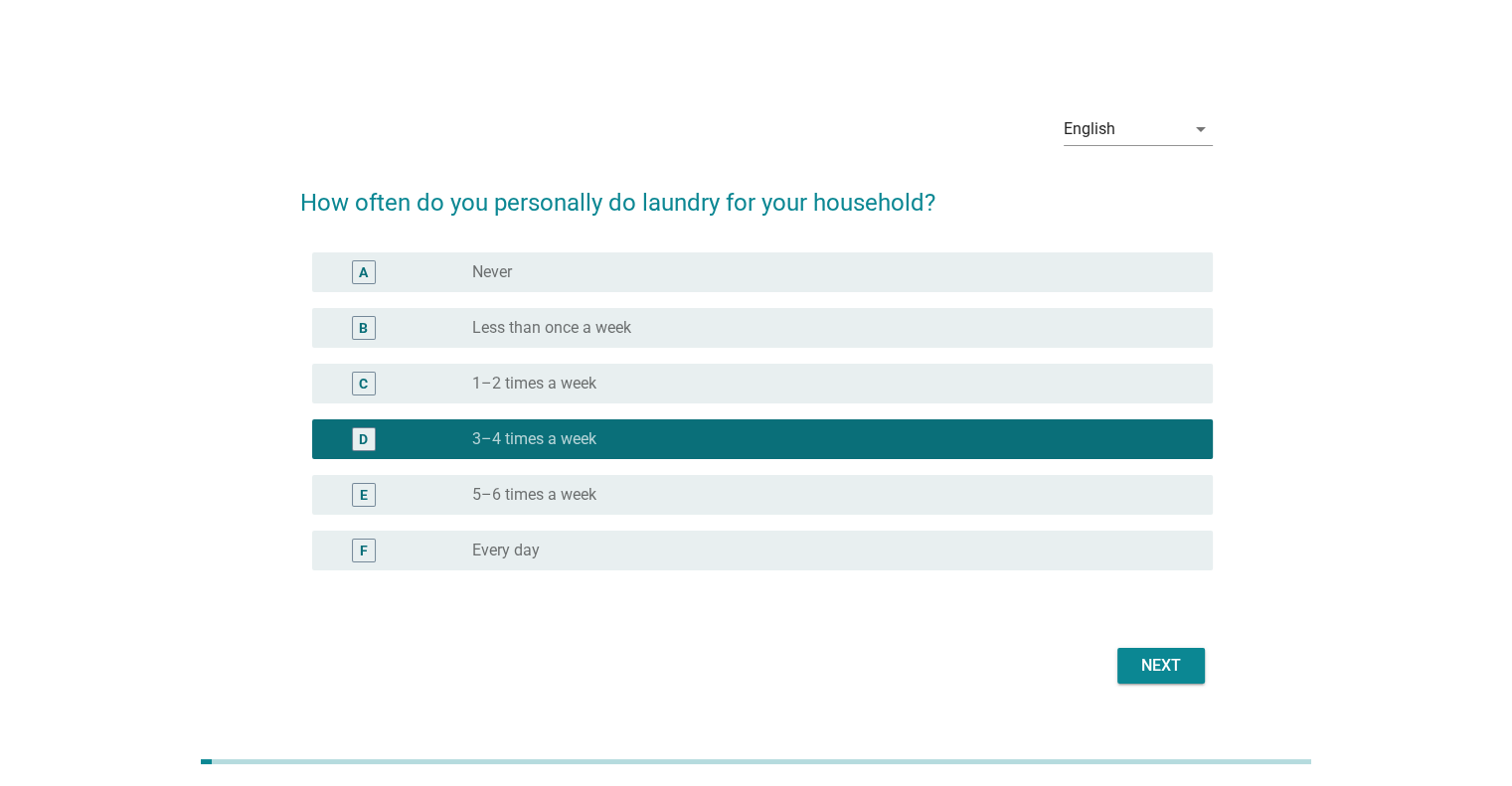 click on "Next" at bounding box center [1161, 666] 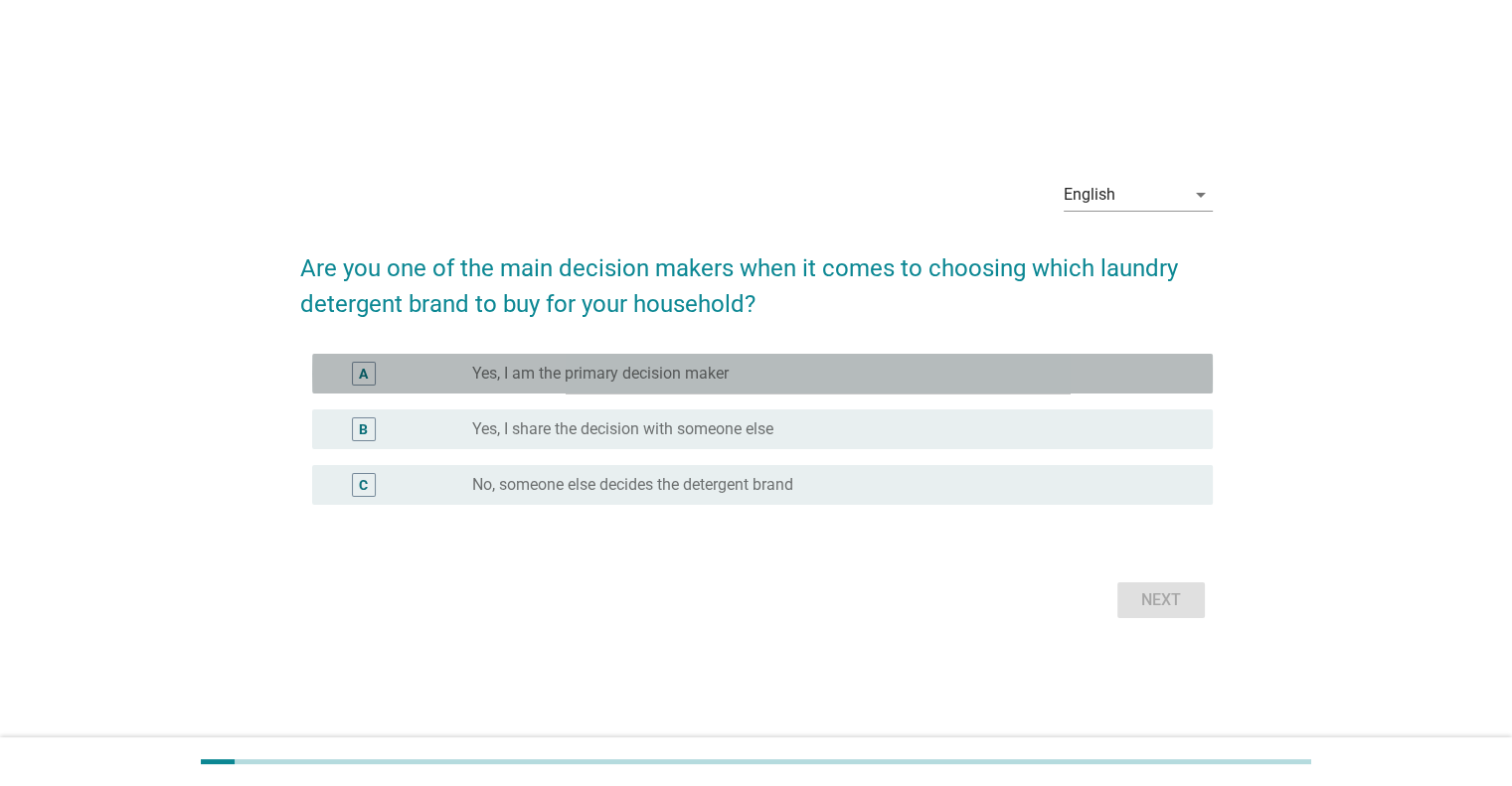 click on "Yes, I am the primary decision maker" at bounding box center (600, 374) 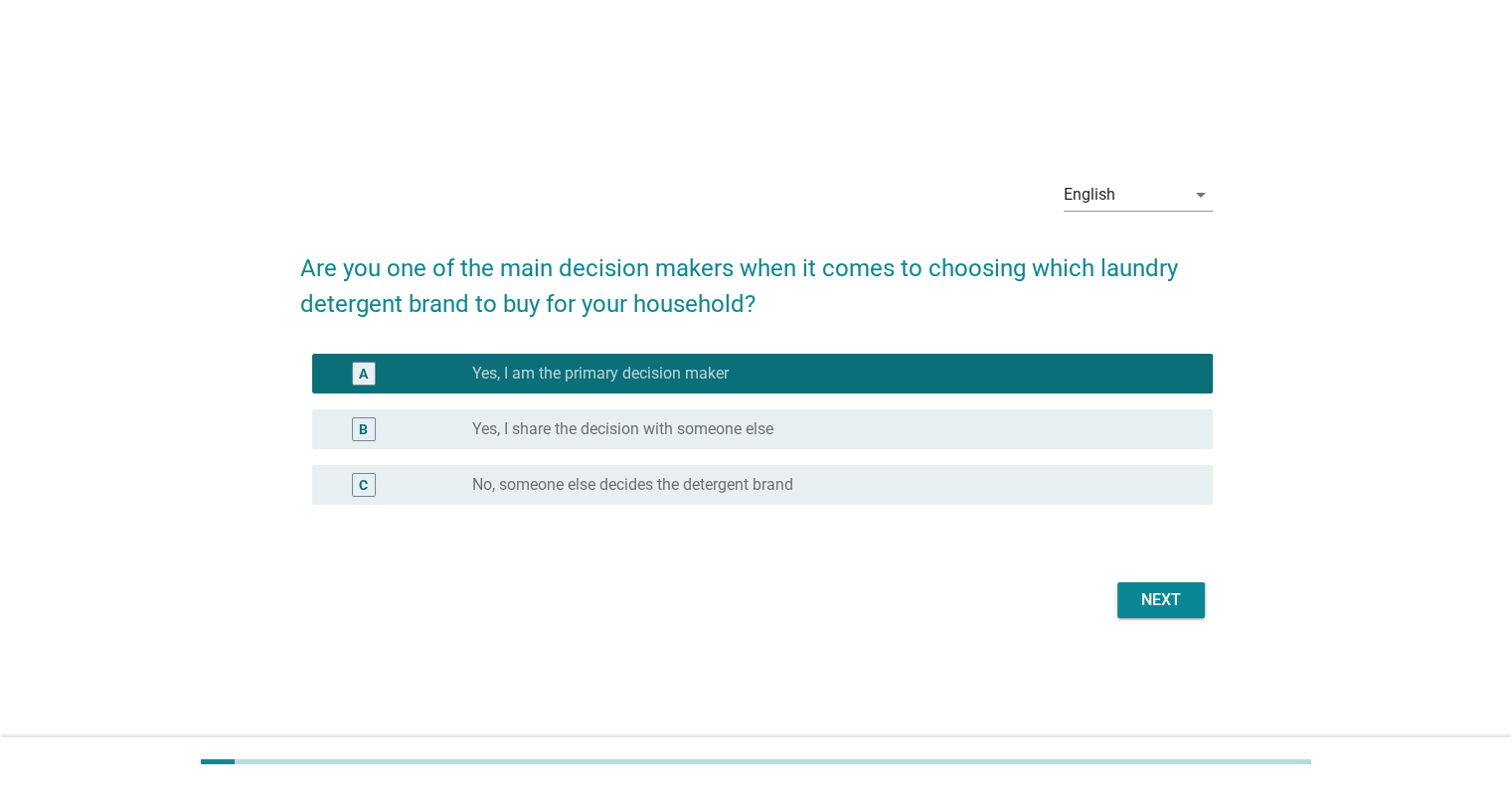 click on "Next" at bounding box center (1161, 600) 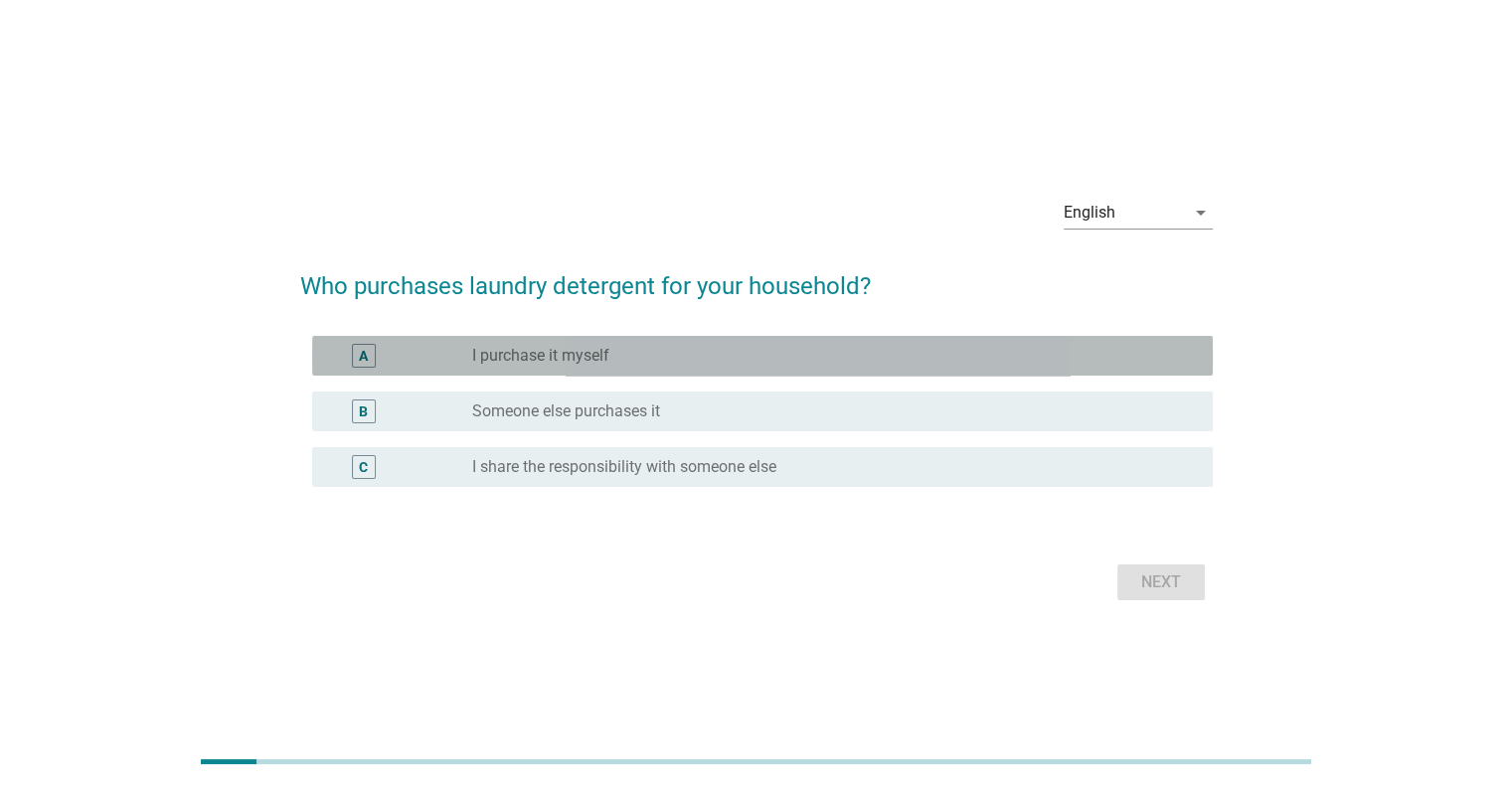click on "A     radio_button_unchecked I purchase it myself" at bounding box center (762, 356) 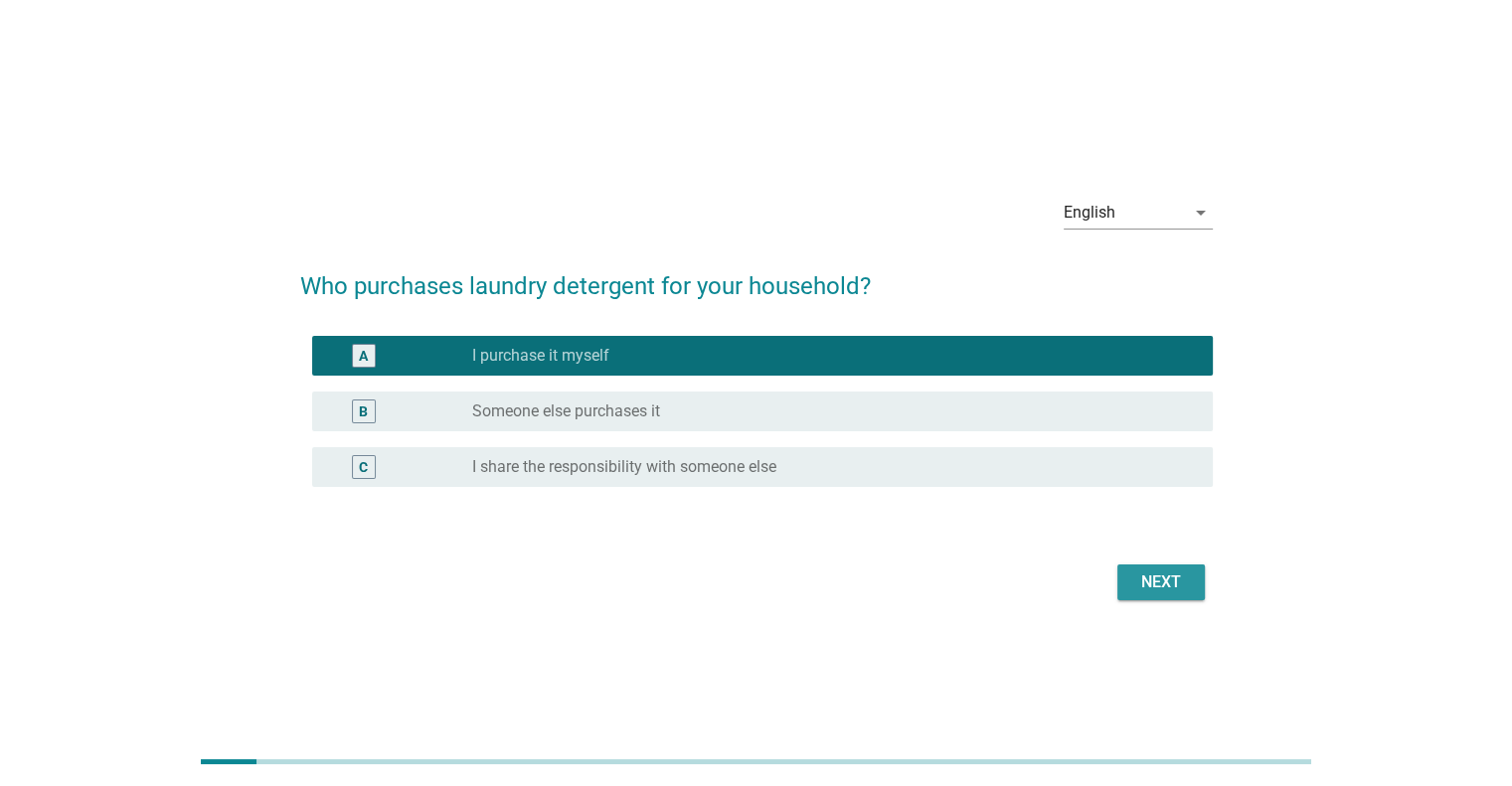 click on "Next" at bounding box center (1161, 582) 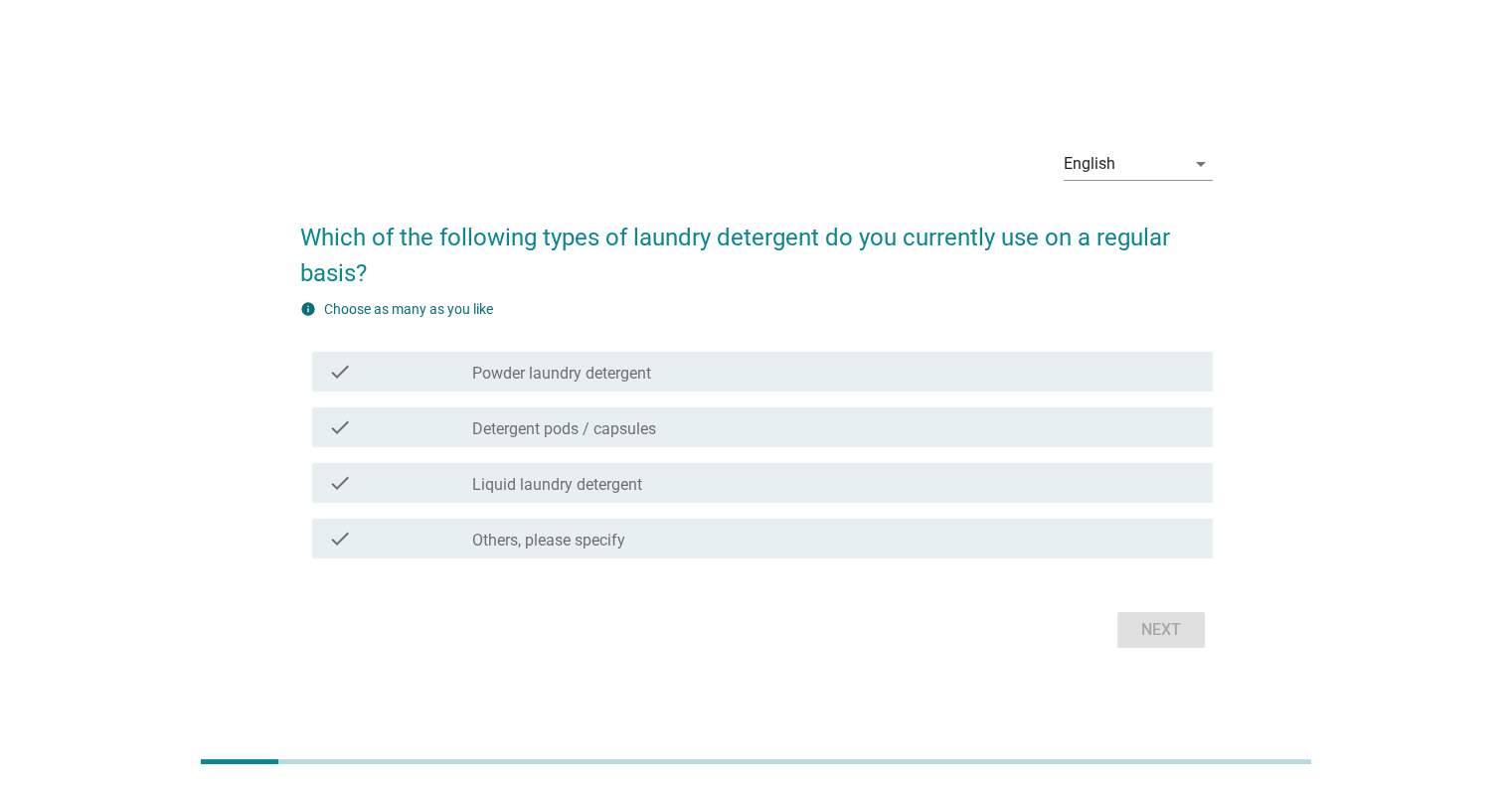 click on "check_box_outline_blank Liquid laundry detergent" at bounding box center (834, 483) 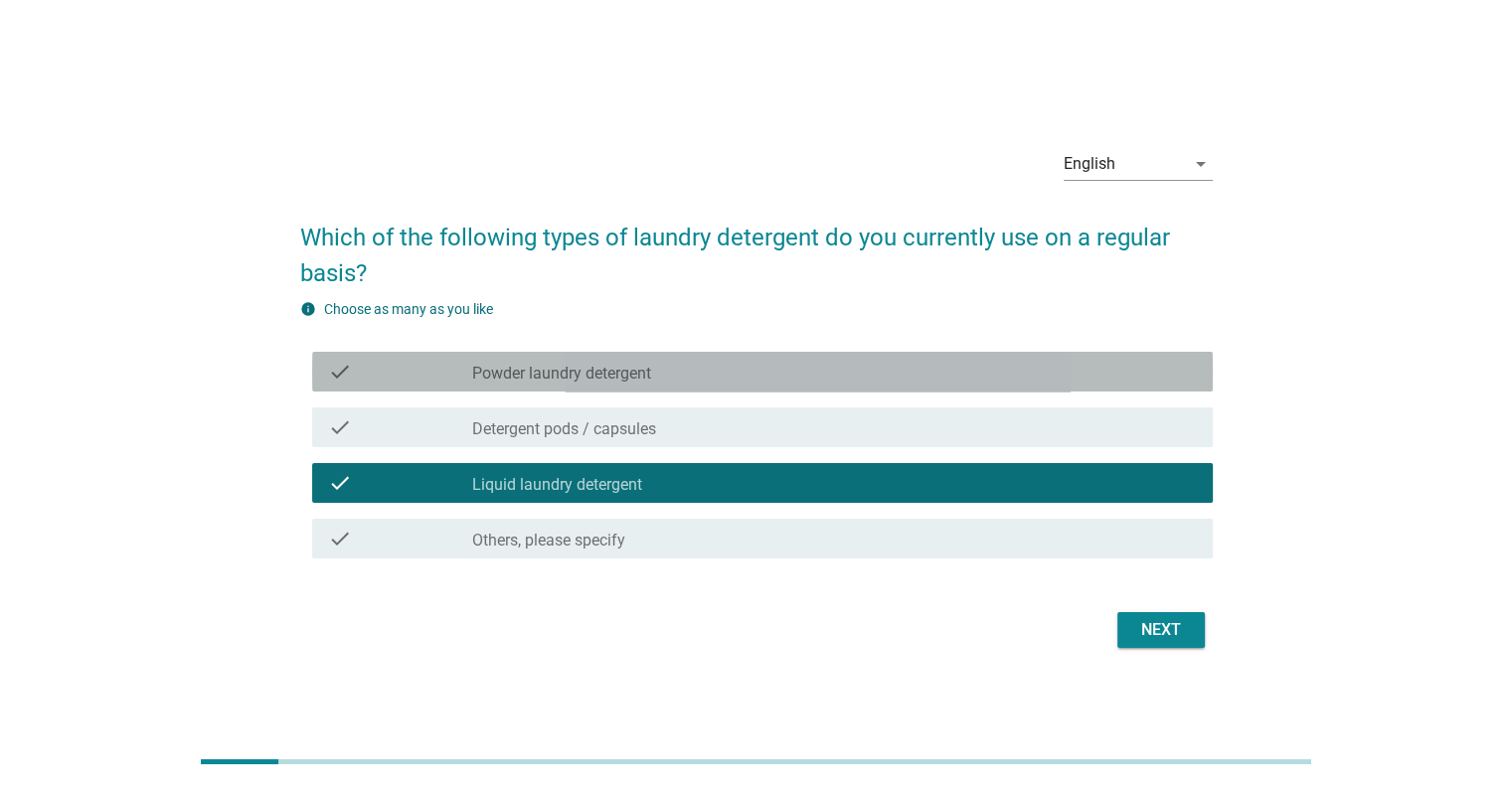 click on "check_box_outline_blank Powder laundry detergent" at bounding box center (834, 372) 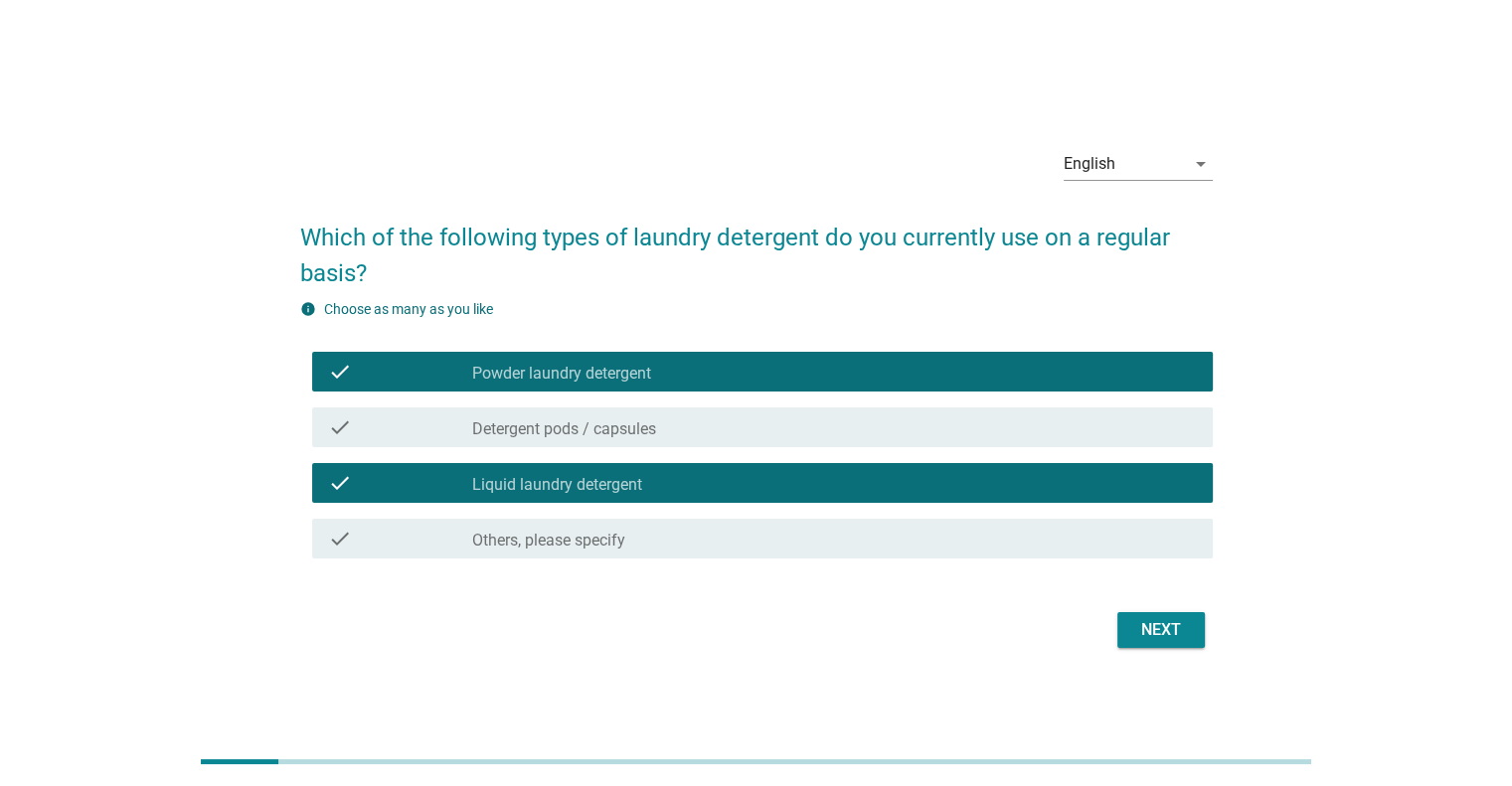click on "Next" at bounding box center (1161, 630) 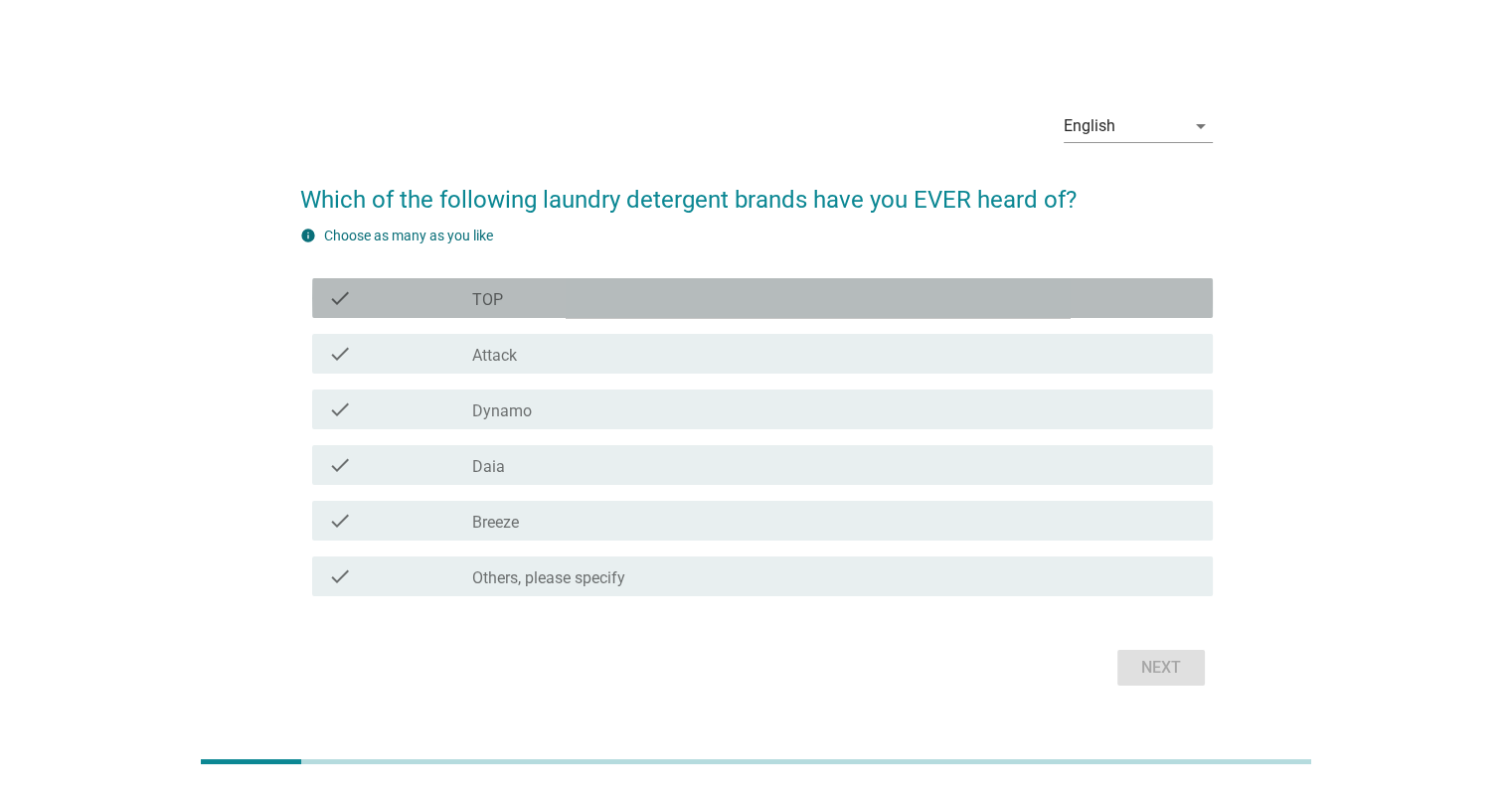 click on "check_box_outline_blank TOP" at bounding box center (834, 298) 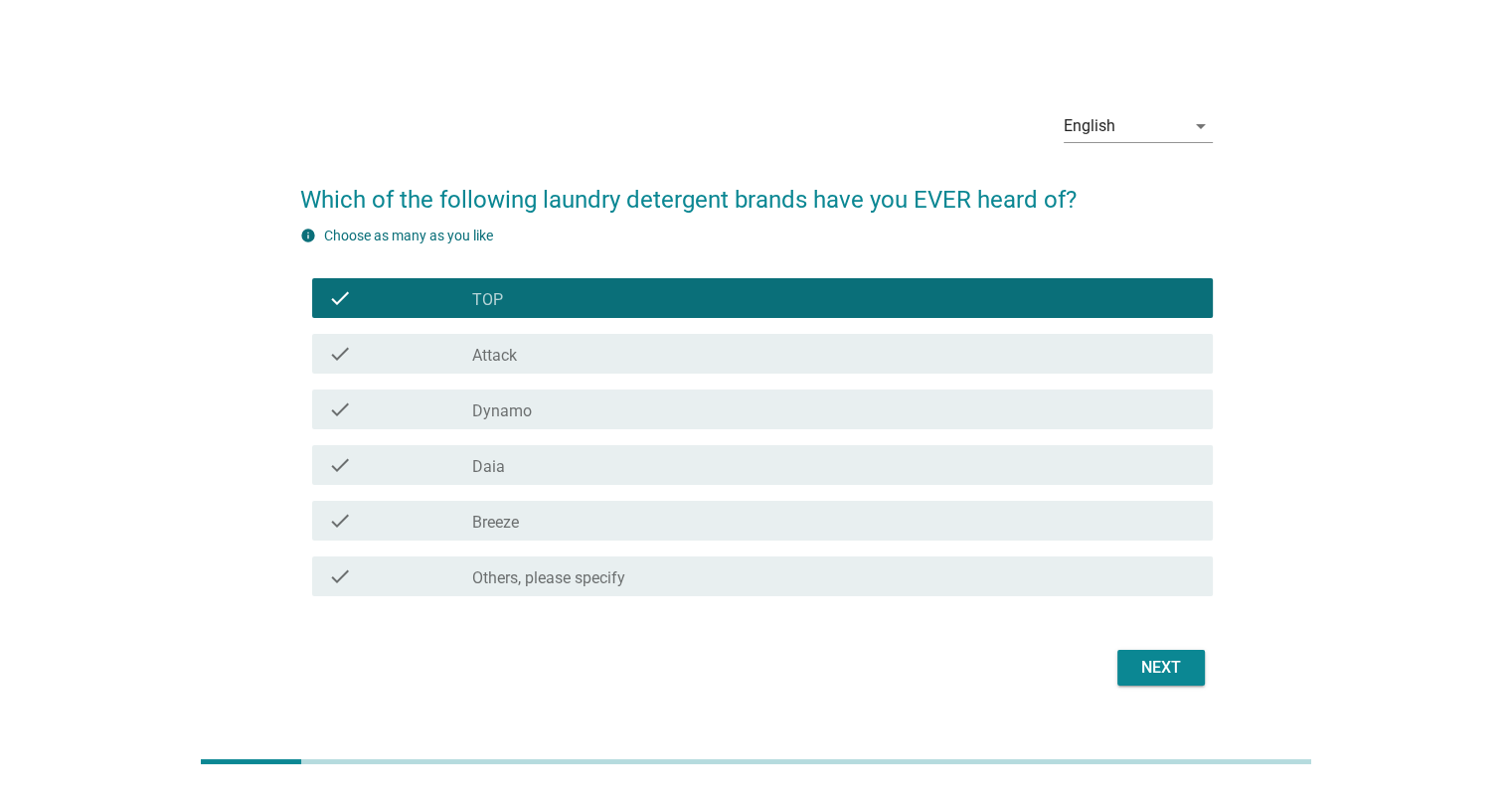 click on "Dynamo" at bounding box center [502, 411] 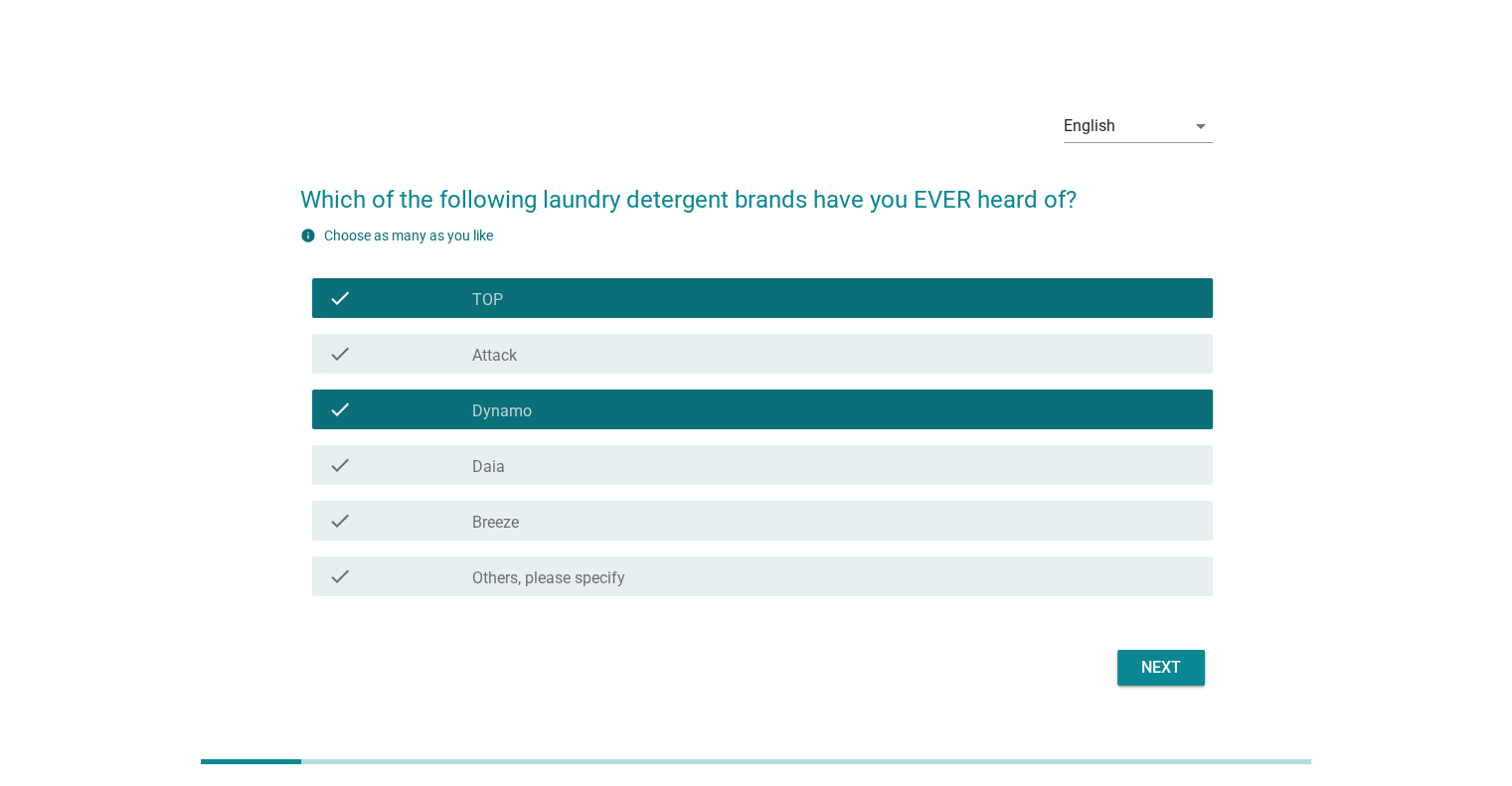 click on "Next" at bounding box center [1161, 668] 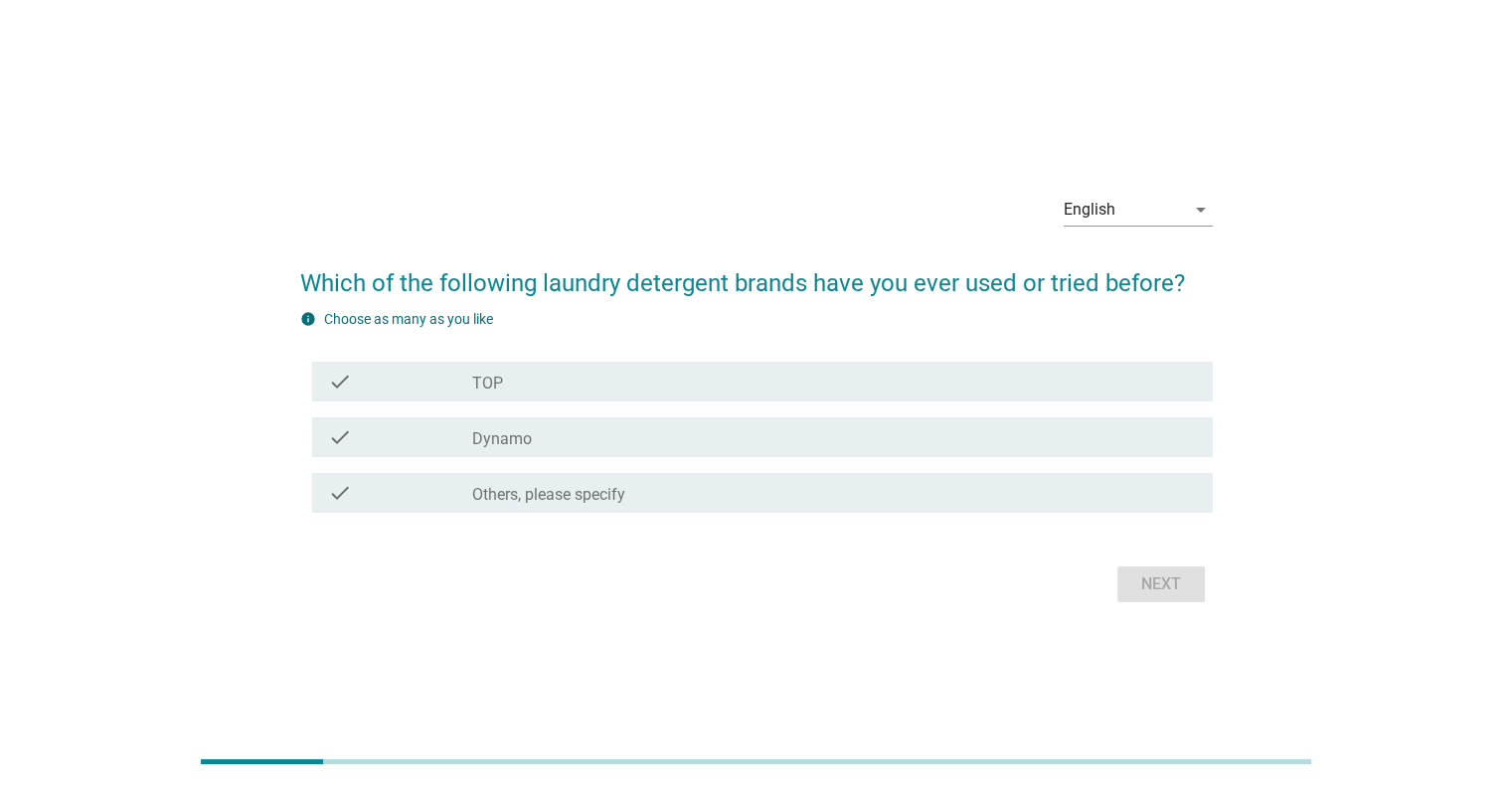 click on "check_box_outline_blank Dynamo" at bounding box center [834, 437] 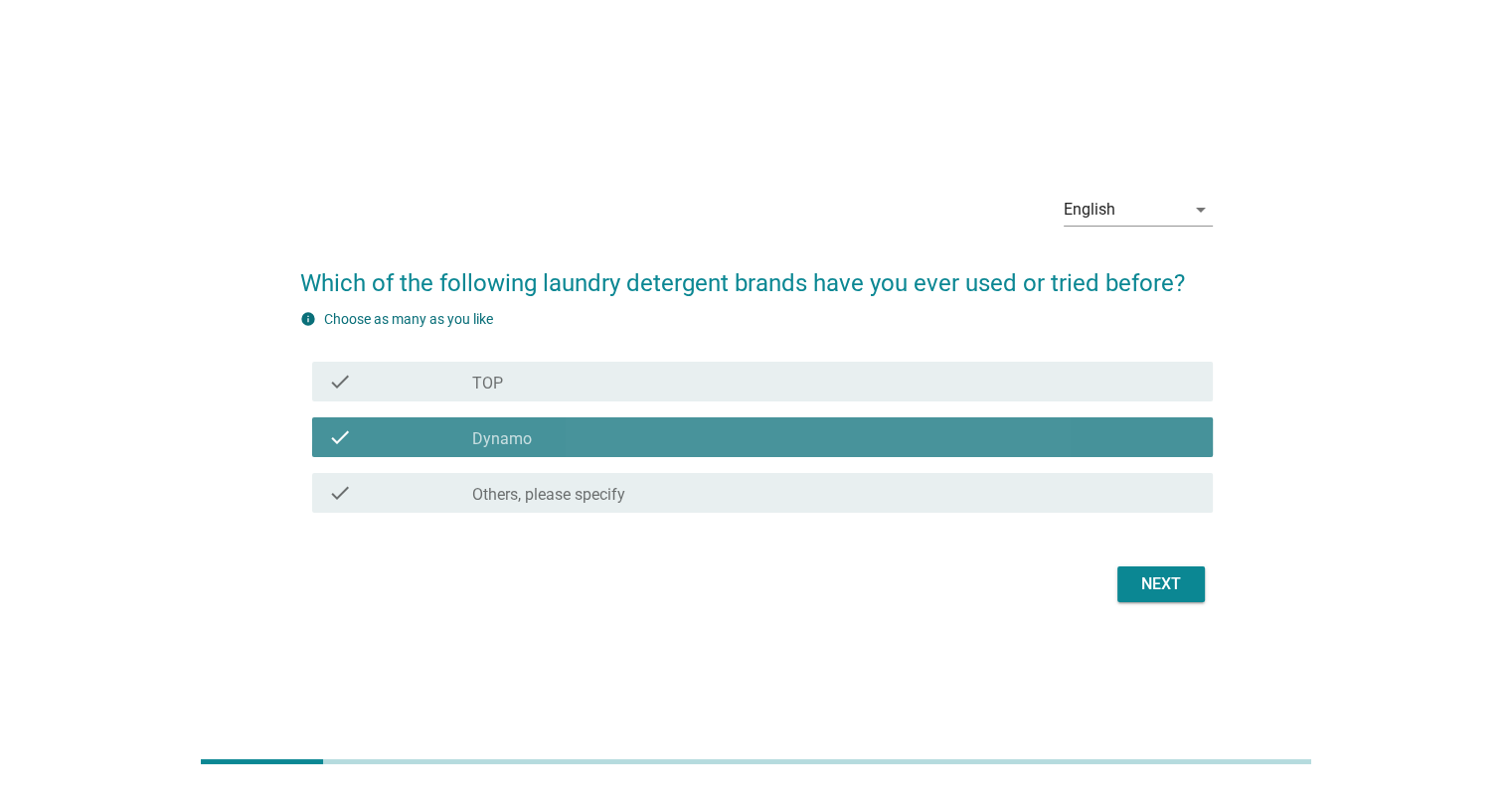 click on "check_box_outline_blank TOP" at bounding box center (834, 382) 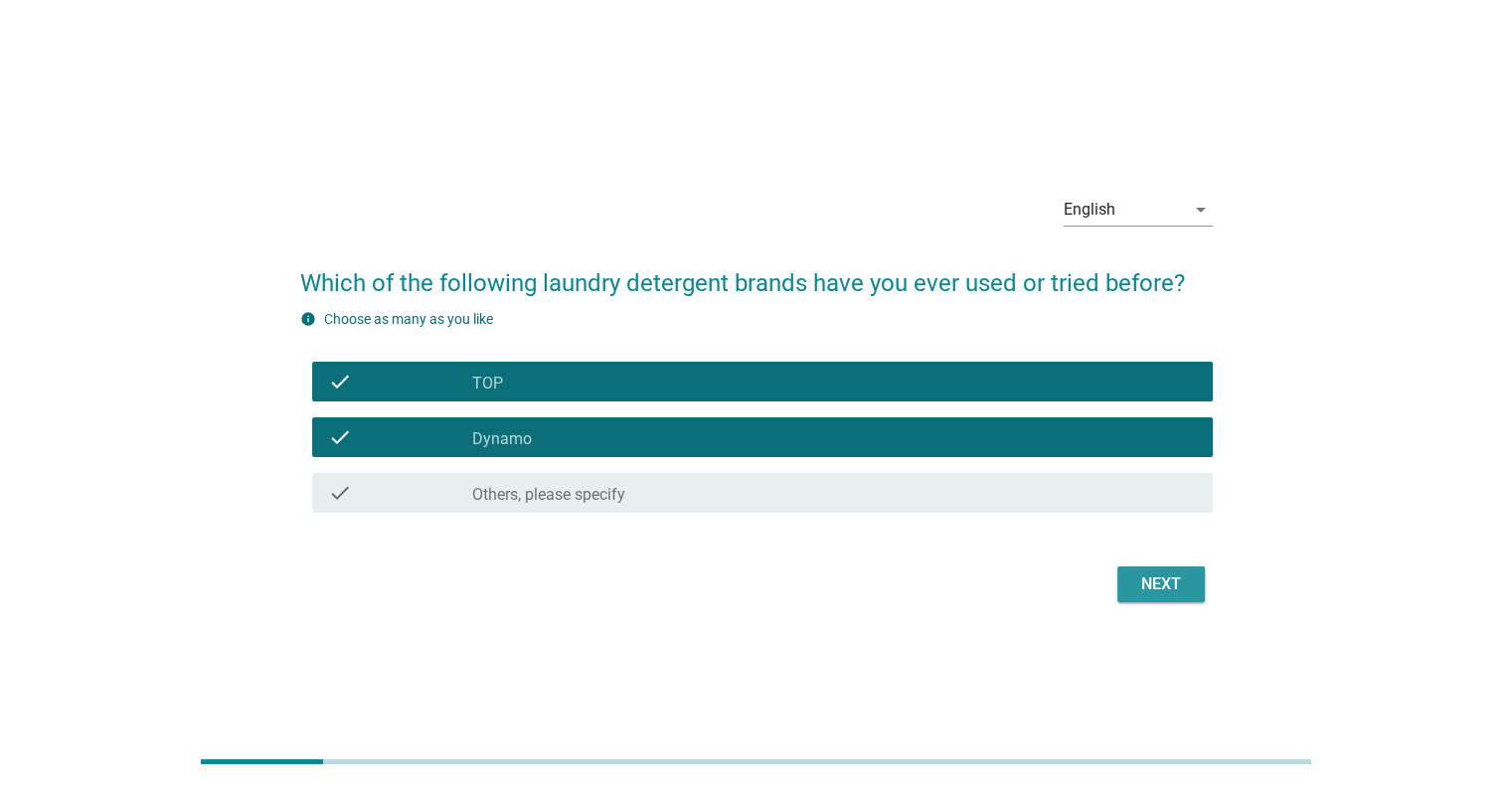 click on "Next" at bounding box center (1161, 584) 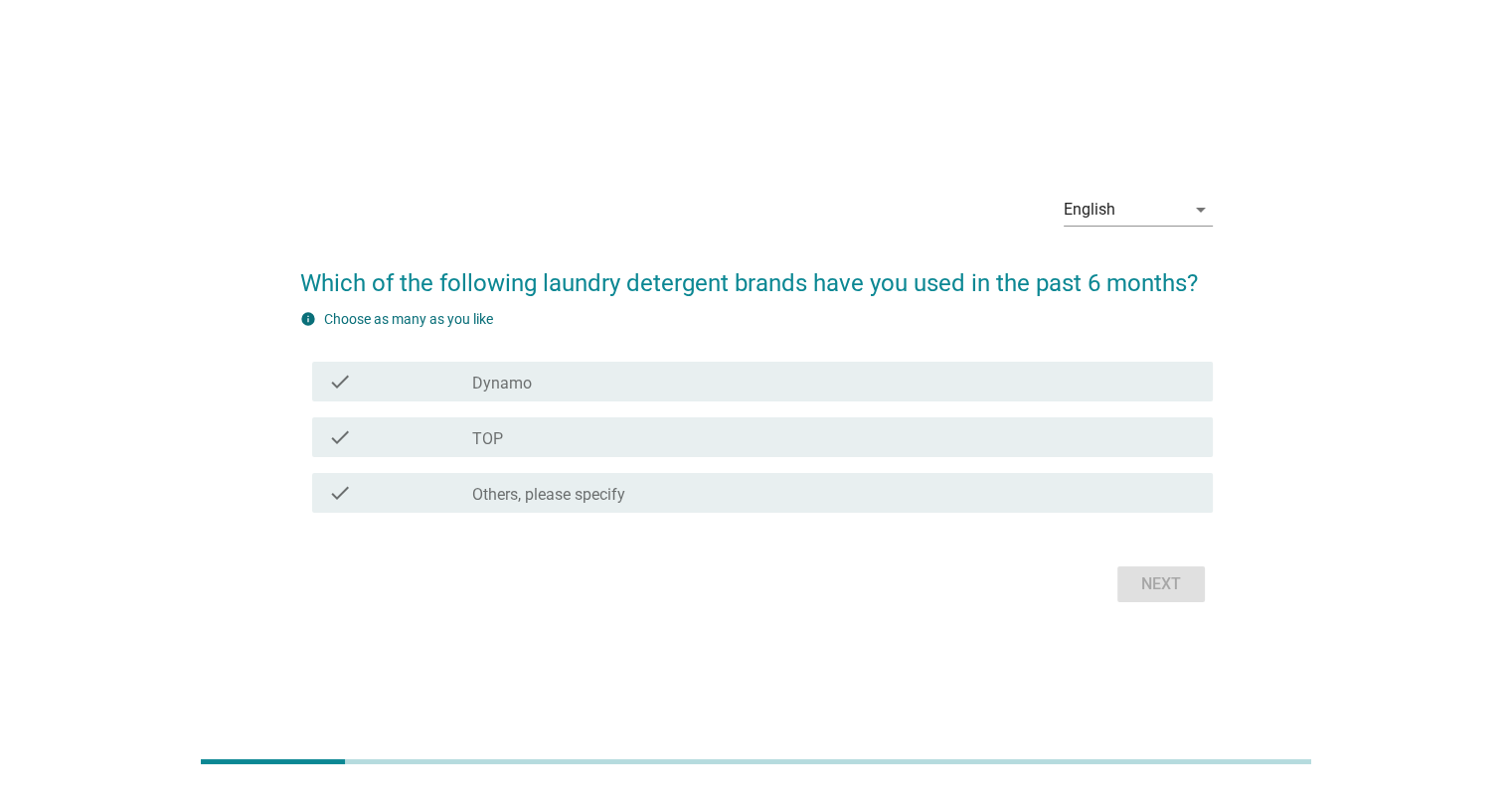 click on "check_box TOP" at bounding box center [834, 437] 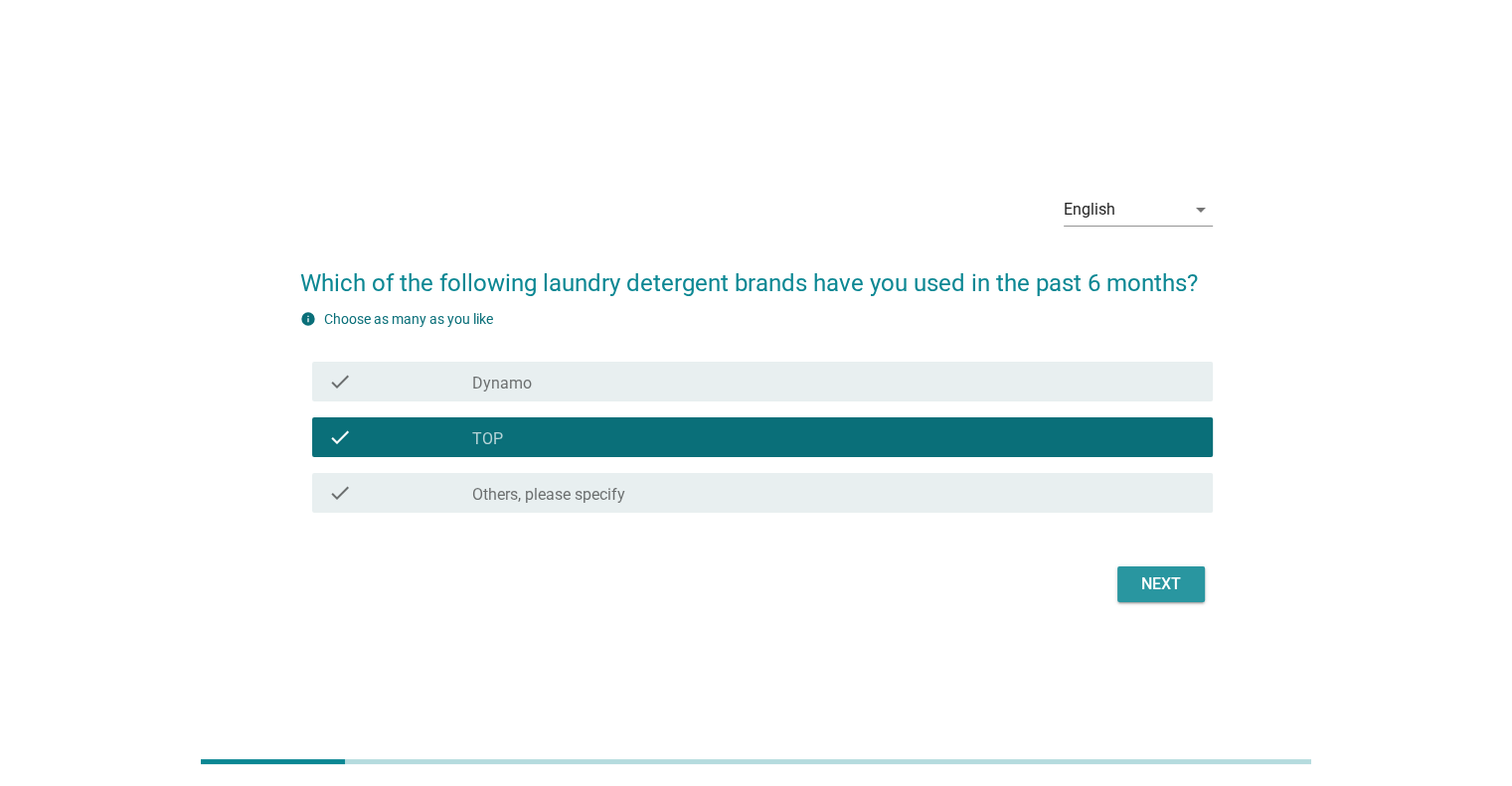 click on "Next" at bounding box center [1161, 584] 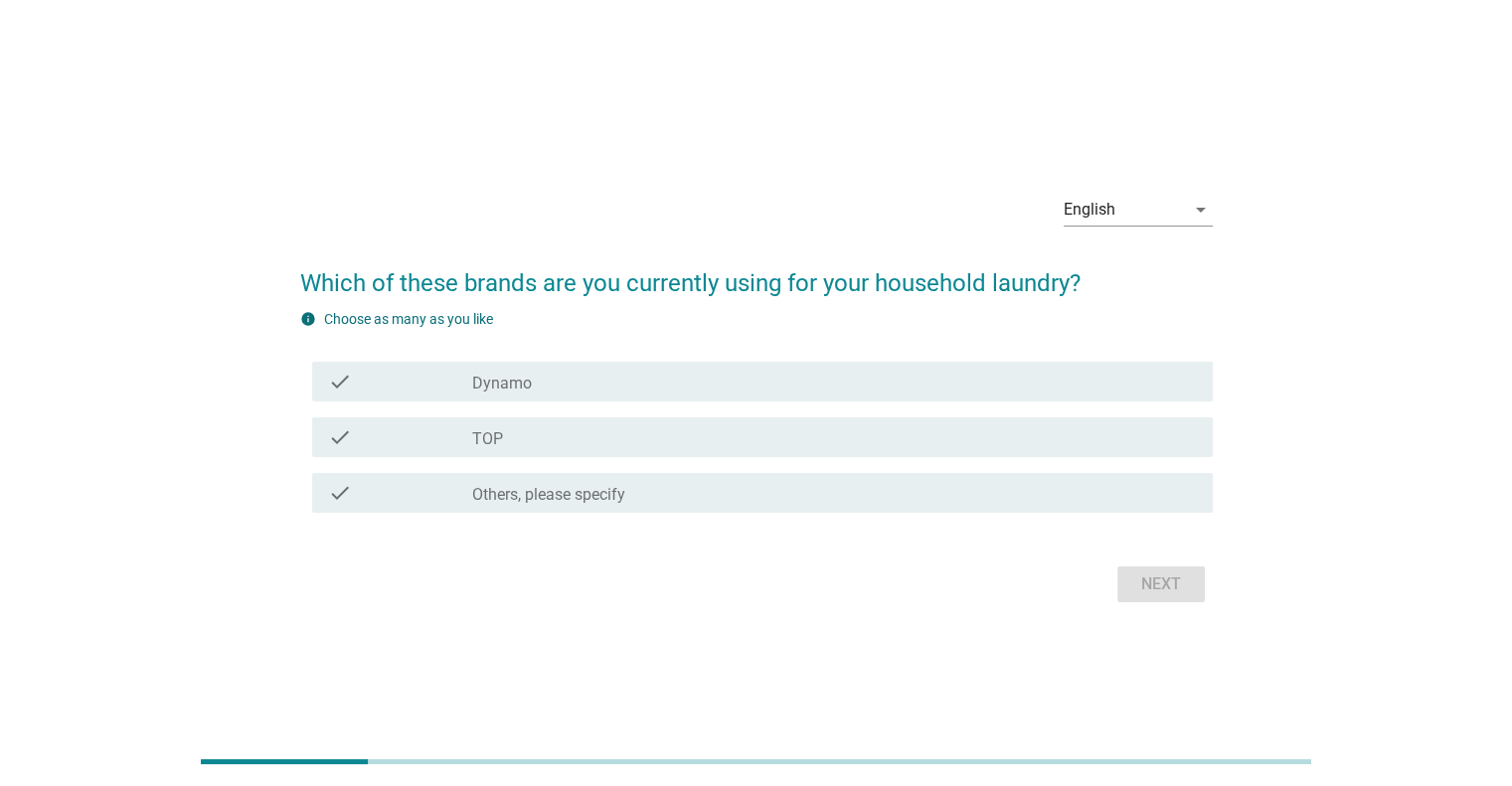 click on "check_box TOP" at bounding box center [834, 437] 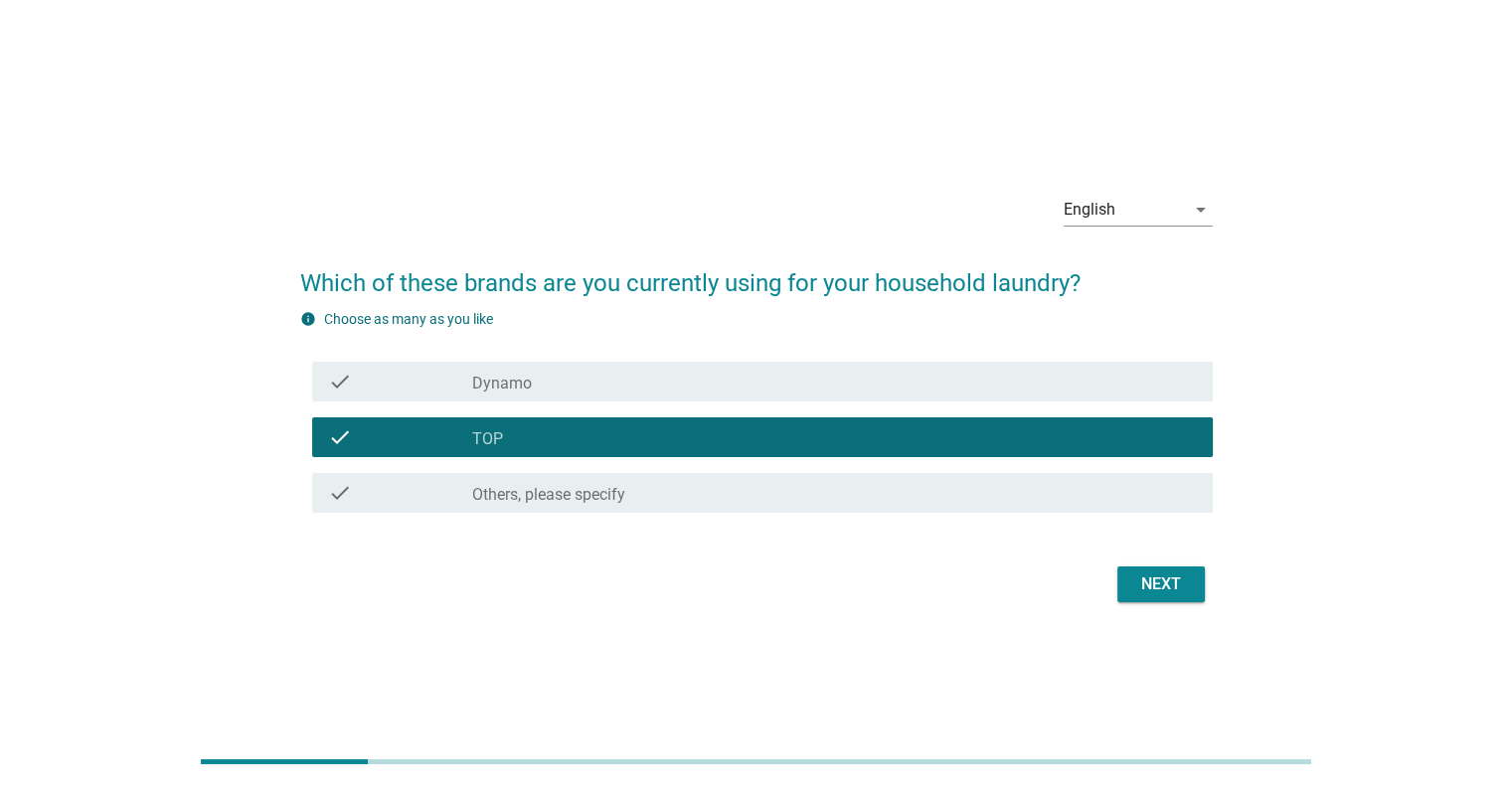 click on "Next" at bounding box center (1161, 584) 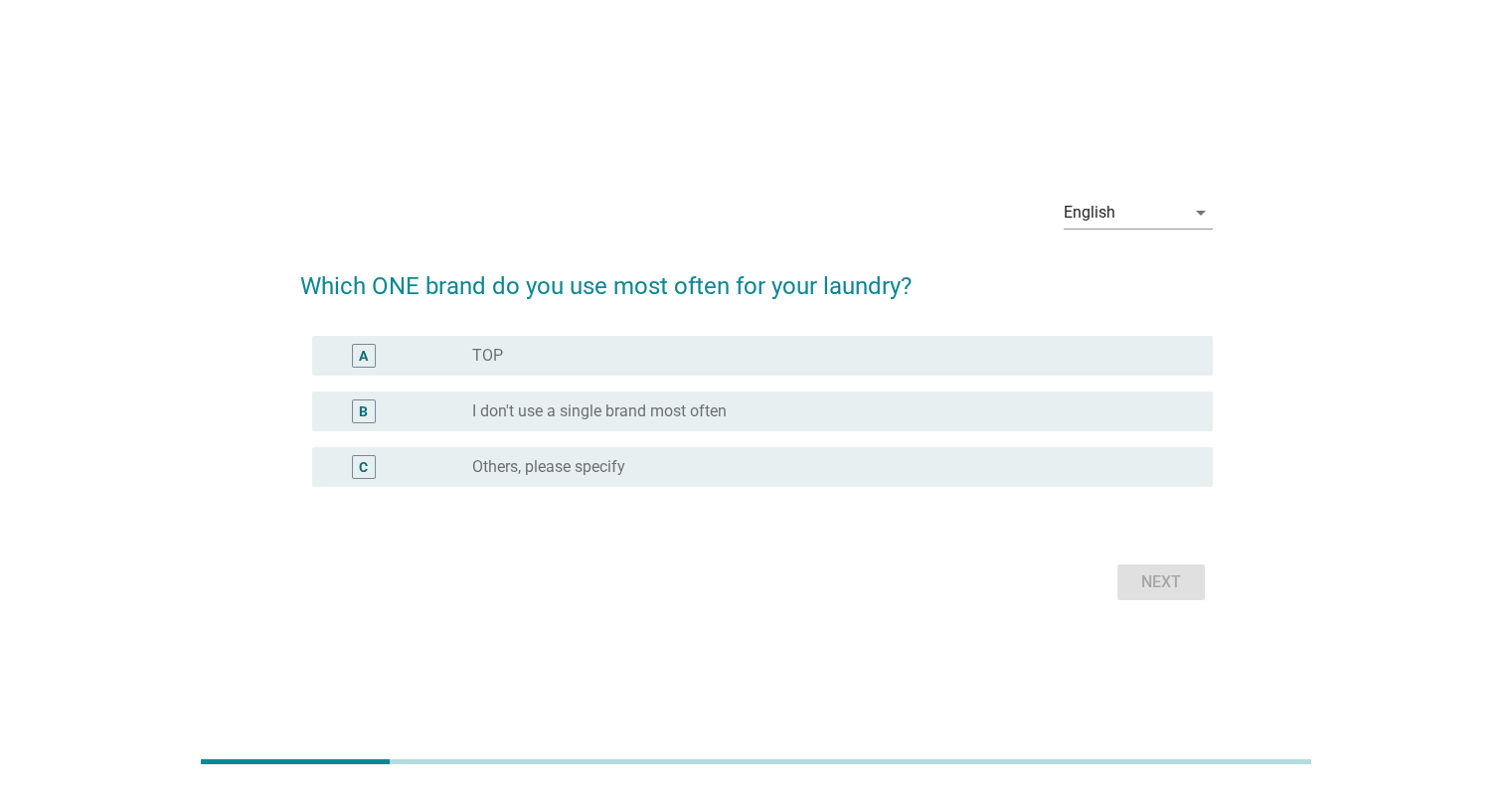 click on "radio_button_unchecked TOP" at bounding box center (826, 356) 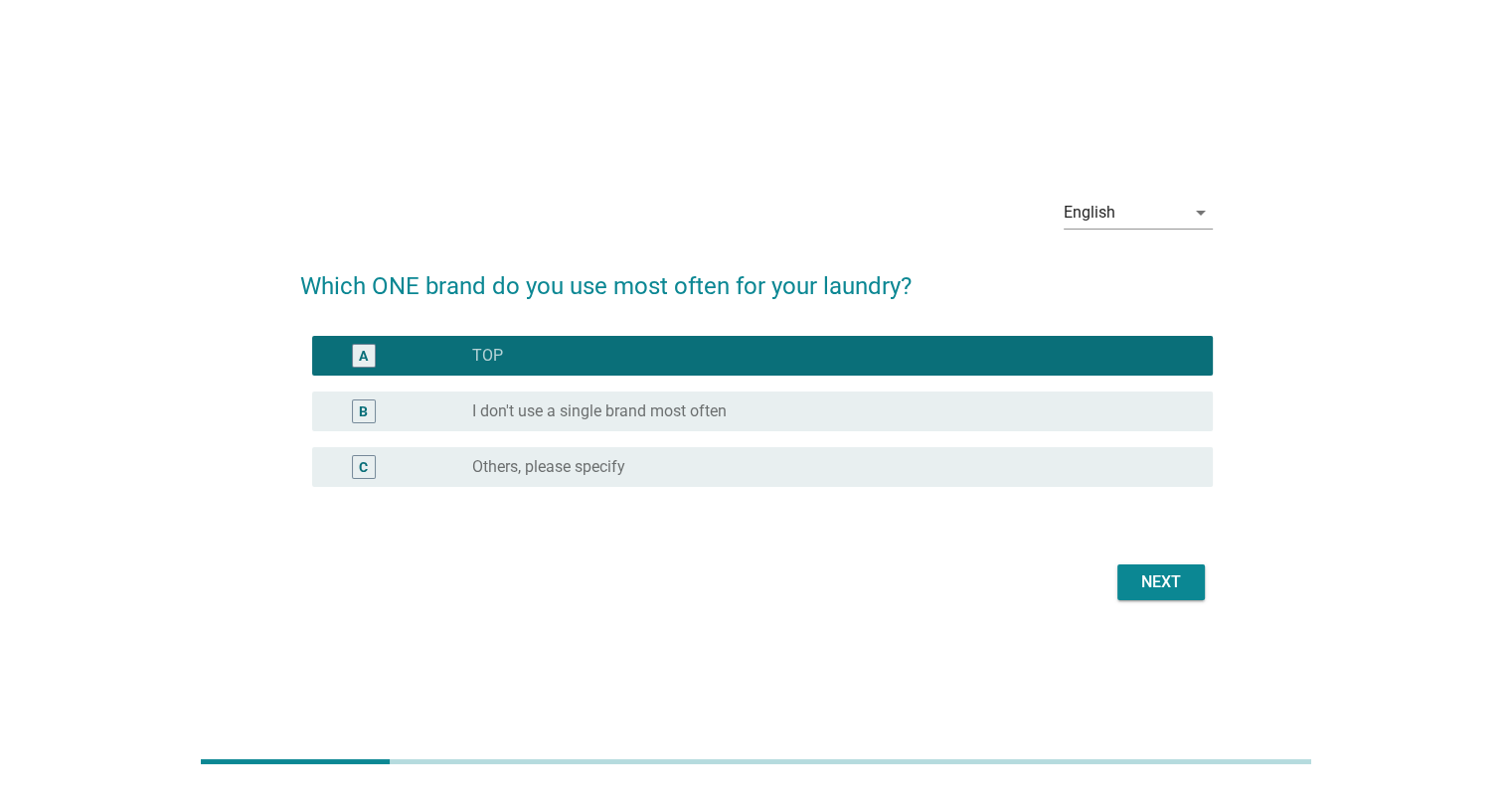 click on "Next" at bounding box center [1161, 582] 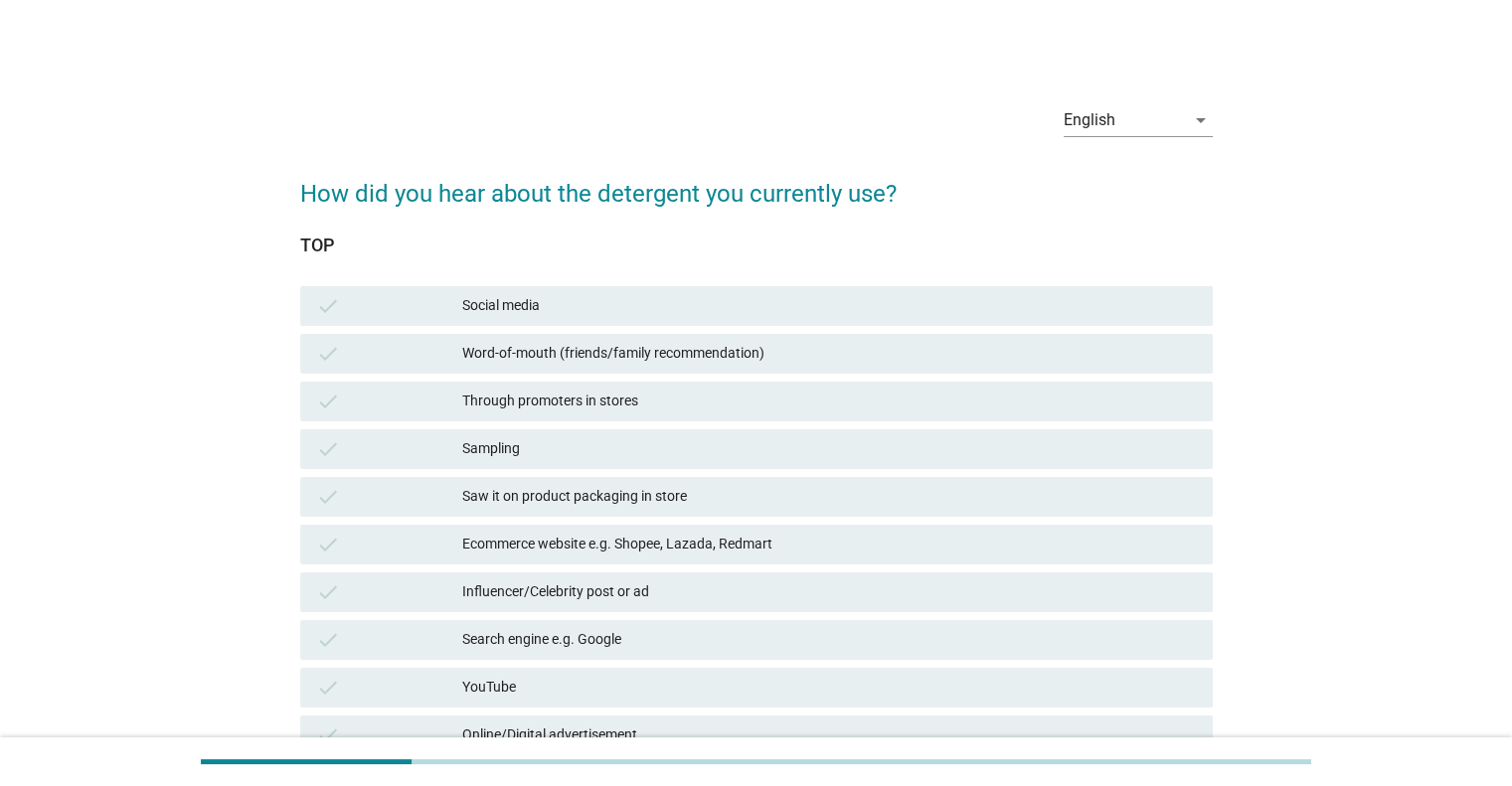click on "Word-of-mouth (friends/family recommendation)" at bounding box center (829, 354) 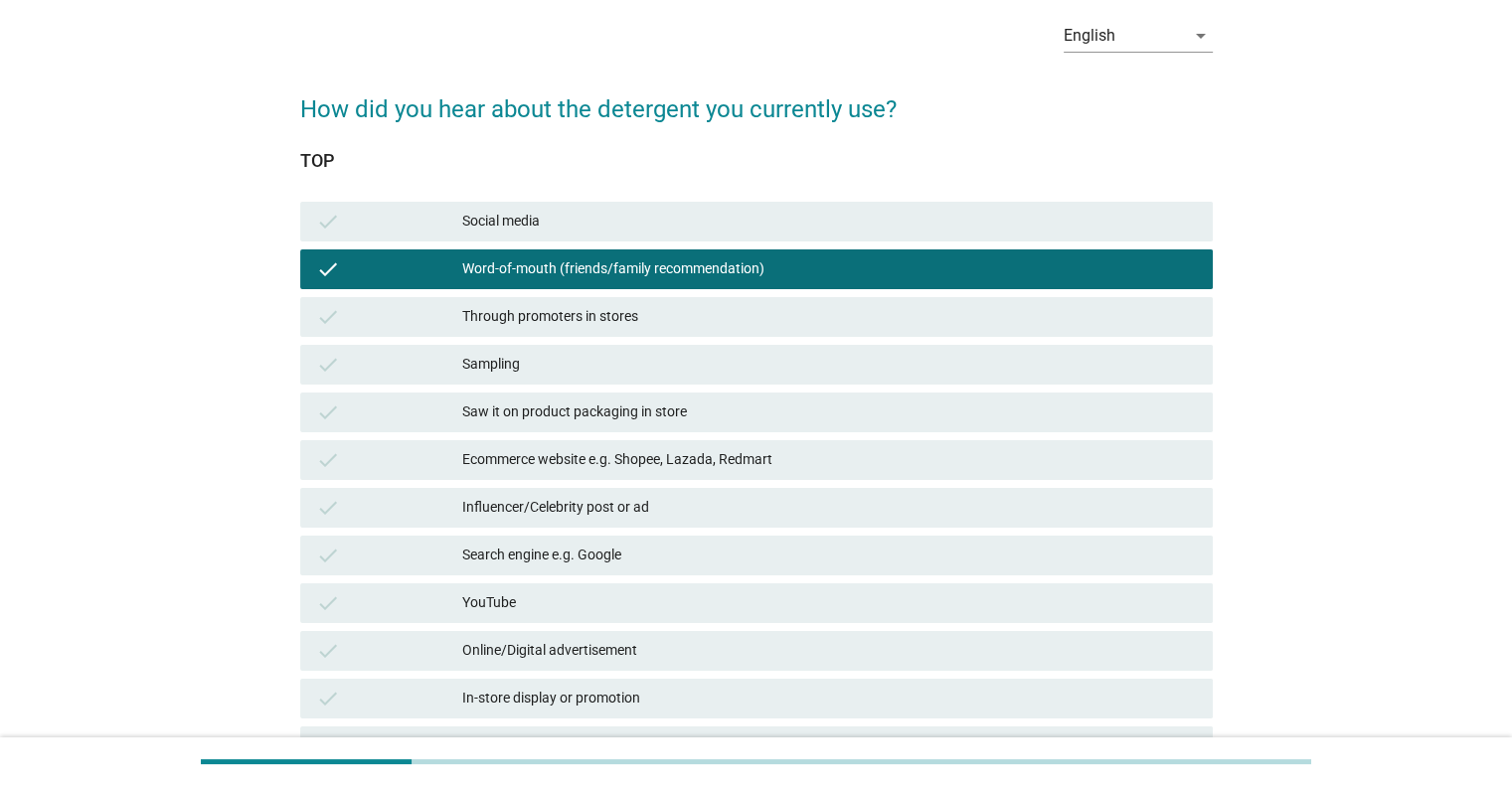 scroll, scrollTop: 199, scrollLeft: 0, axis: vertical 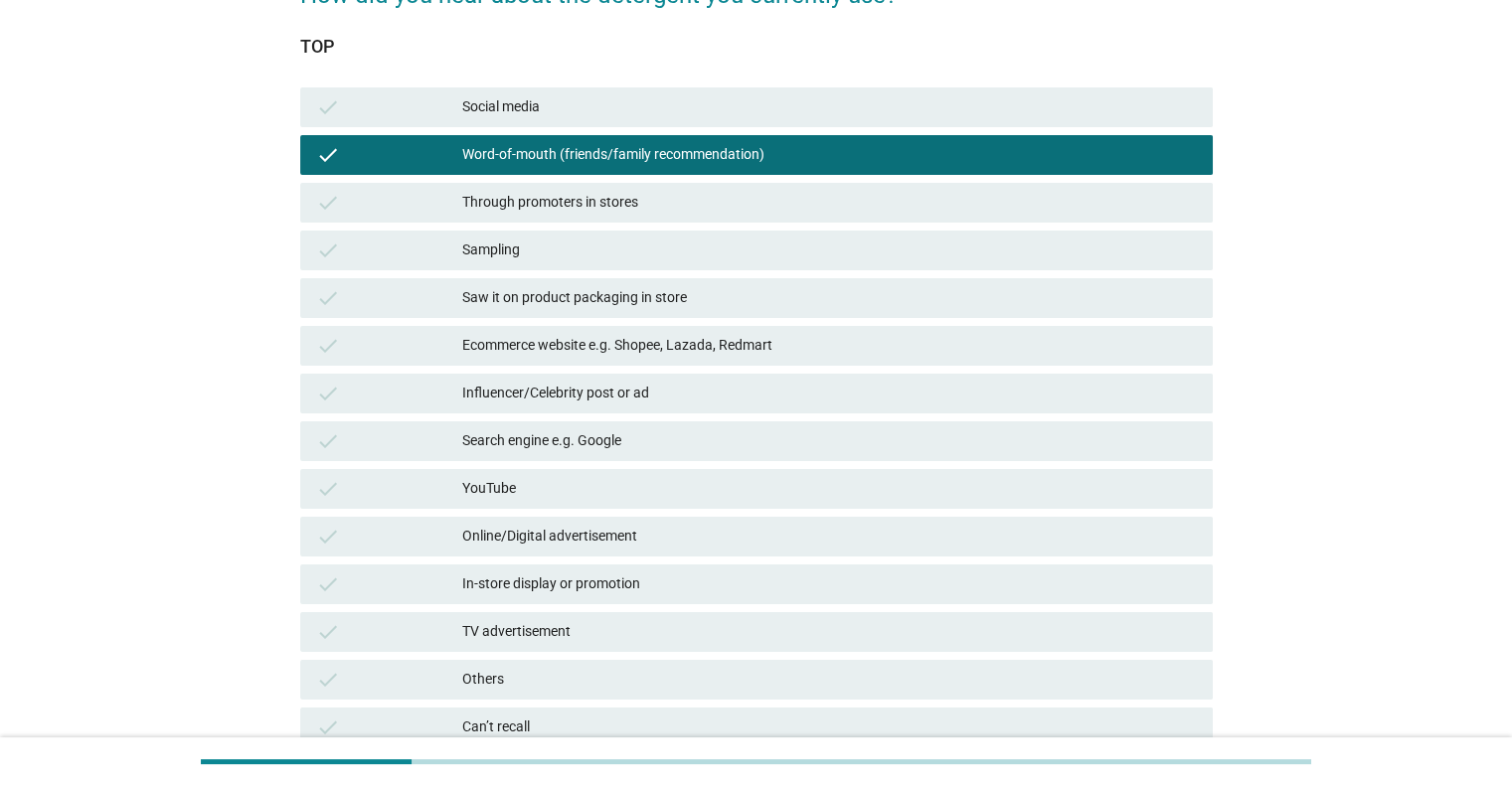 click on "Ecommerce website e.g. Shopee, Lazada, Redmart" at bounding box center (829, 346) 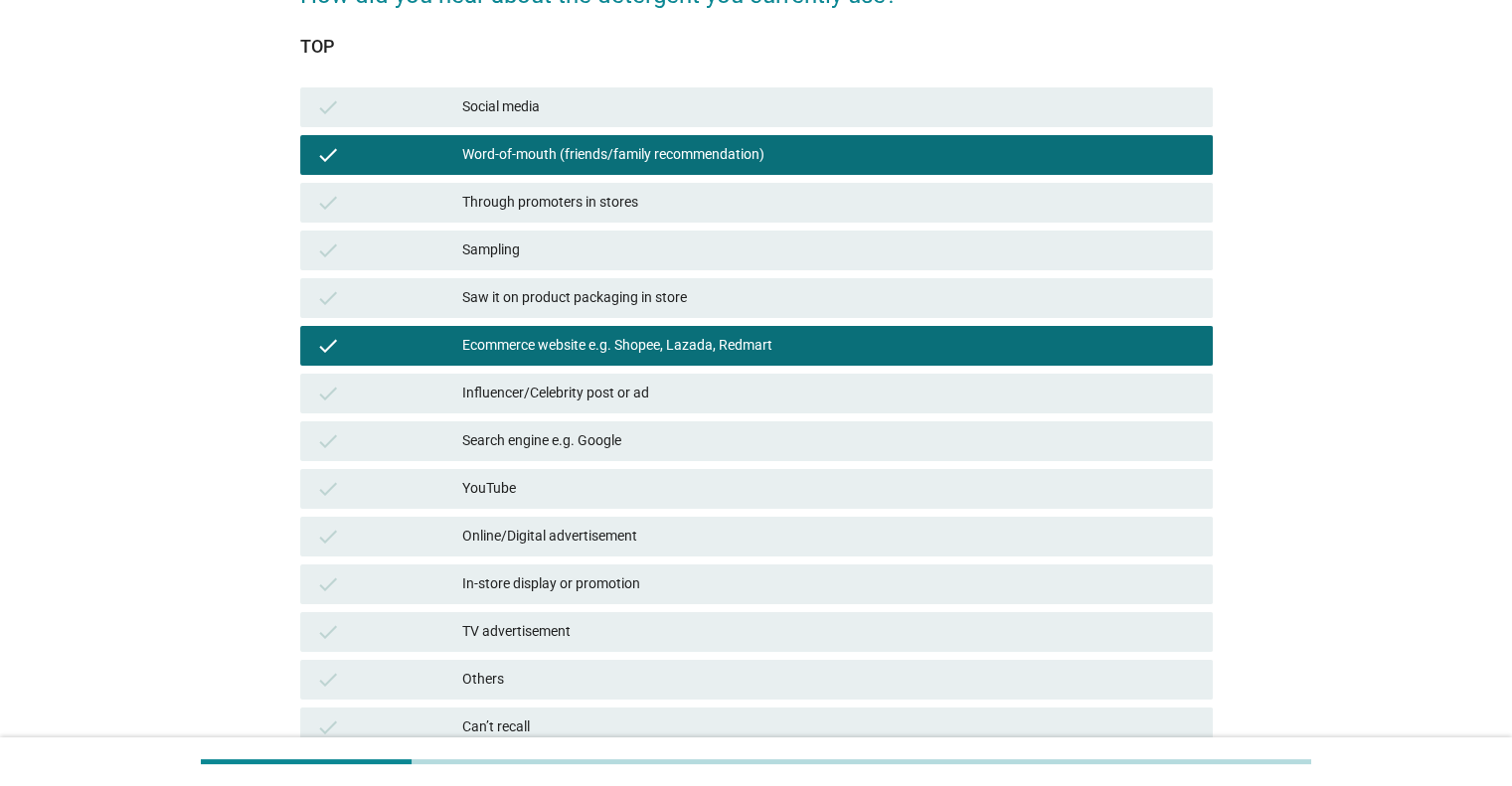 click on "Search engine e.g. Google" at bounding box center [829, 441] 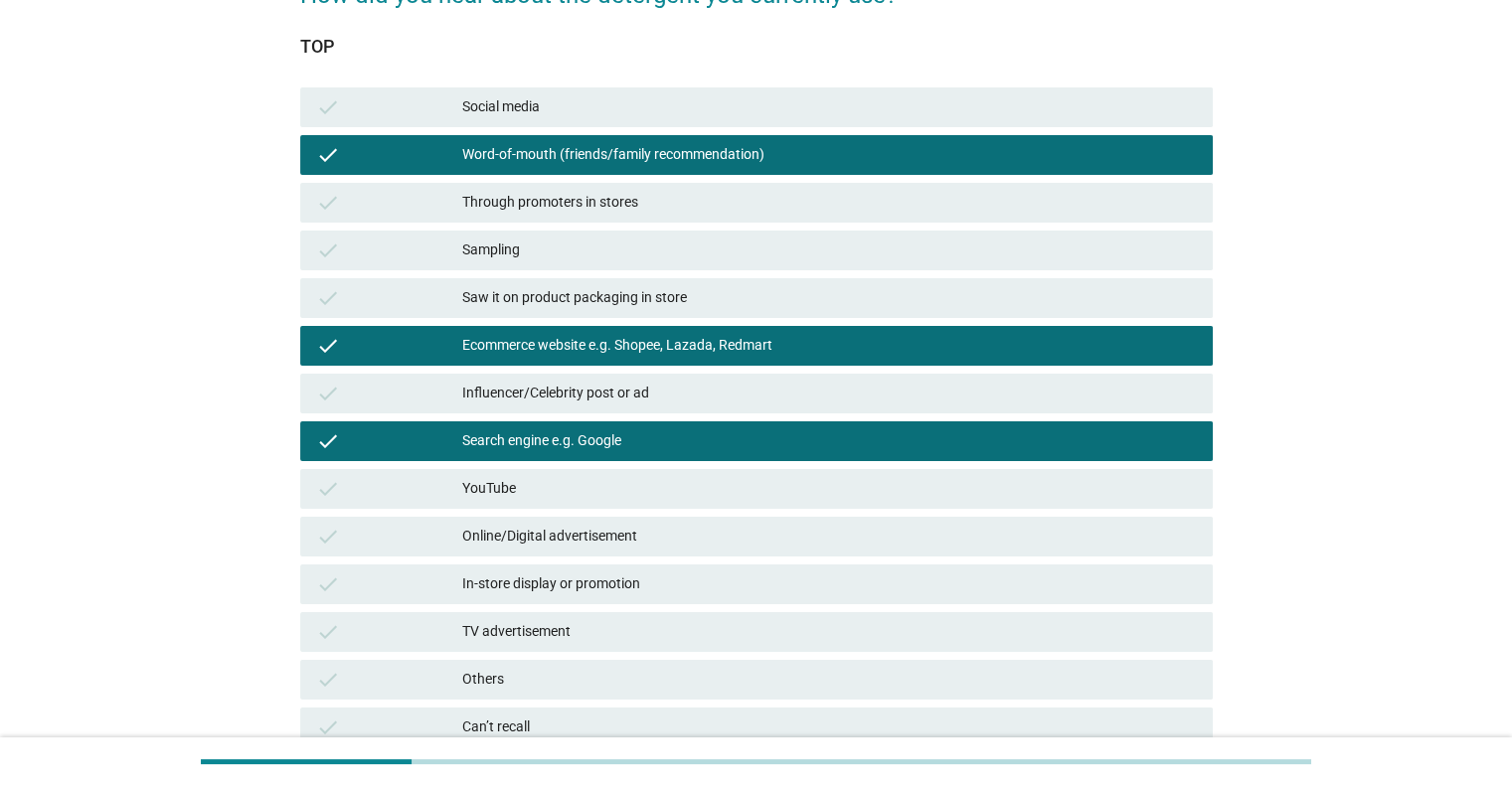 click on "In-store display or promotion" at bounding box center [829, 584] 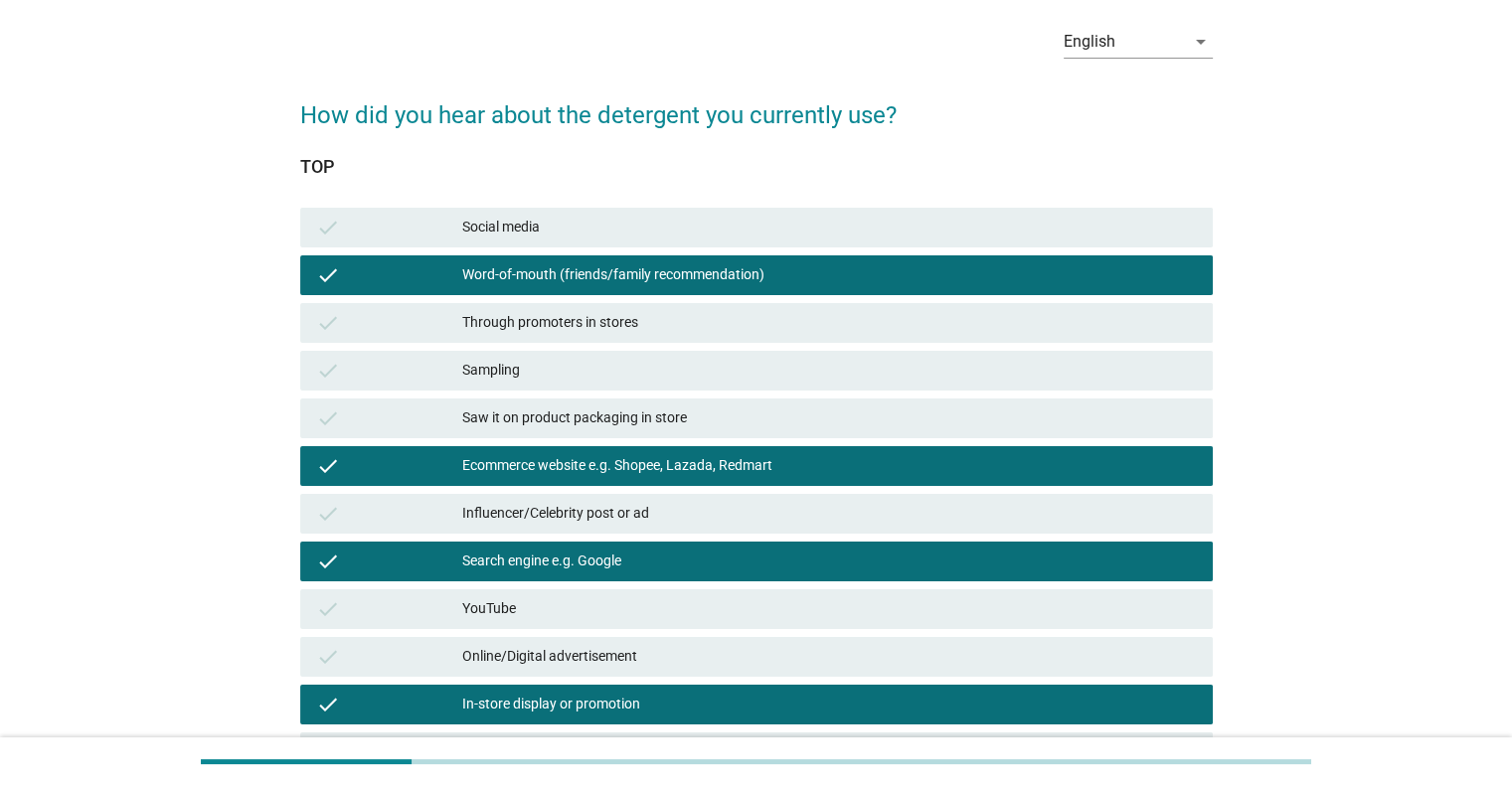 scroll, scrollTop: 0, scrollLeft: 0, axis: both 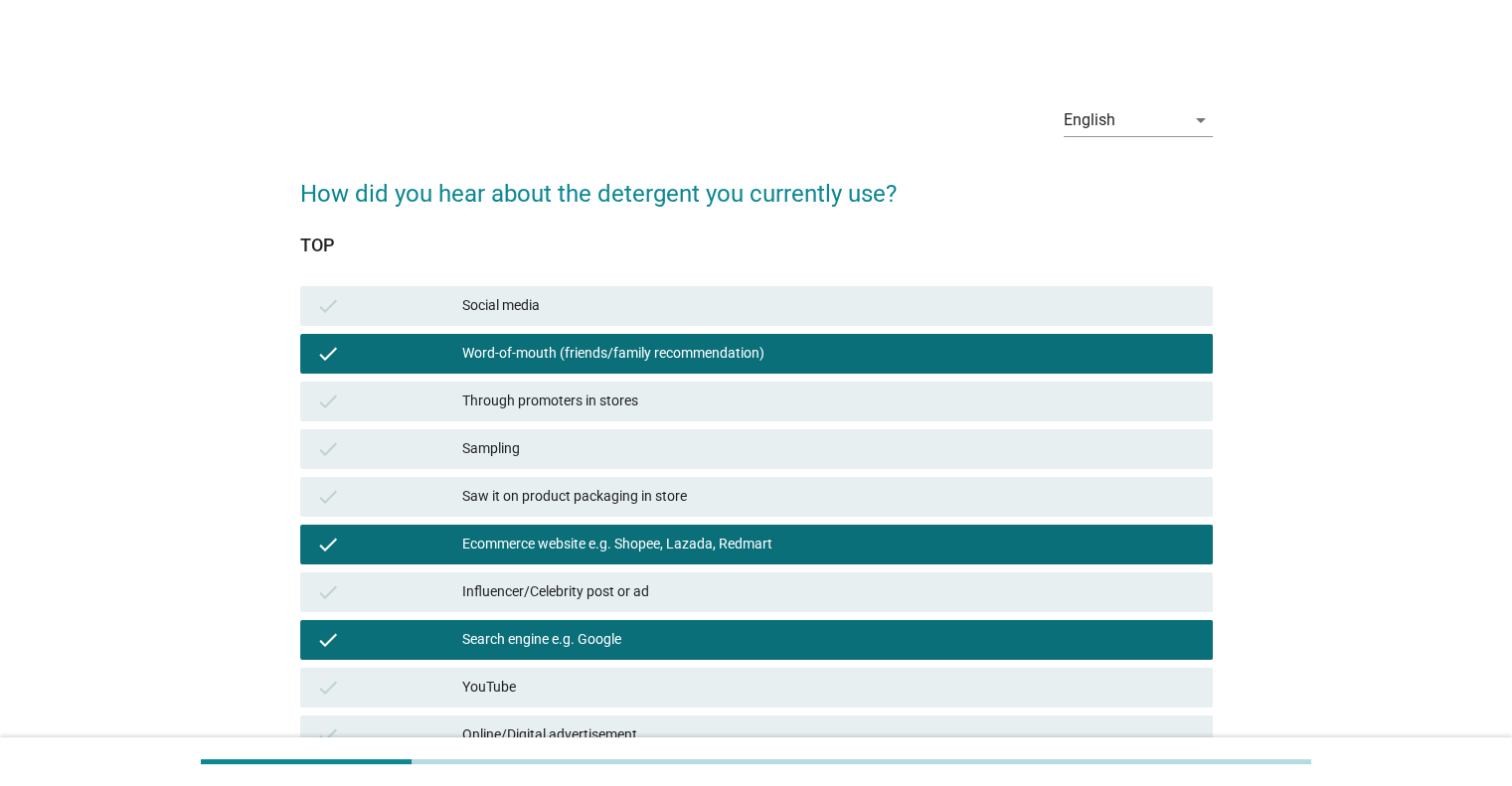click on "Social media" at bounding box center (829, 306) 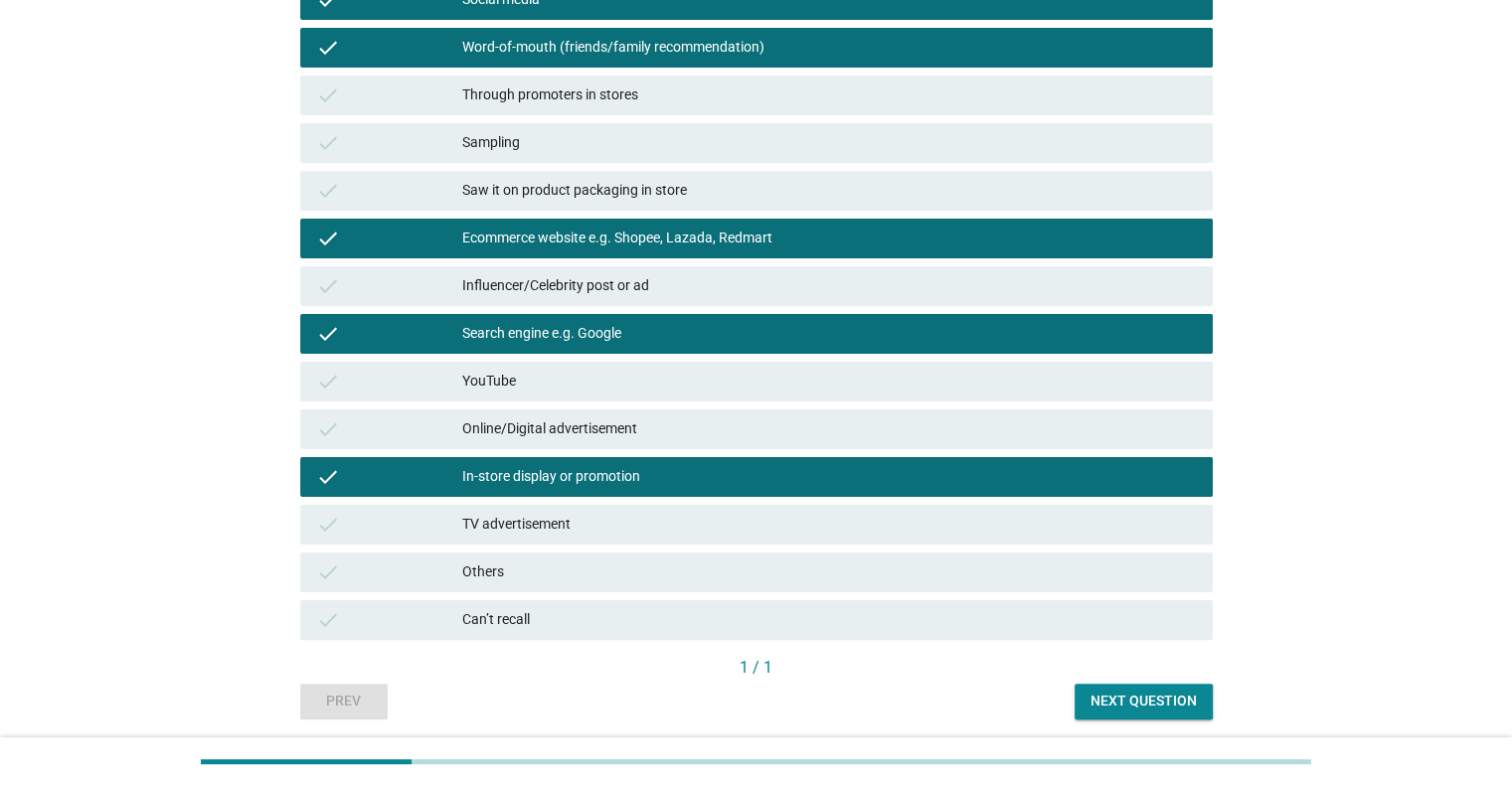 scroll, scrollTop: 375, scrollLeft: 0, axis: vertical 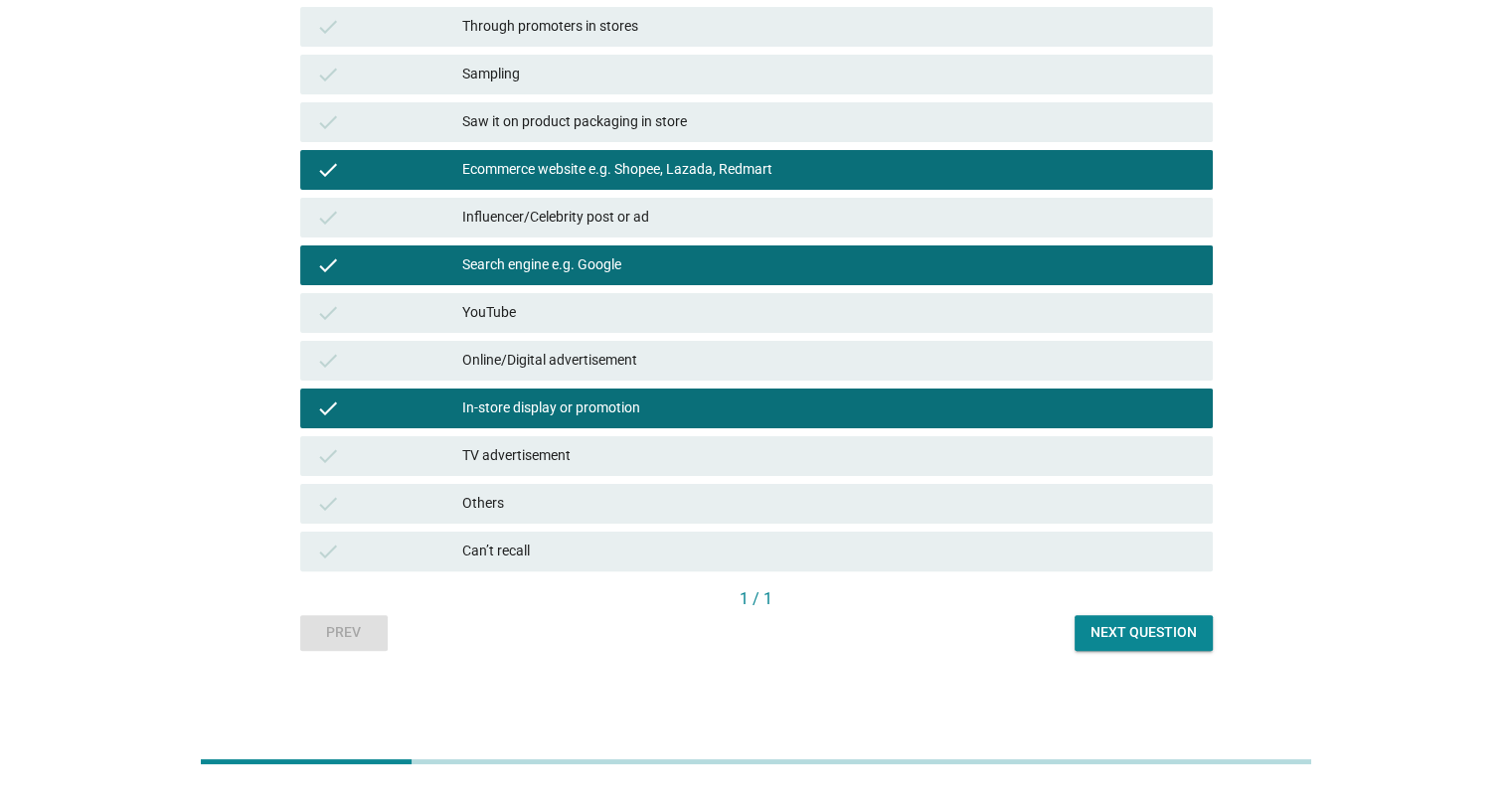 click on "TV advertisement" at bounding box center [829, 456] 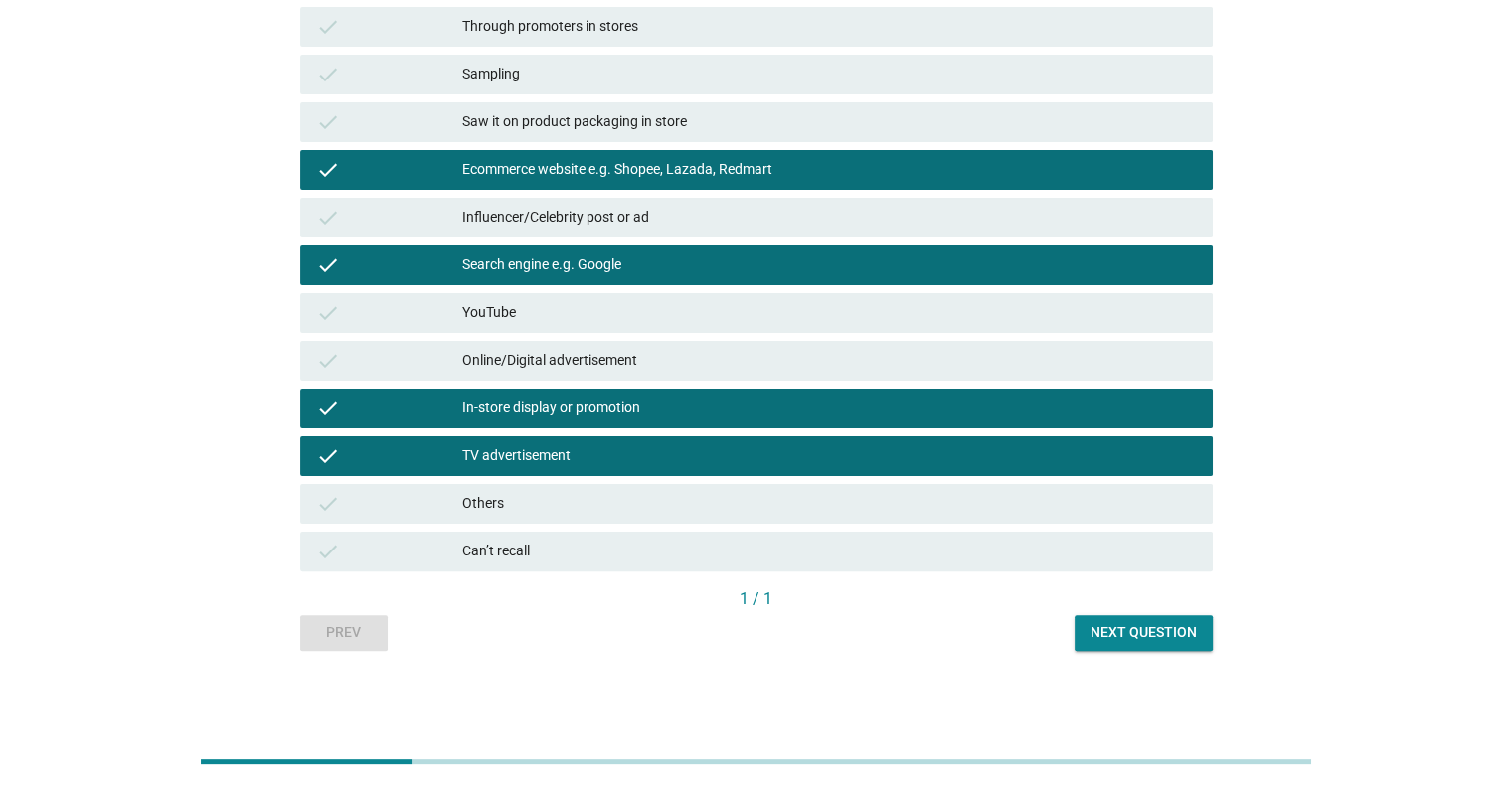 click on "Next question" at bounding box center [1143, 632] 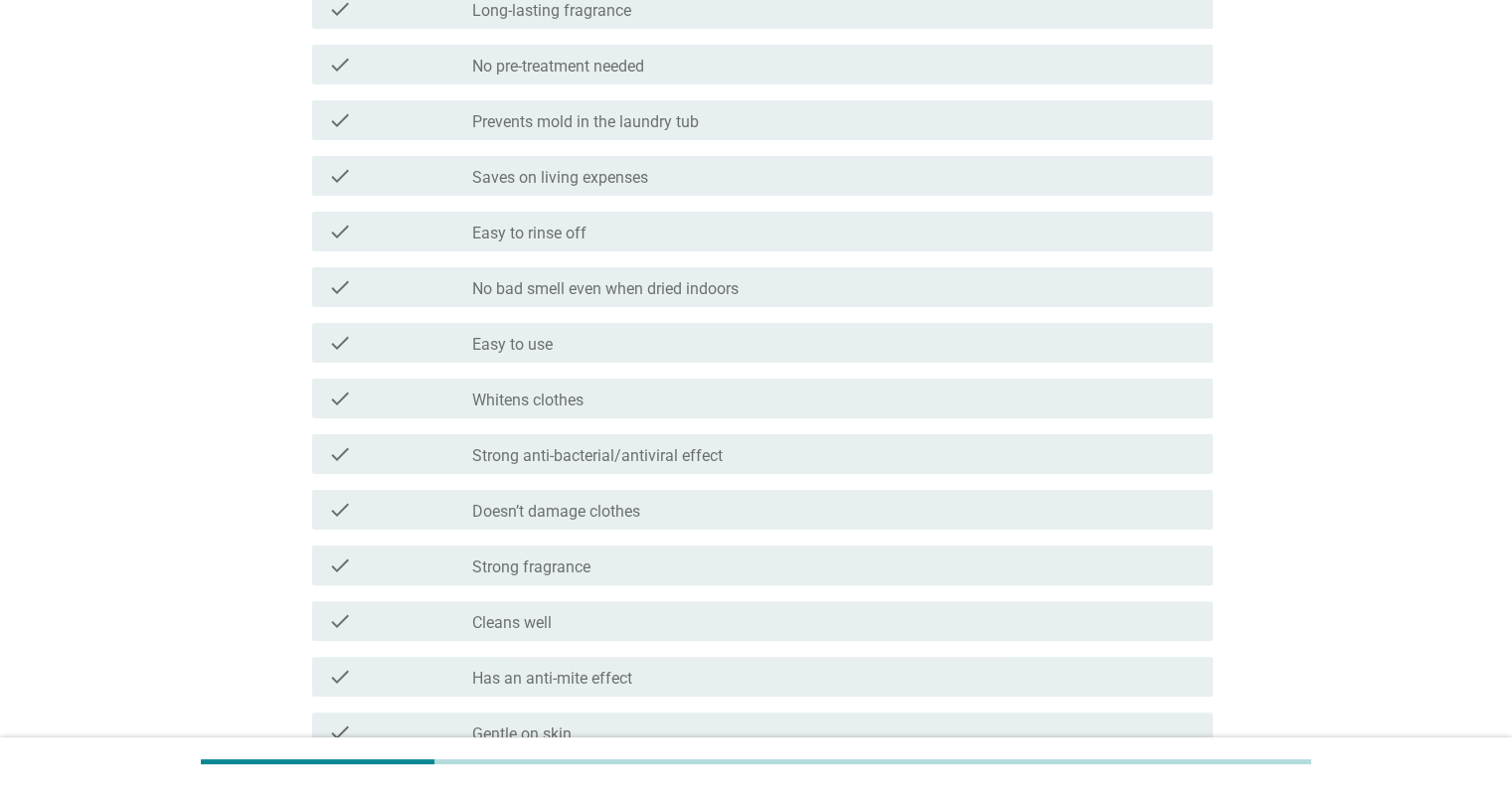 scroll, scrollTop: 0, scrollLeft: 0, axis: both 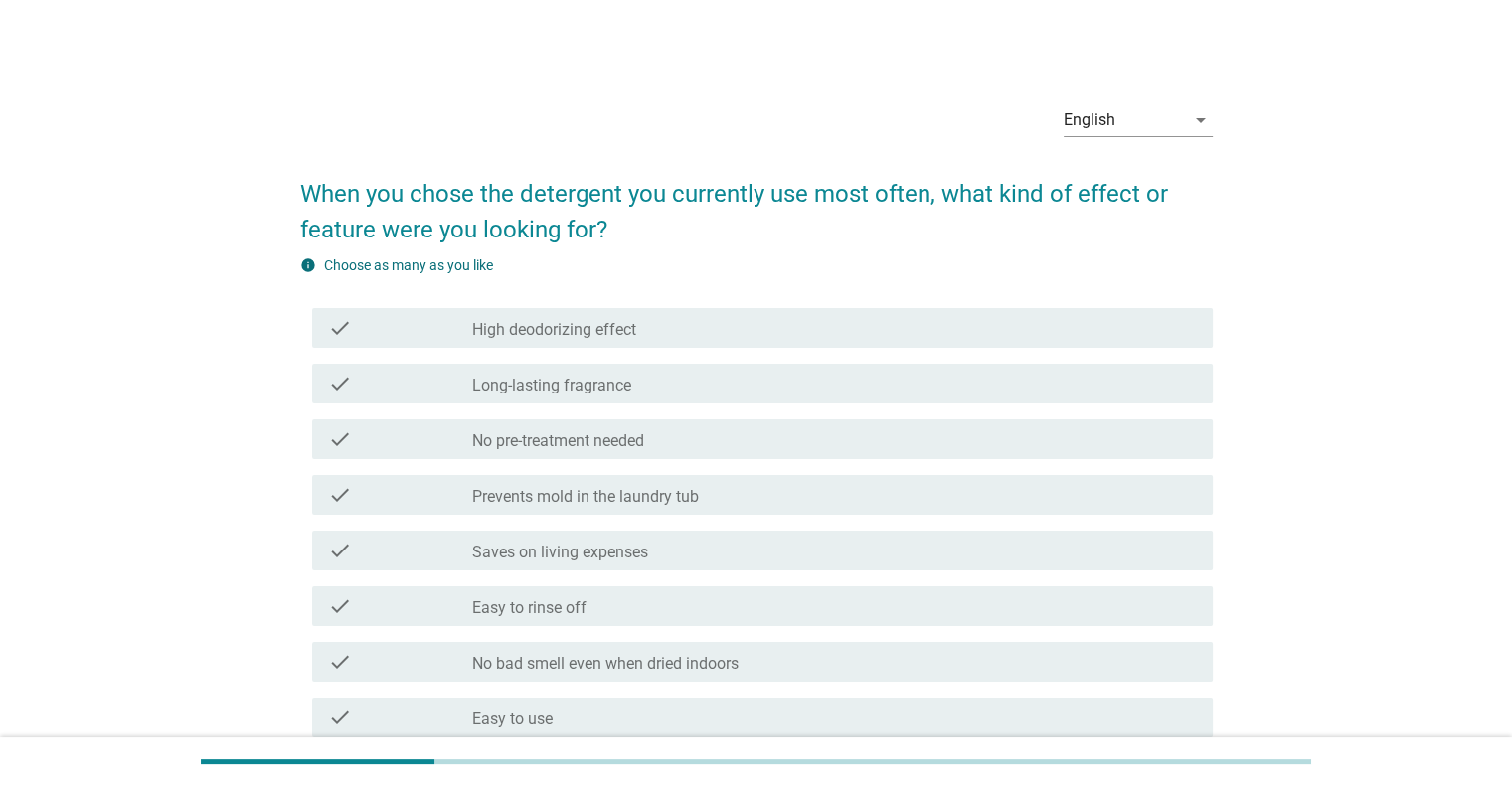click on "check_box_outline_blank Long-lasting fragrance" at bounding box center [834, 384] 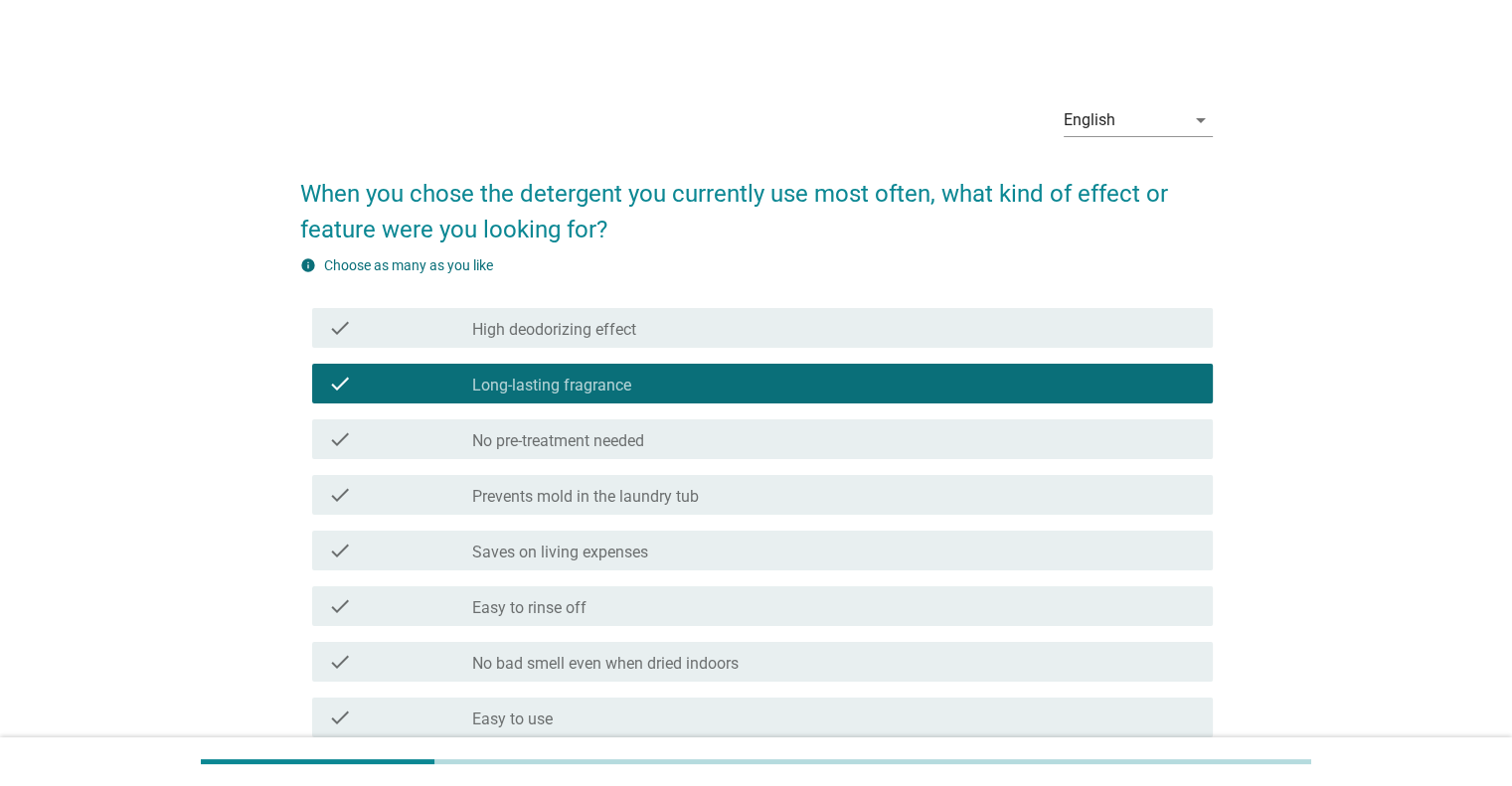 click on "check_box_outline_blank Prevents mold in the laundry tub" at bounding box center [834, 495] 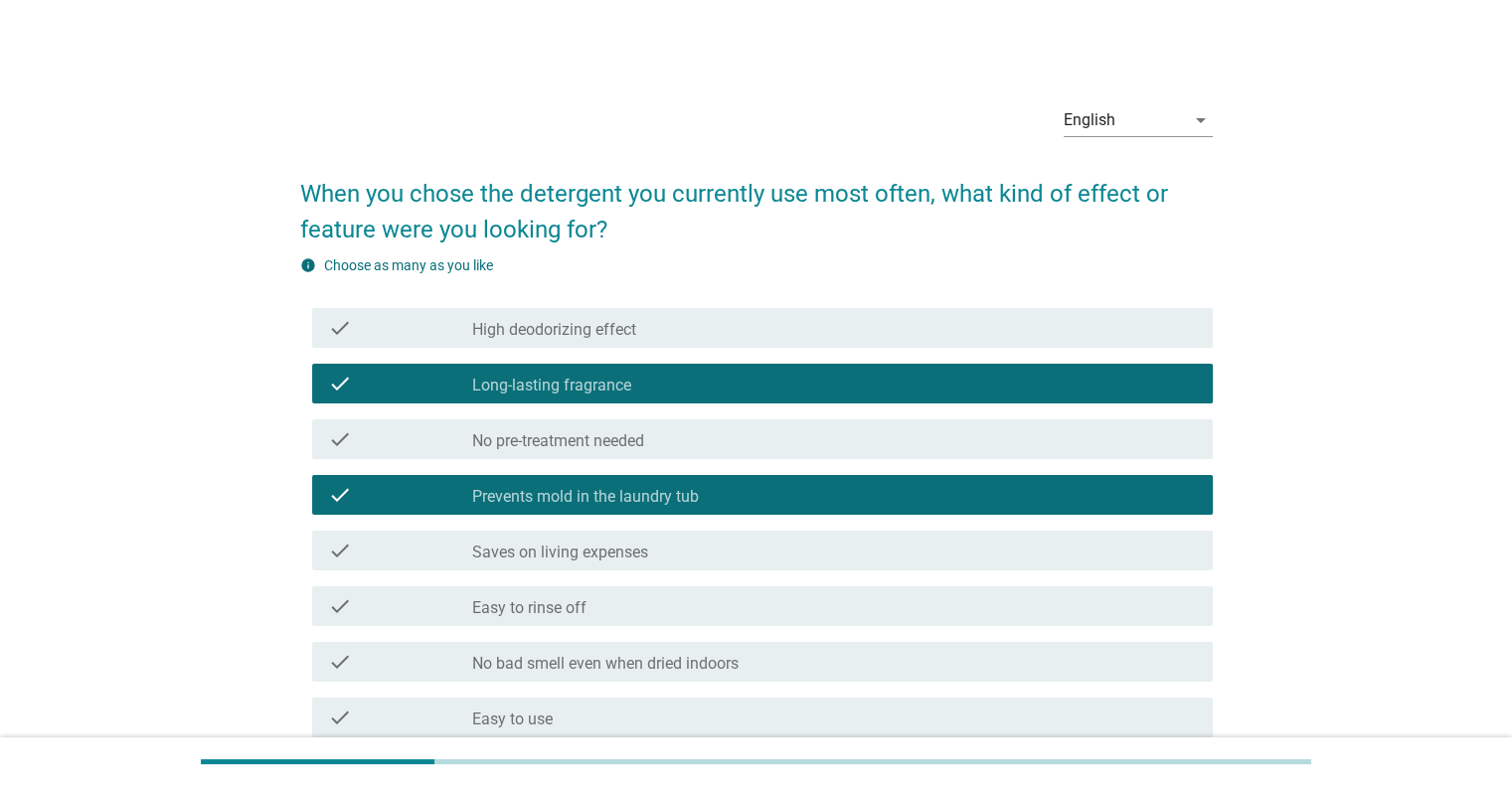 drag, startPoint x: 702, startPoint y: 625, endPoint x: 707, endPoint y: 664, distance: 39.319207 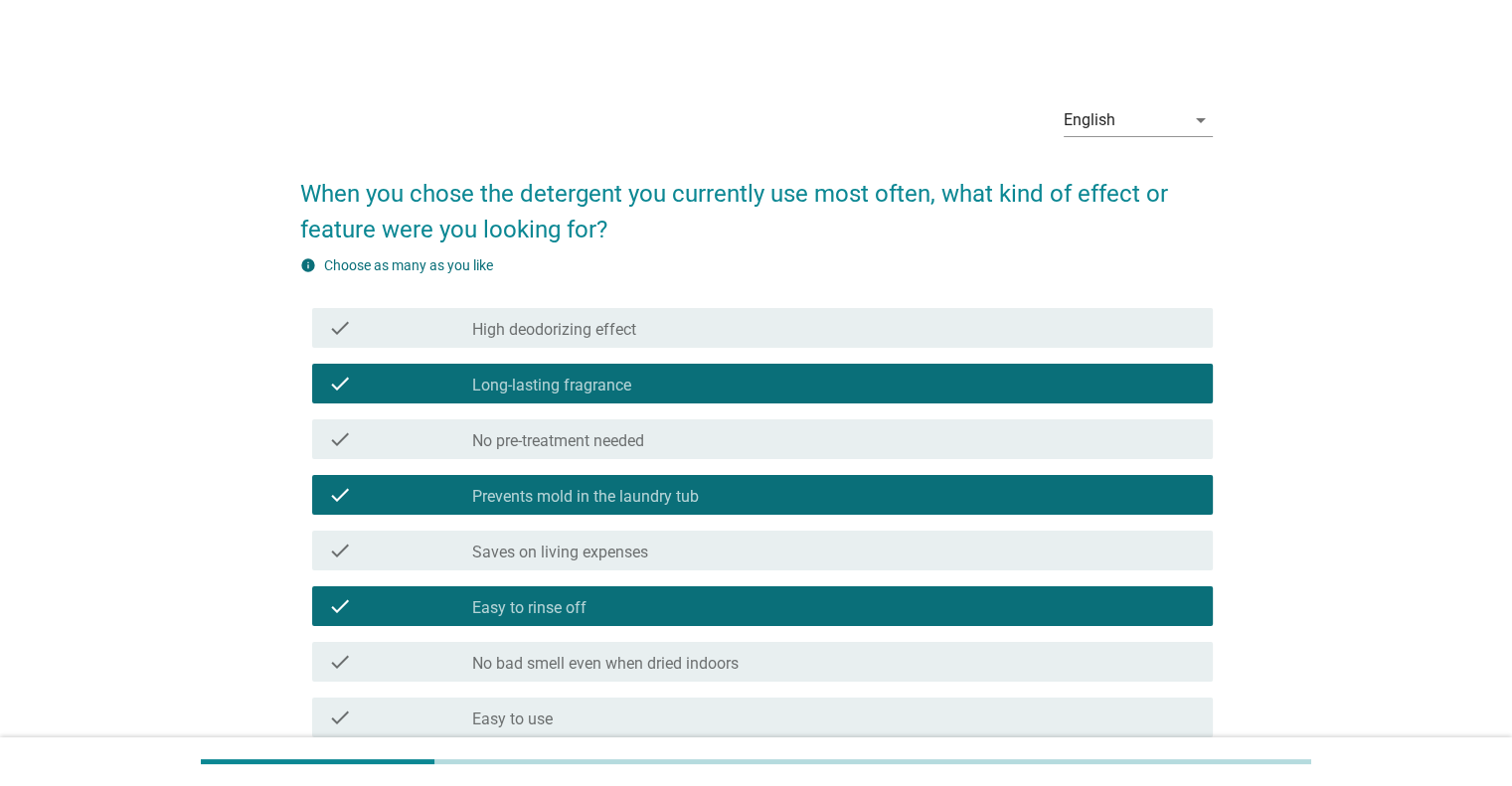 click on "No bad smell even when dried indoors" at bounding box center (605, 664) 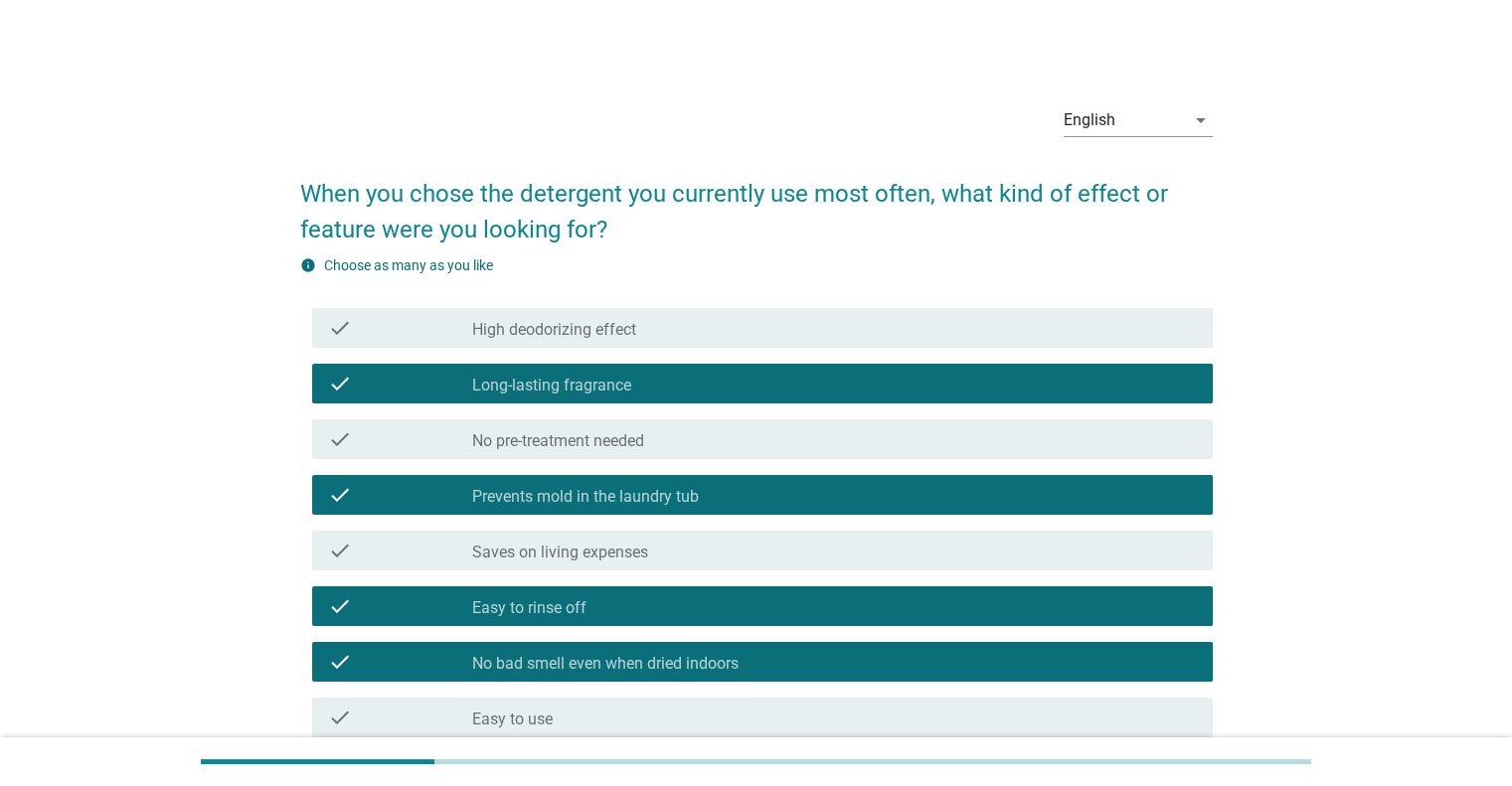 click on "check_box_outline_blank Easy to use" at bounding box center [834, 717] 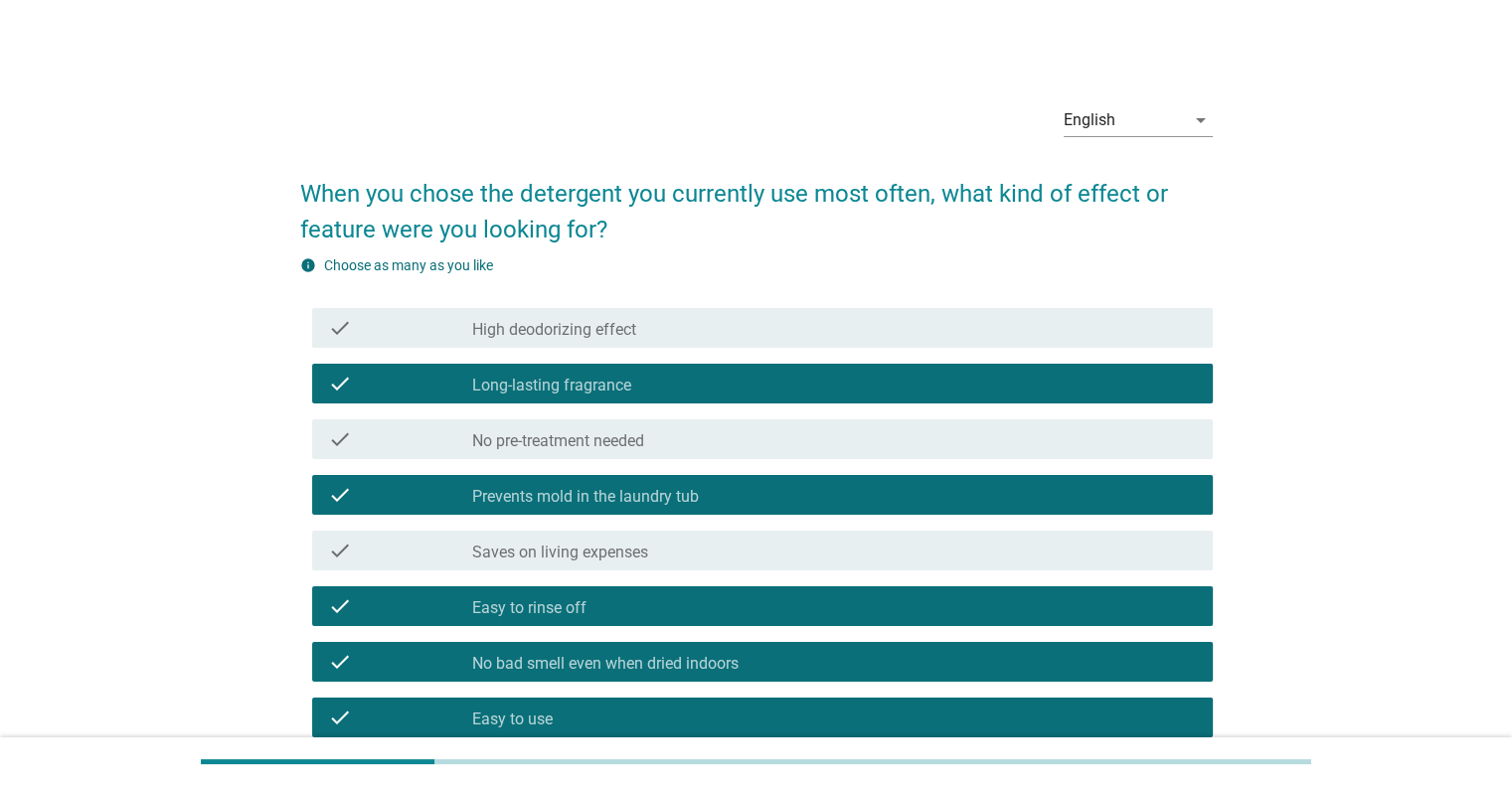 click on "check_box_outline_blank High deodorizing effect" at bounding box center [834, 328] 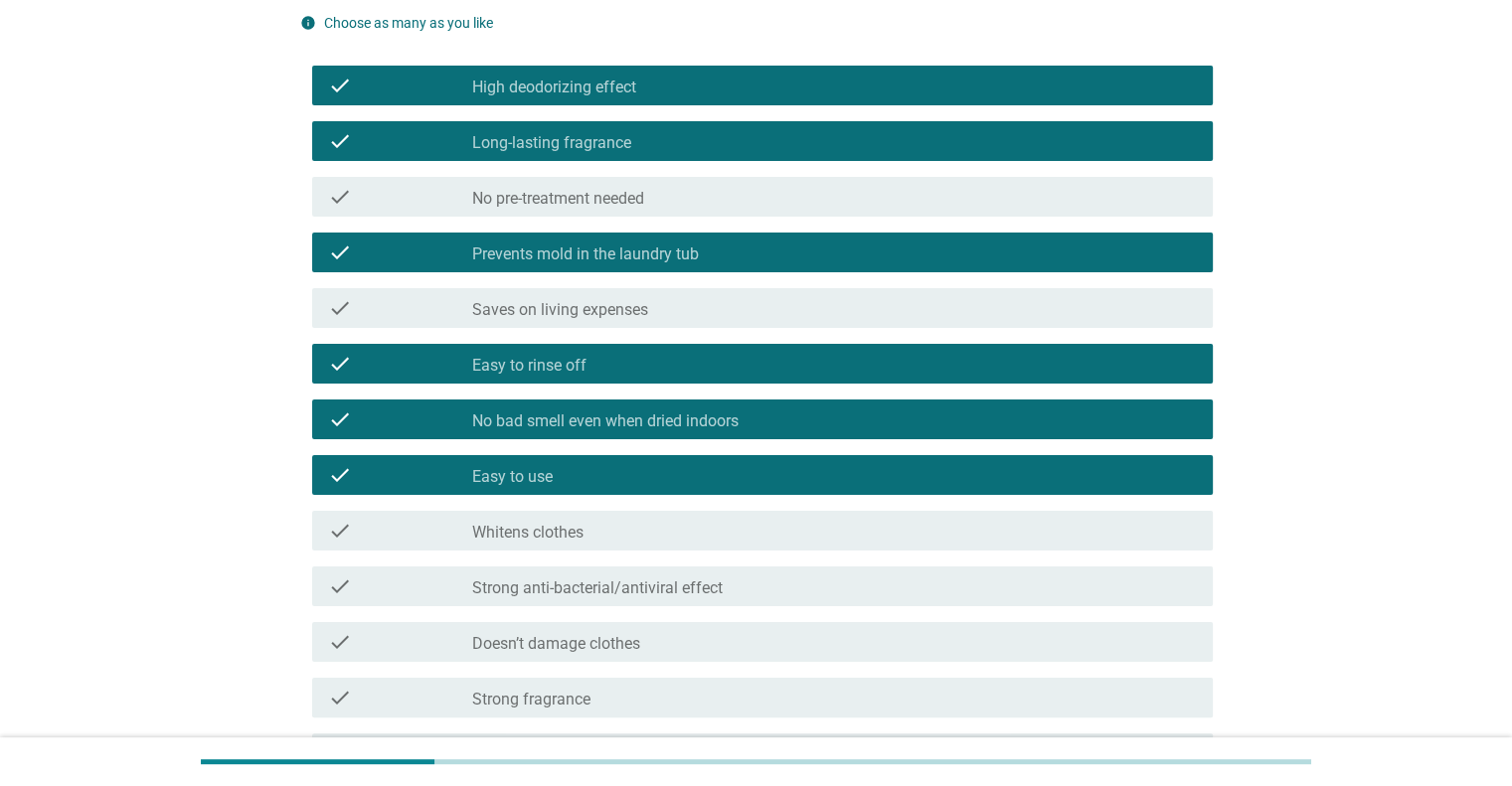 scroll, scrollTop: 298, scrollLeft: 0, axis: vertical 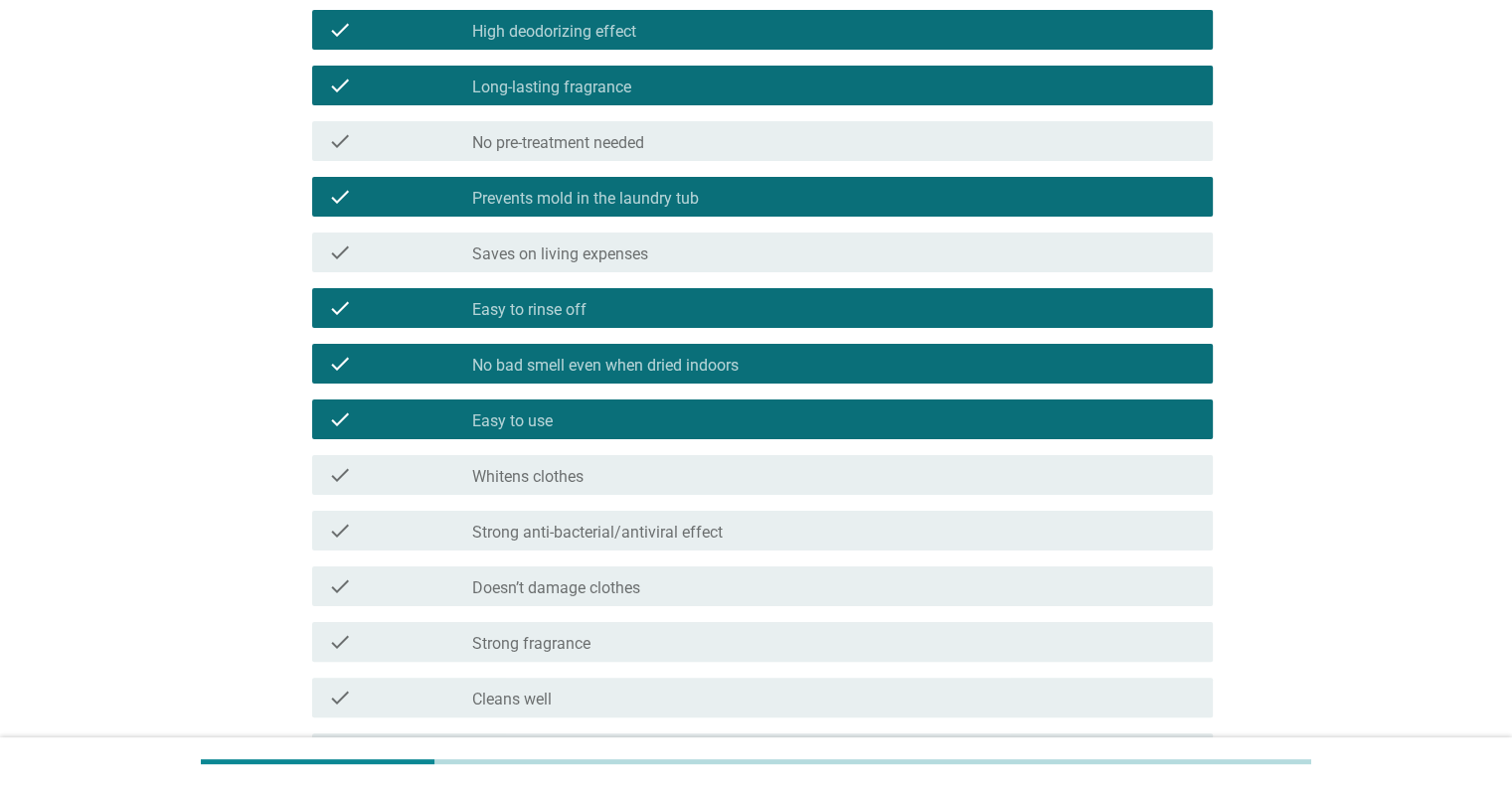 click on "Strong anti-bacterial/antiviral effect" at bounding box center [597, 533] 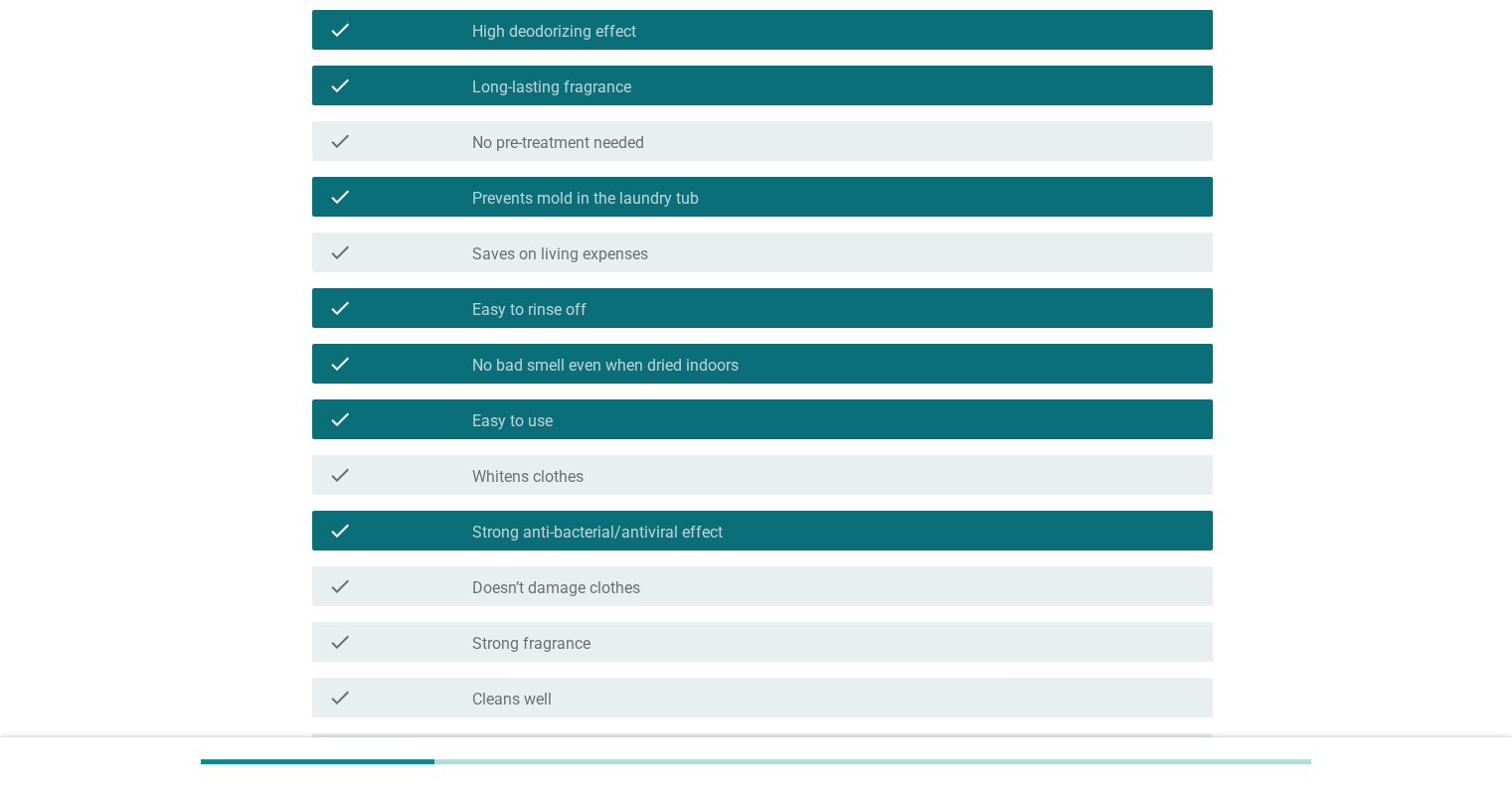 click on "check_box_outline_blank Doesn’t damage clothes" at bounding box center [834, 586] 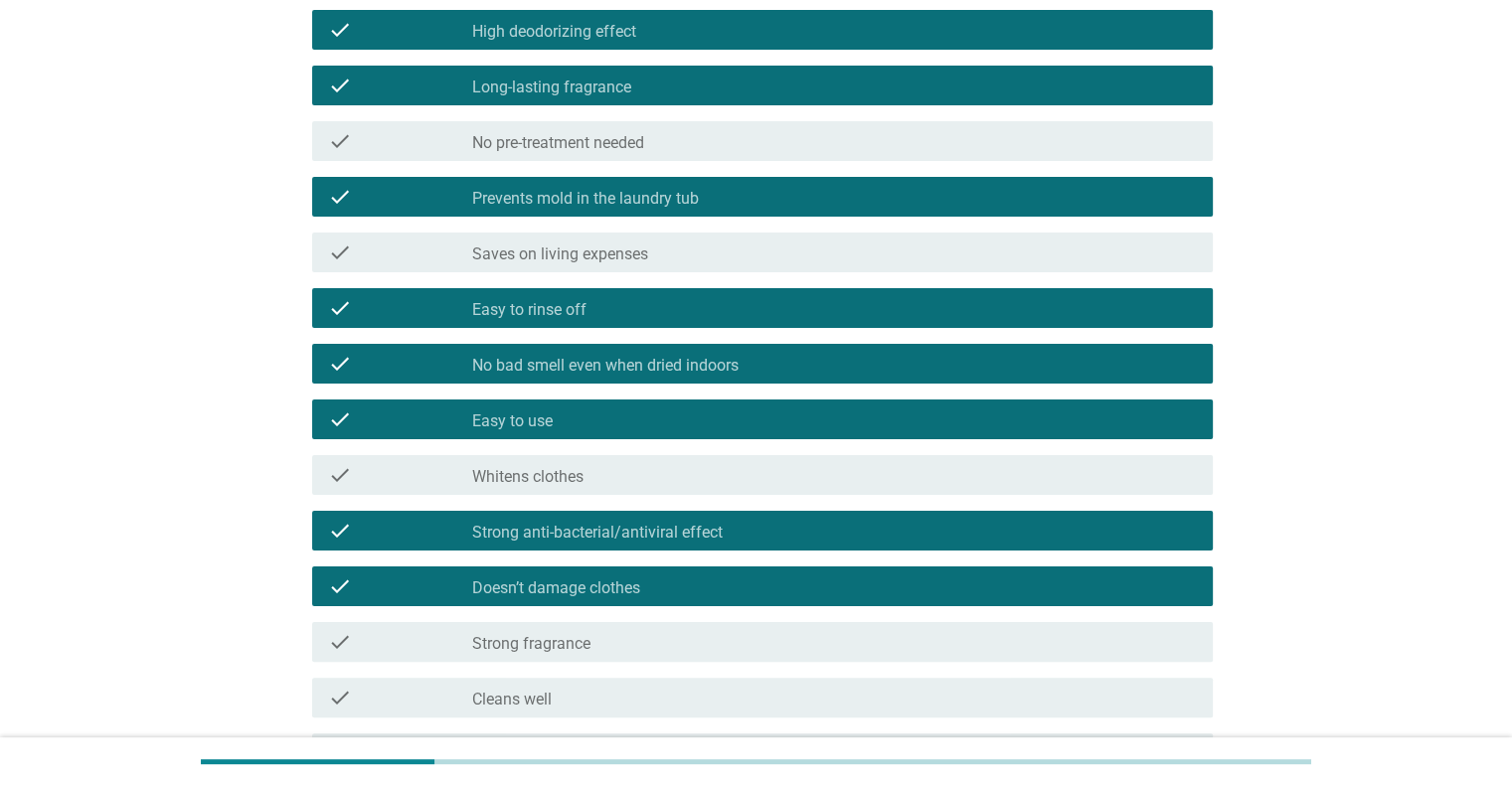 click on "check     check_box_outline_blank Strong fragrance" at bounding box center [762, 642] 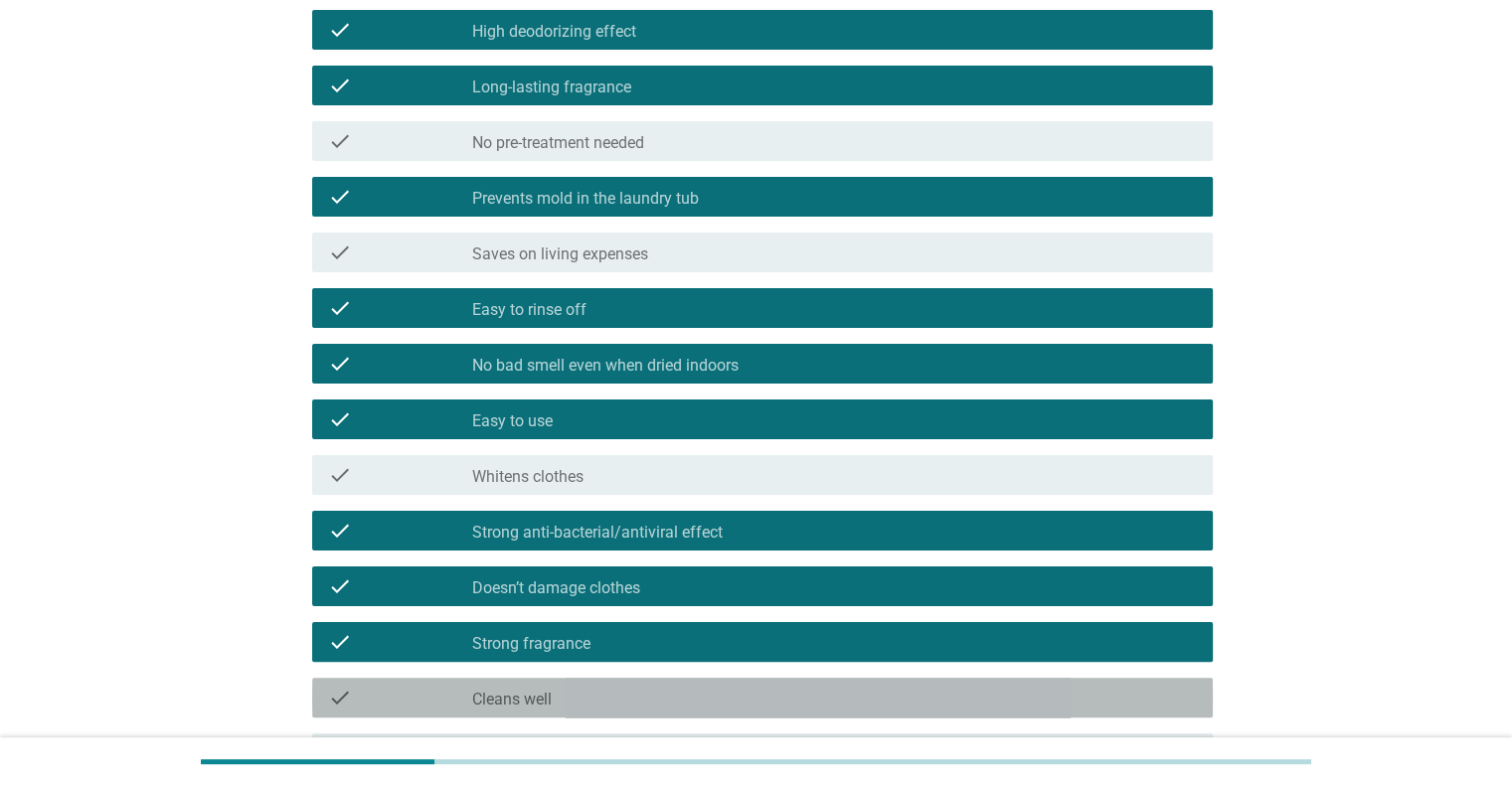 click on "check     check_box_outline_blank Cleans well" at bounding box center [762, 698] 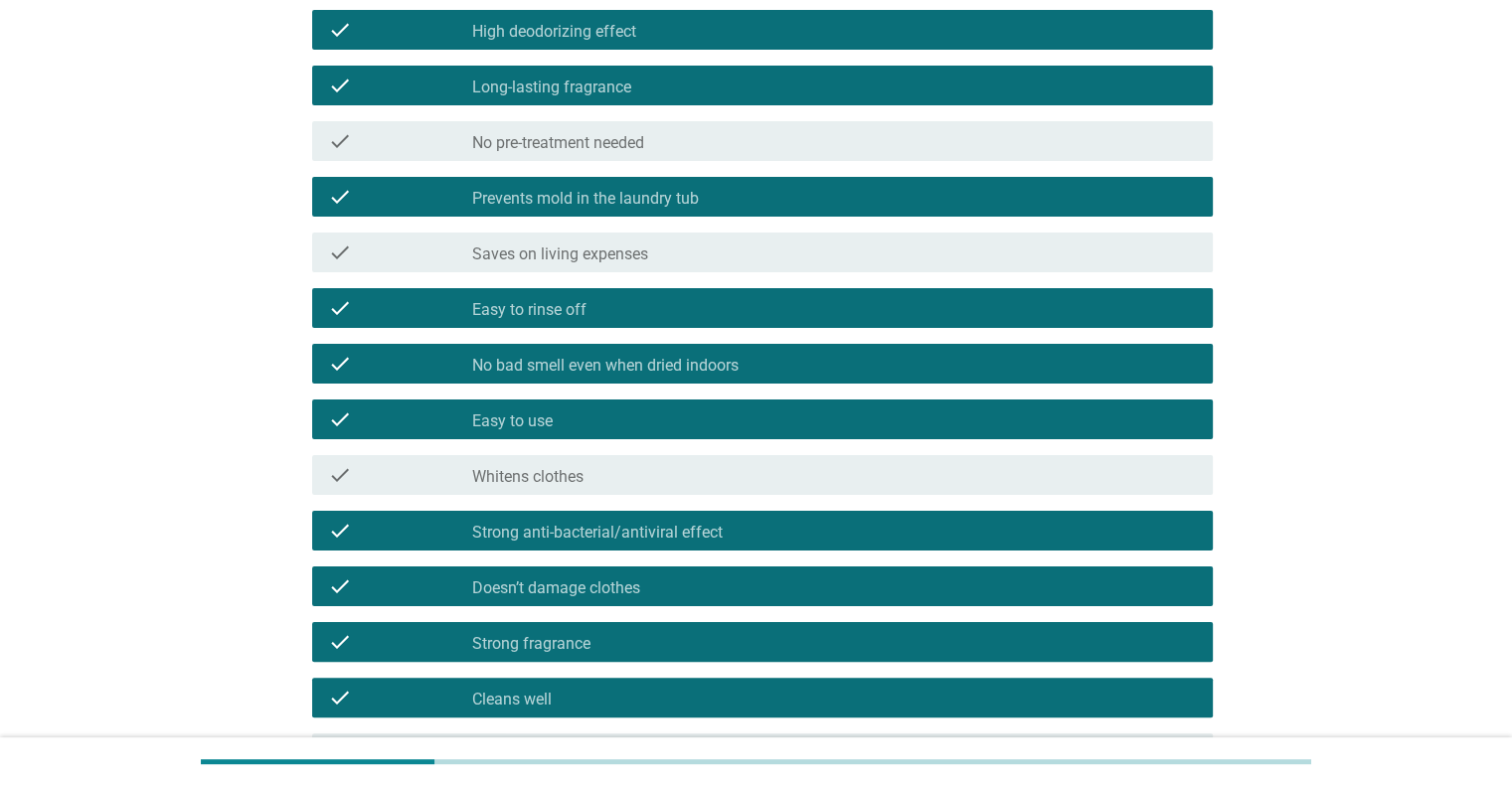click on "check     check_box_outline_blank Whitens clothes" at bounding box center [762, 475] 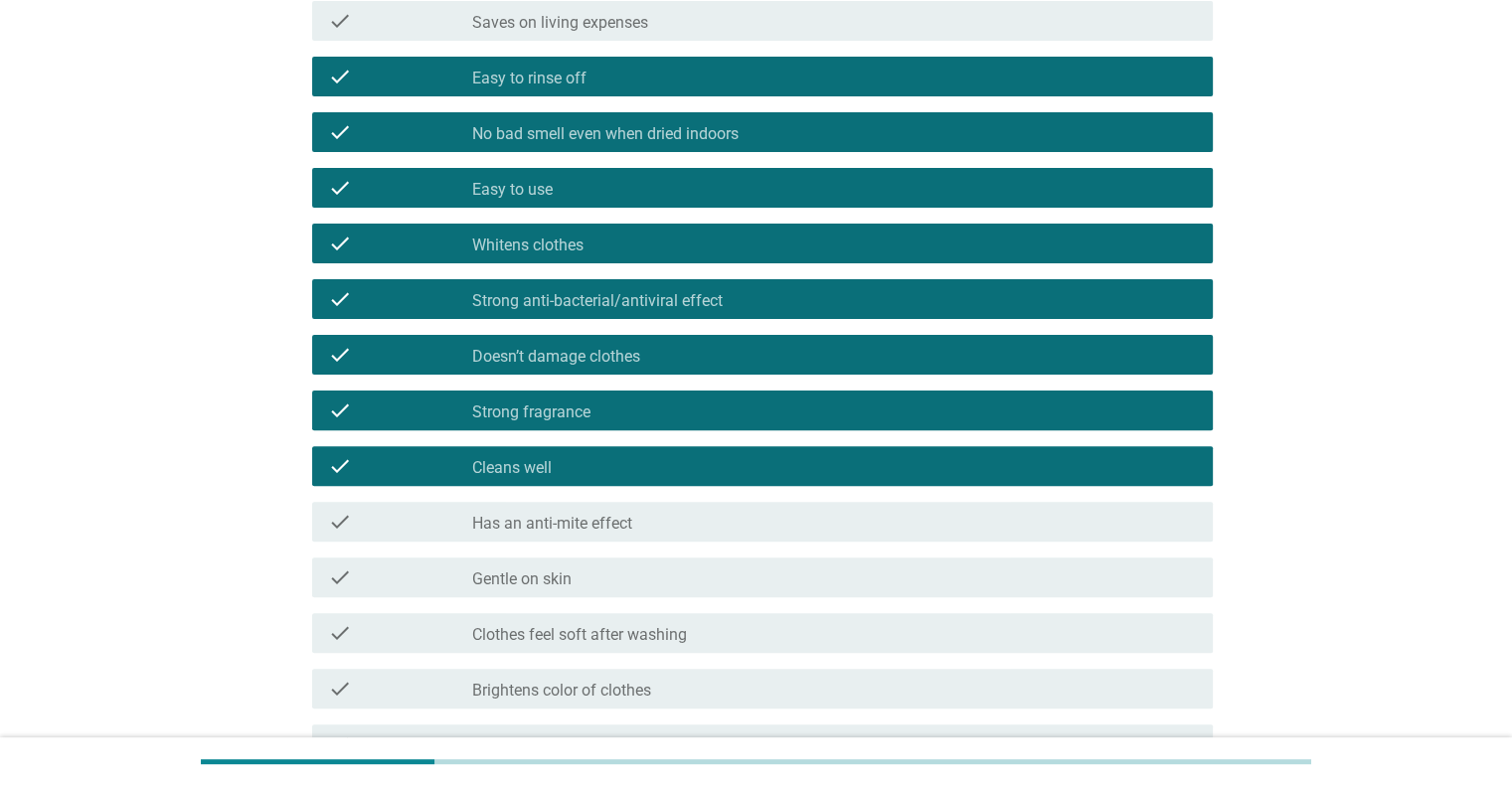 scroll, scrollTop: 696, scrollLeft: 0, axis: vertical 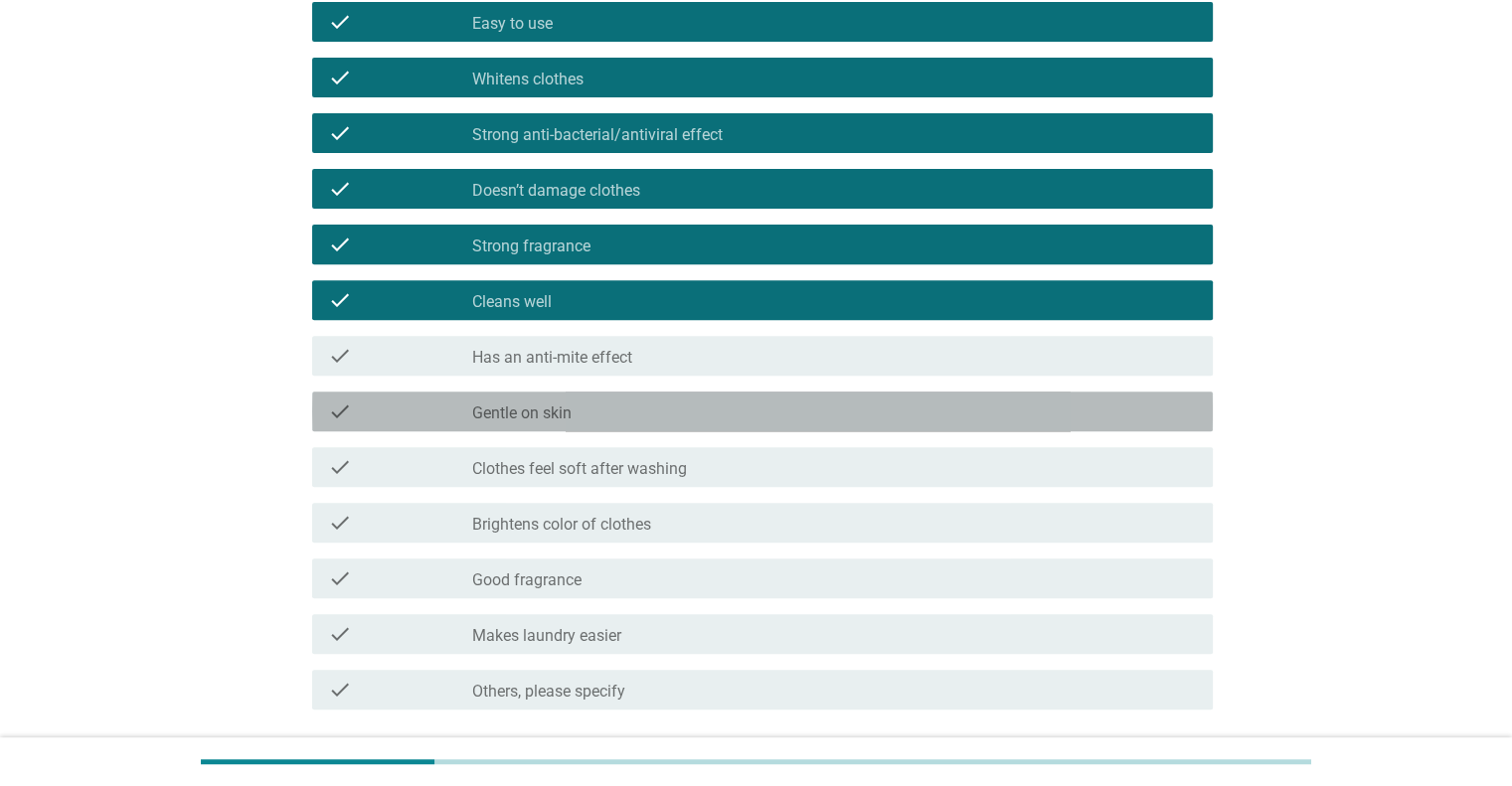 click on "check     check_box_outline_blank Gentle on skin" at bounding box center (762, 411) 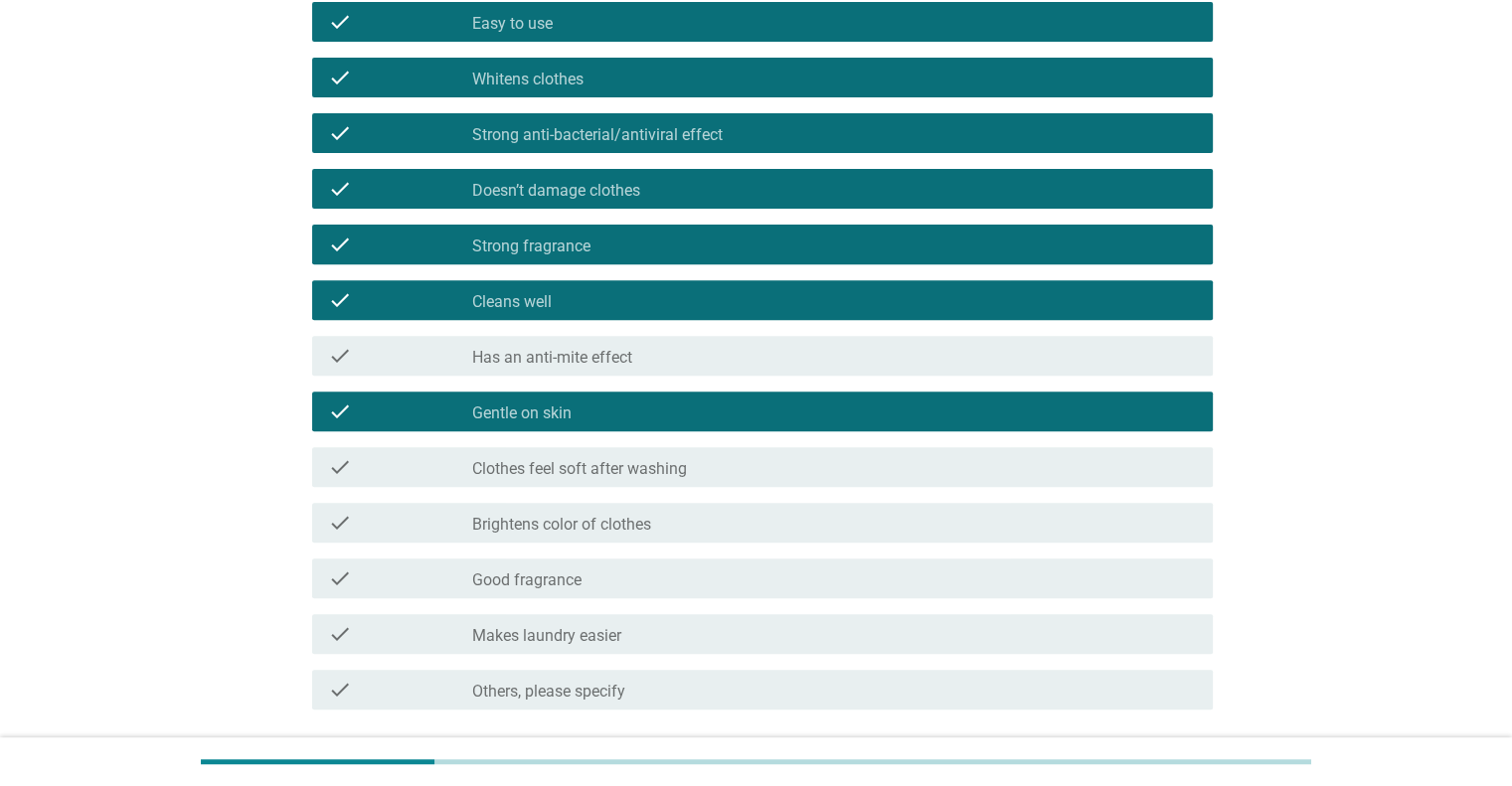 click on "Clothes feel soft after washing" at bounding box center (580, 469) 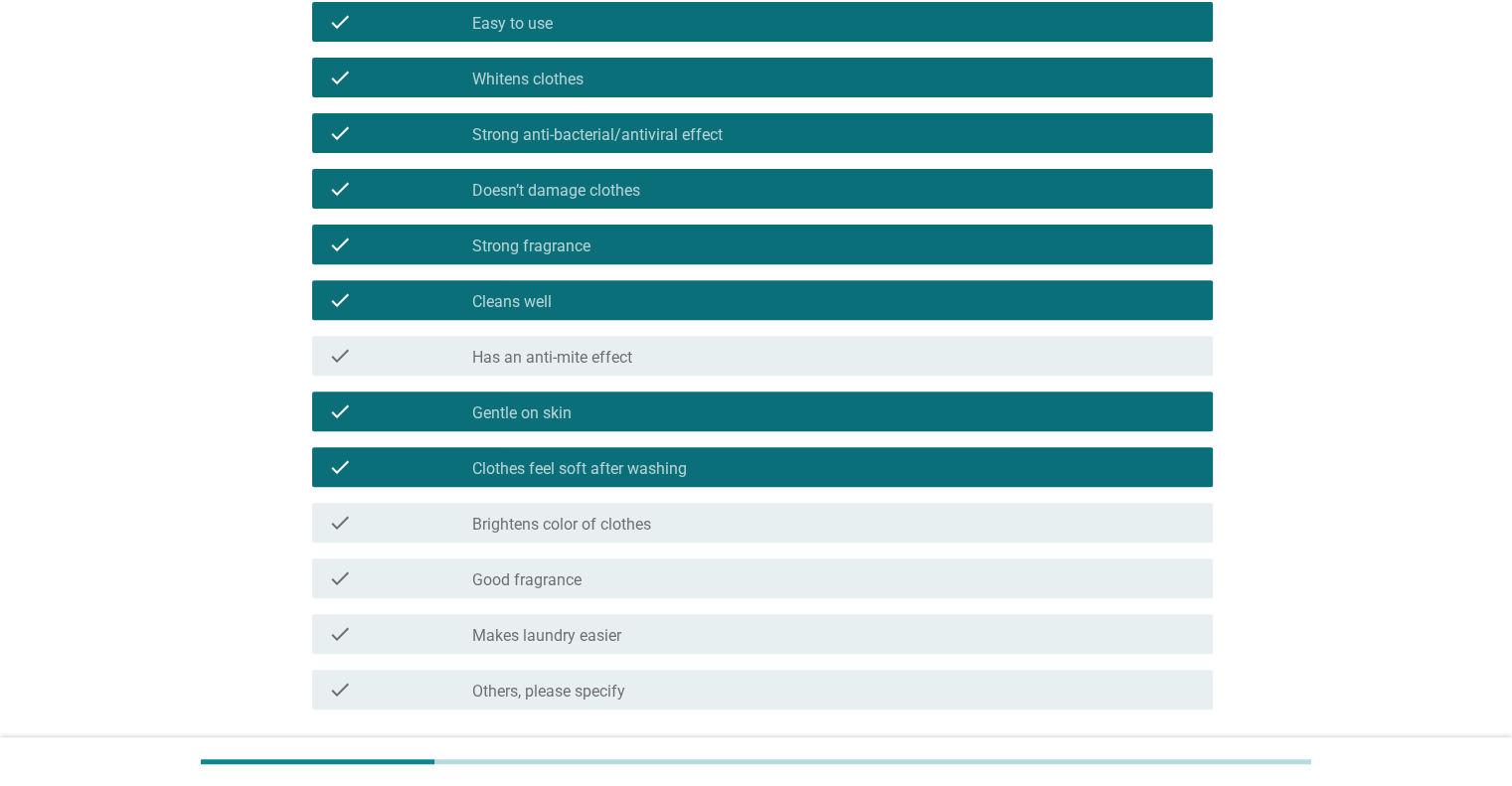 click on "check_box_outline_blank Good fragrance" at bounding box center (834, 578) 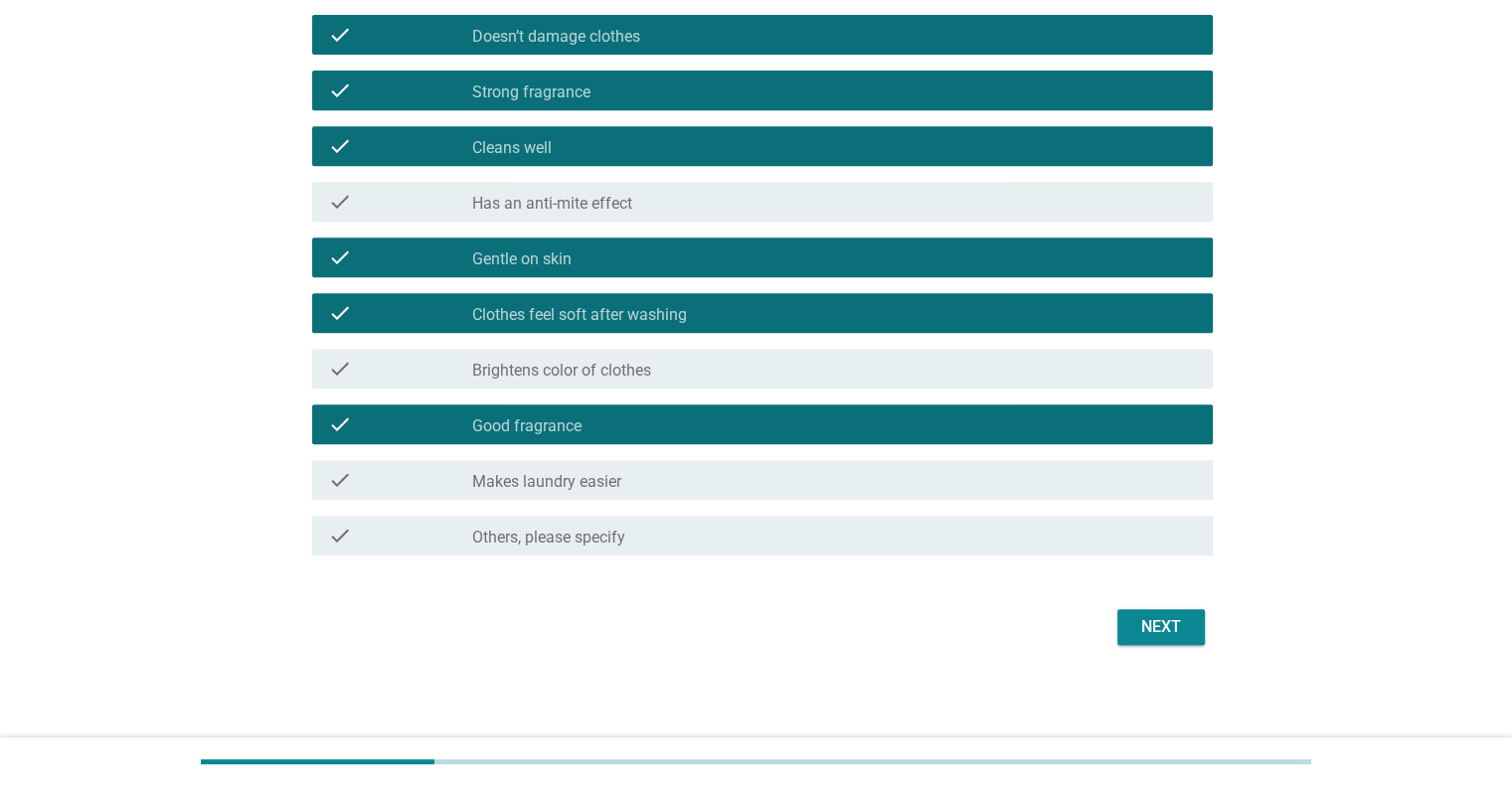 scroll, scrollTop: 851, scrollLeft: 0, axis: vertical 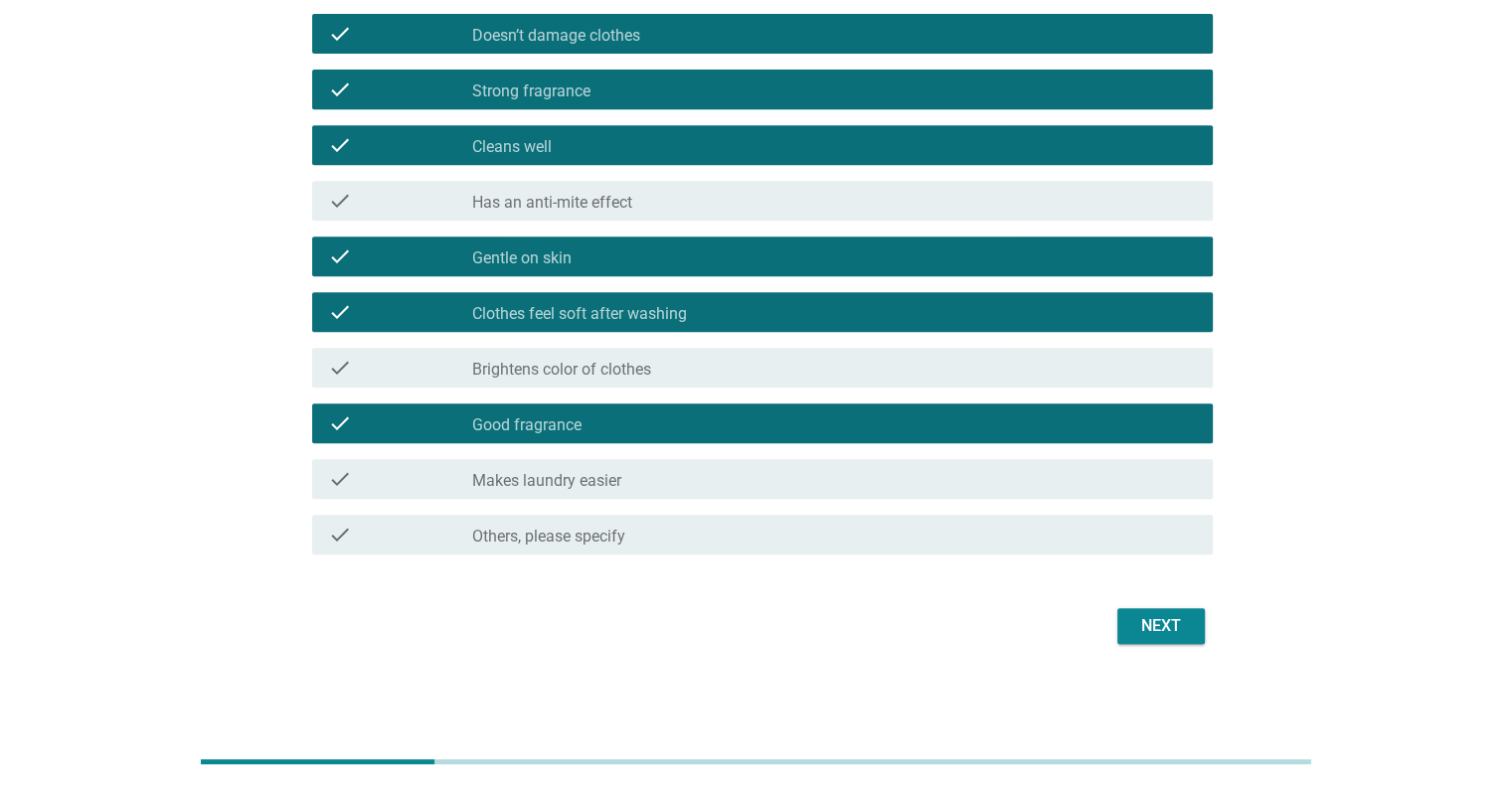 click on "Next" at bounding box center (1161, 626) 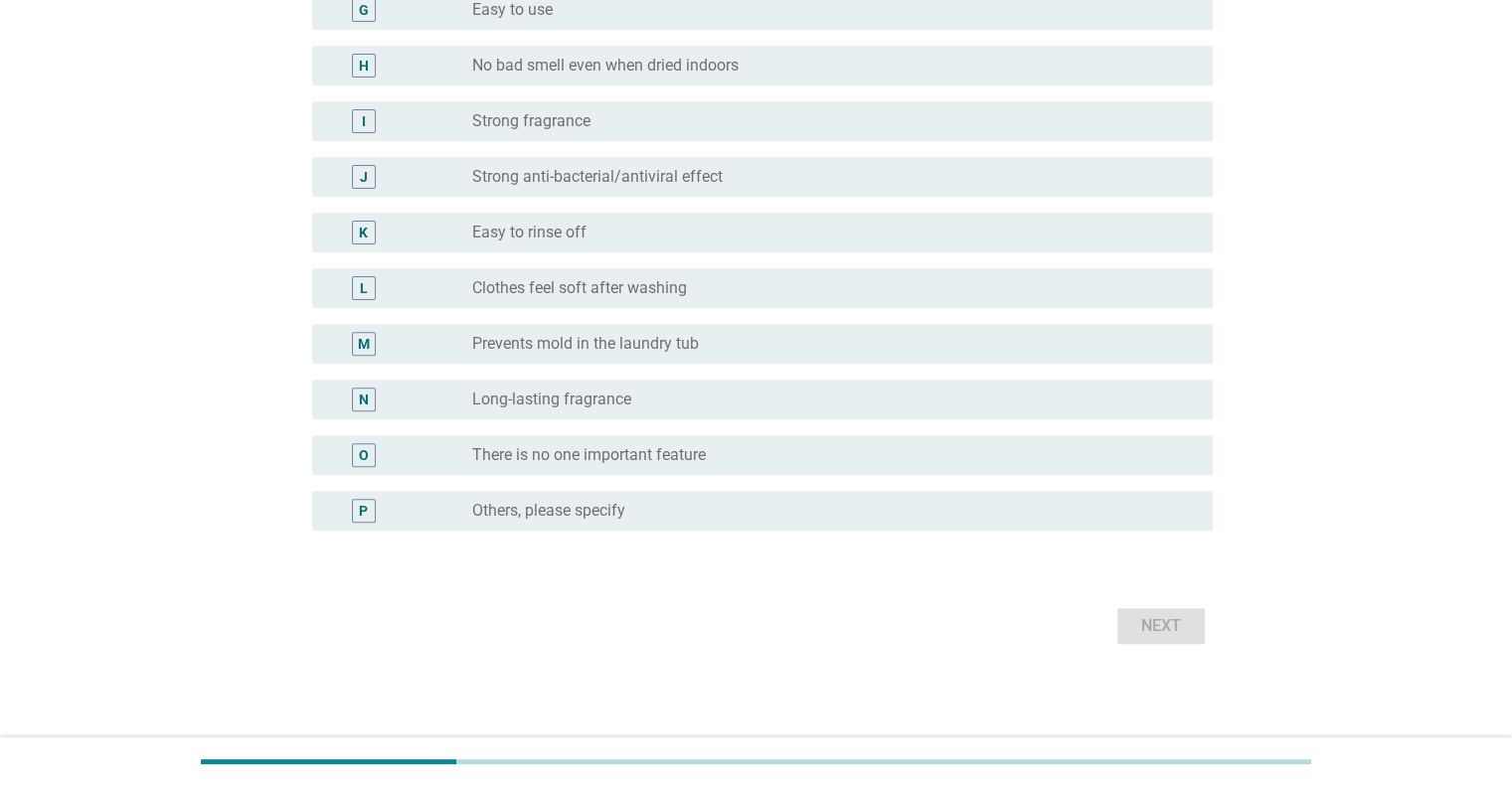 scroll, scrollTop: 0, scrollLeft: 0, axis: both 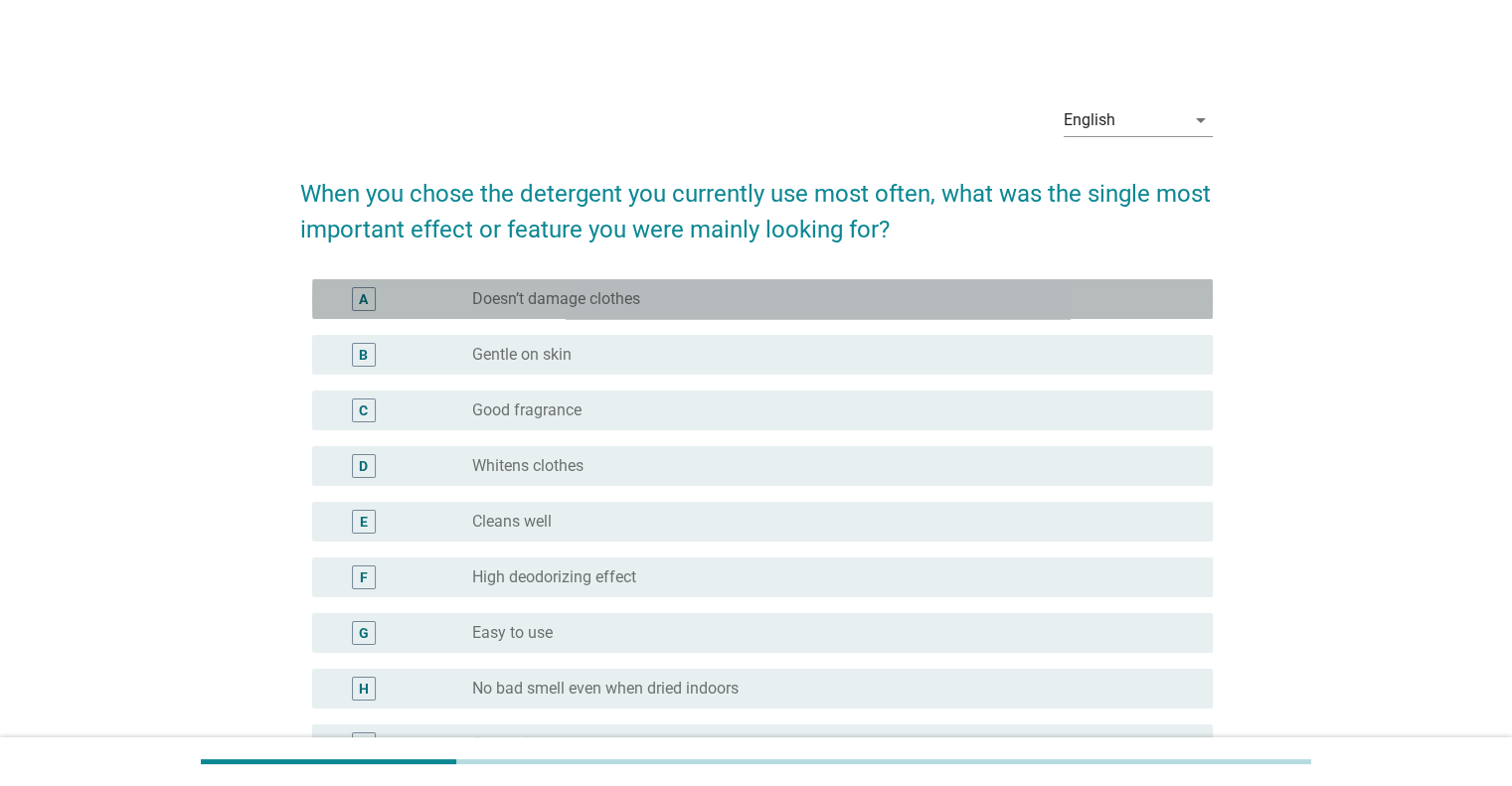 click on "radio_button_unchecked Doesn’t damage clothes" at bounding box center (826, 299) 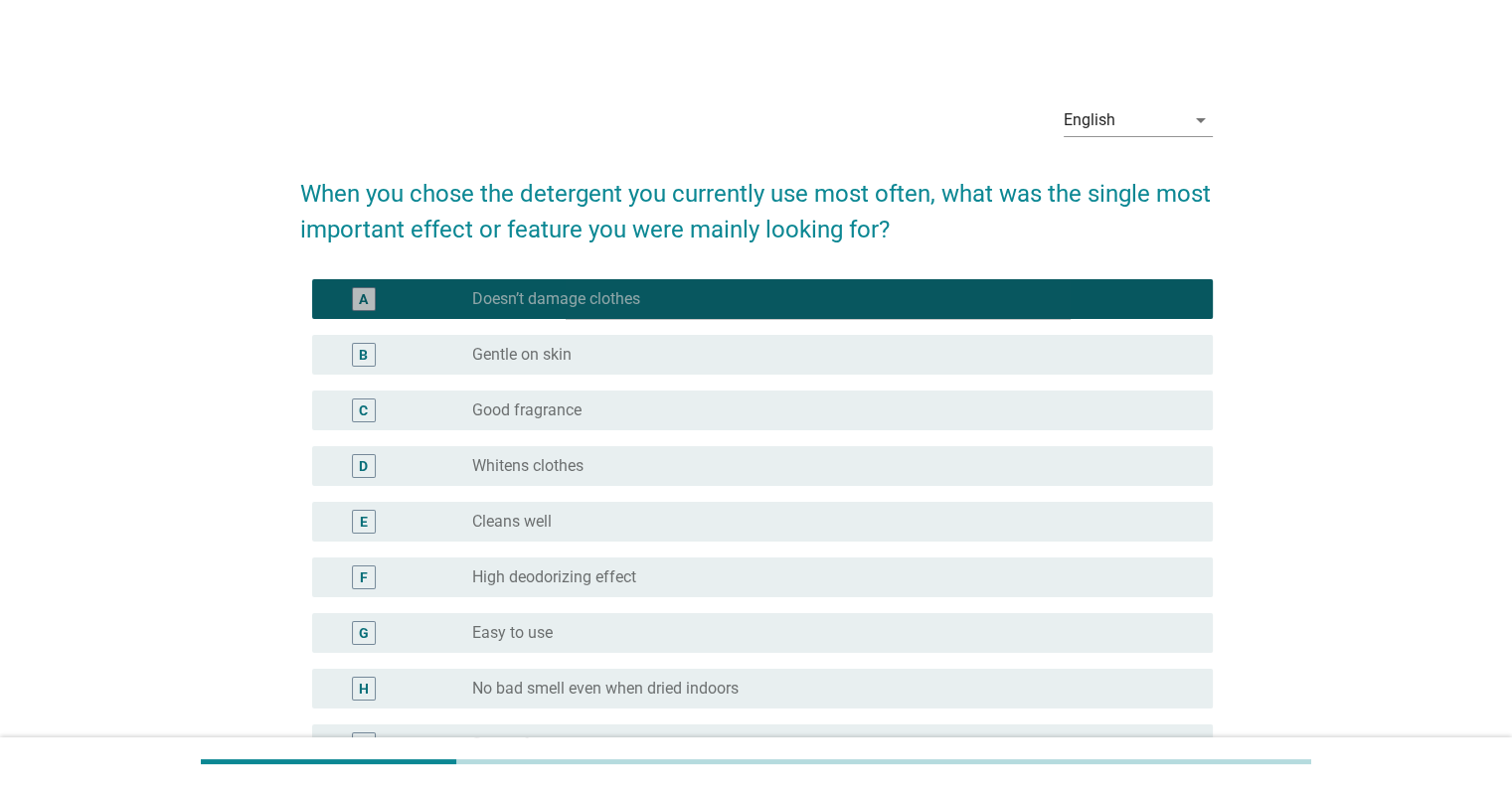 click on "Doesn’t damage clothes" at bounding box center (556, 299) 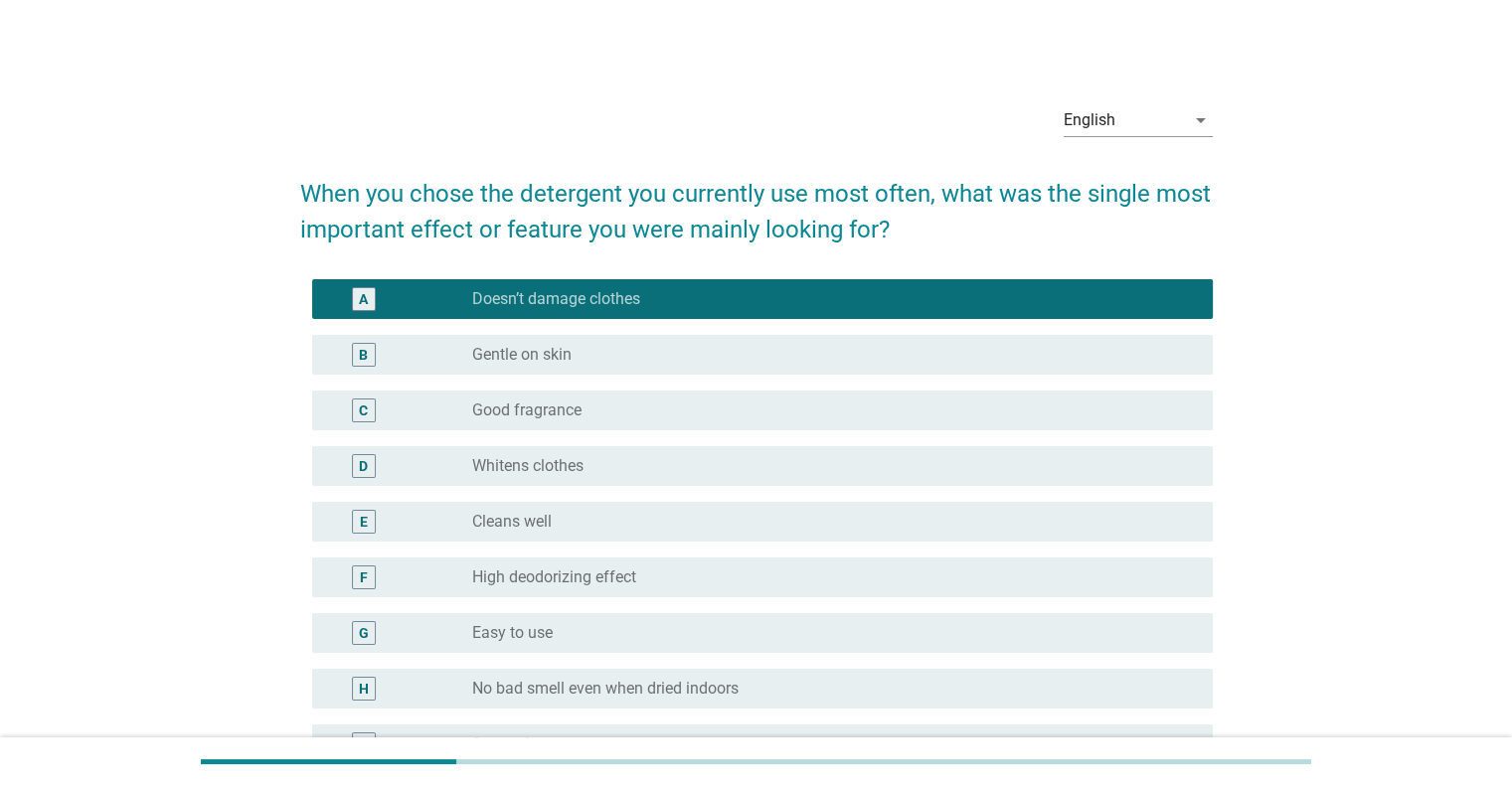 click on "radio_button_unchecked Gentle on skin" at bounding box center [826, 355] 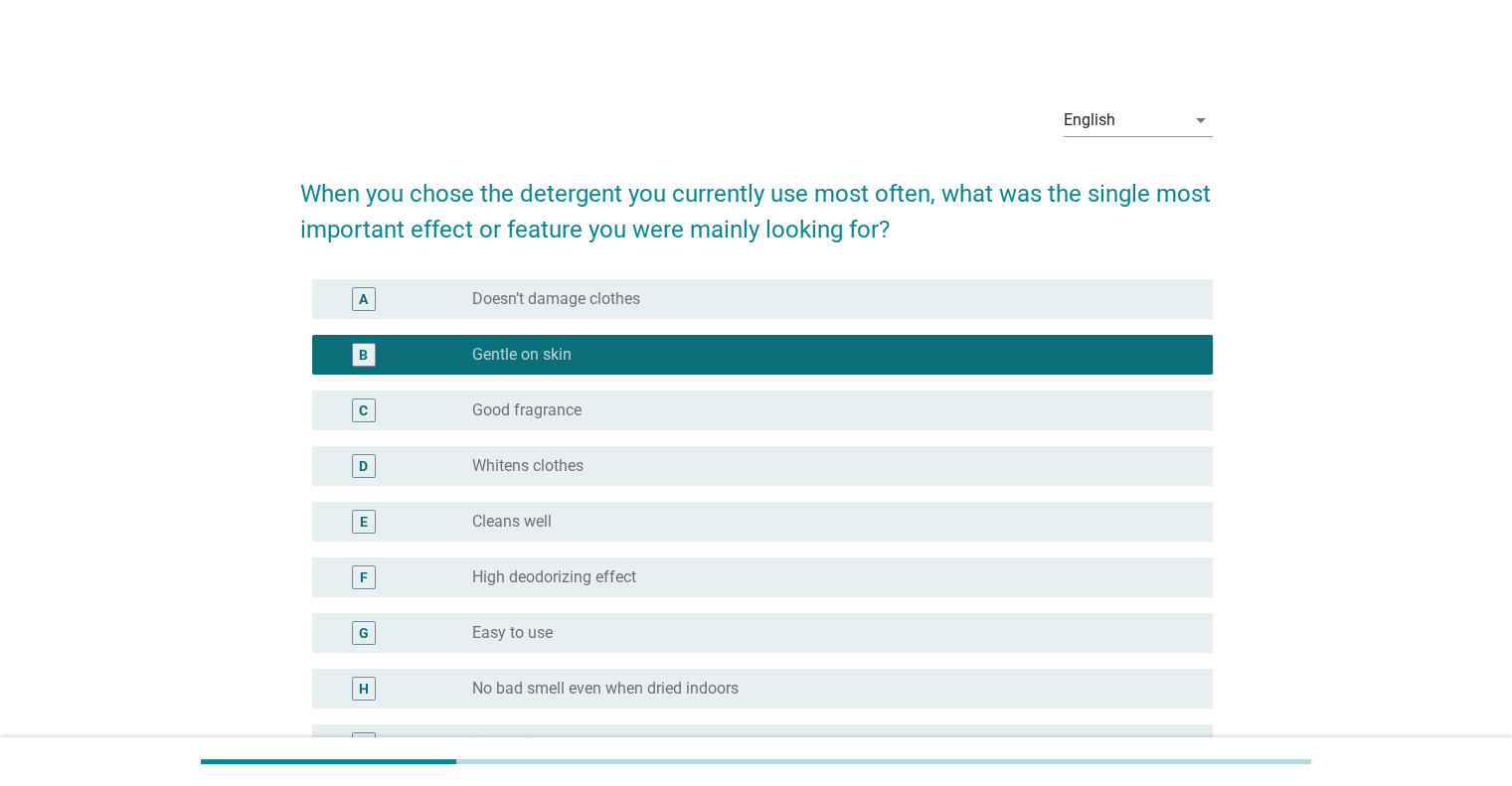 click on "radio_button_unchecked Good fragrance" at bounding box center [826, 410] 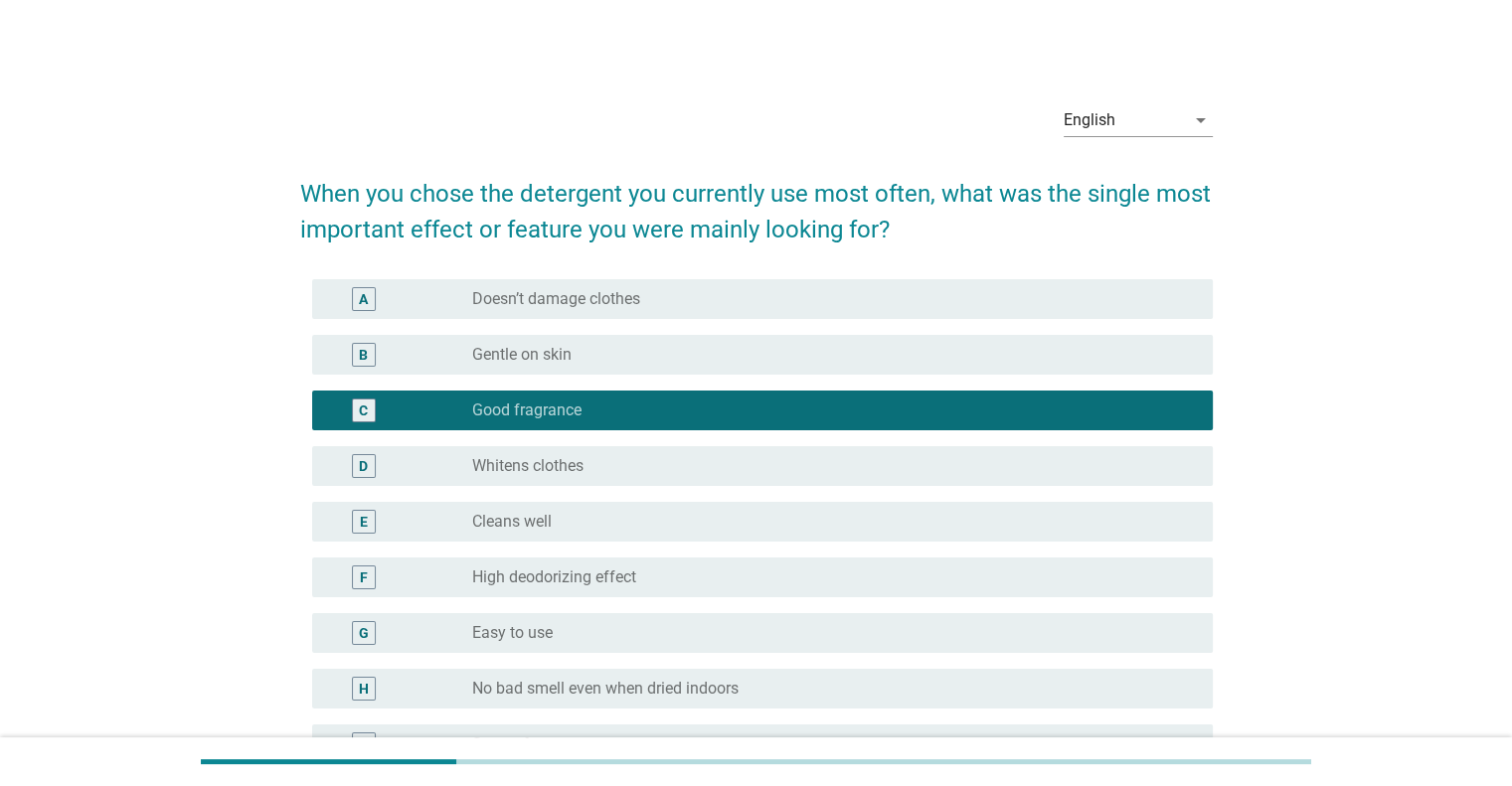 click on "radio_button_unchecked Cleans well" at bounding box center [834, 522] 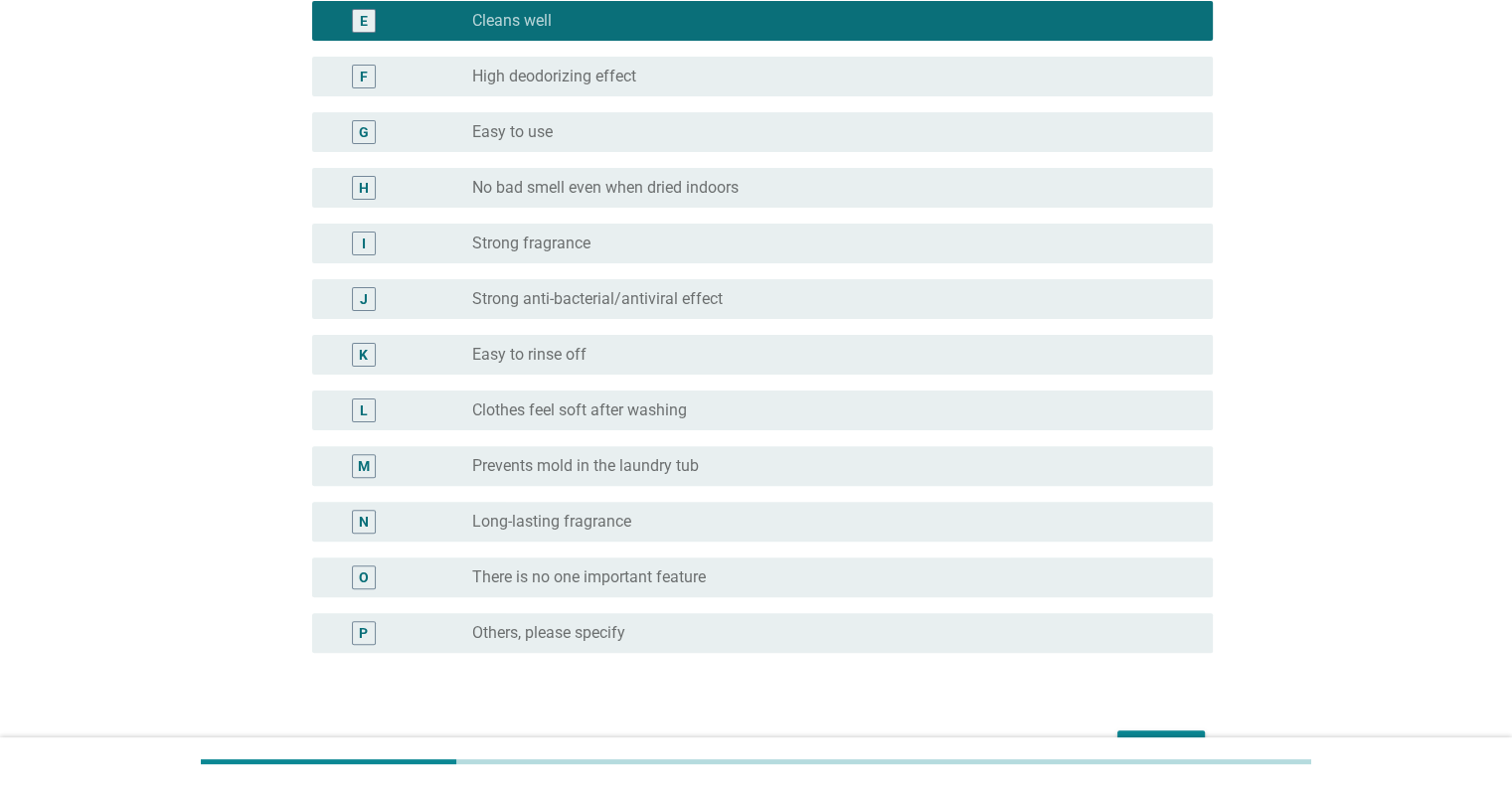 scroll, scrollTop: 623, scrollLeft: 0, axis: vertical 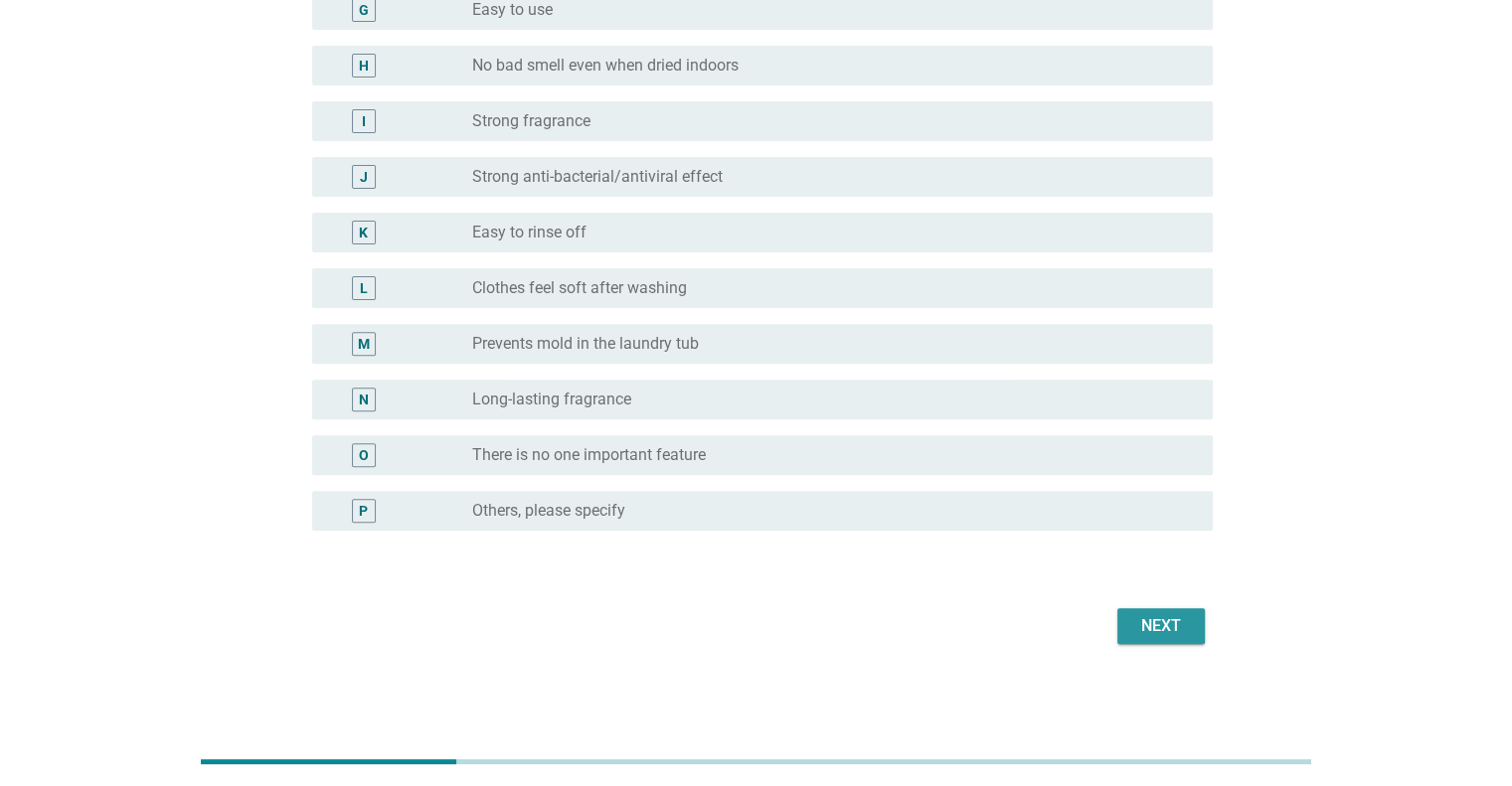 click on "Next" at bounding box center [1161, 626] 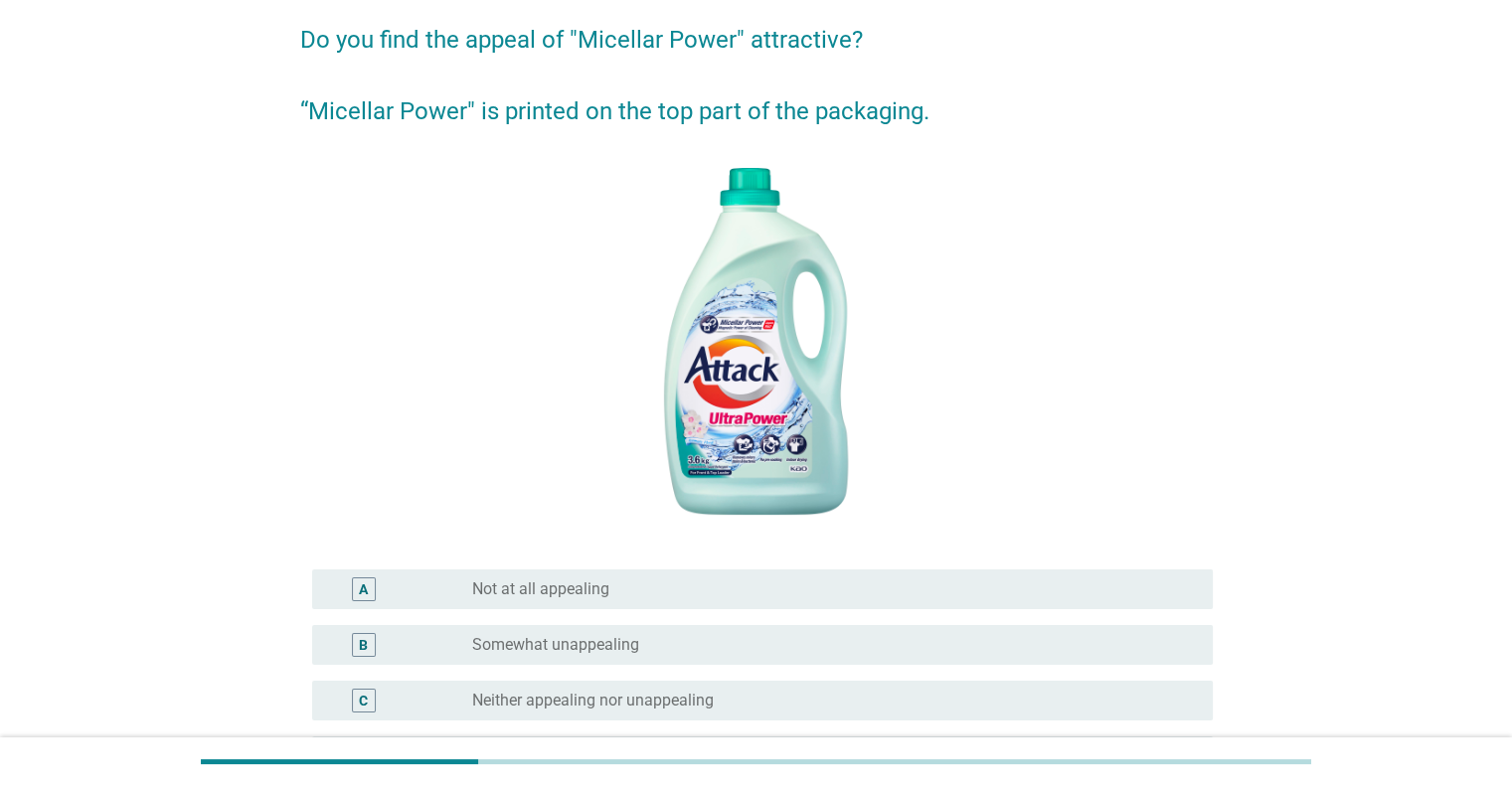 scroll, scrollTop: 397, scrollLeft: 0, axis: vertical 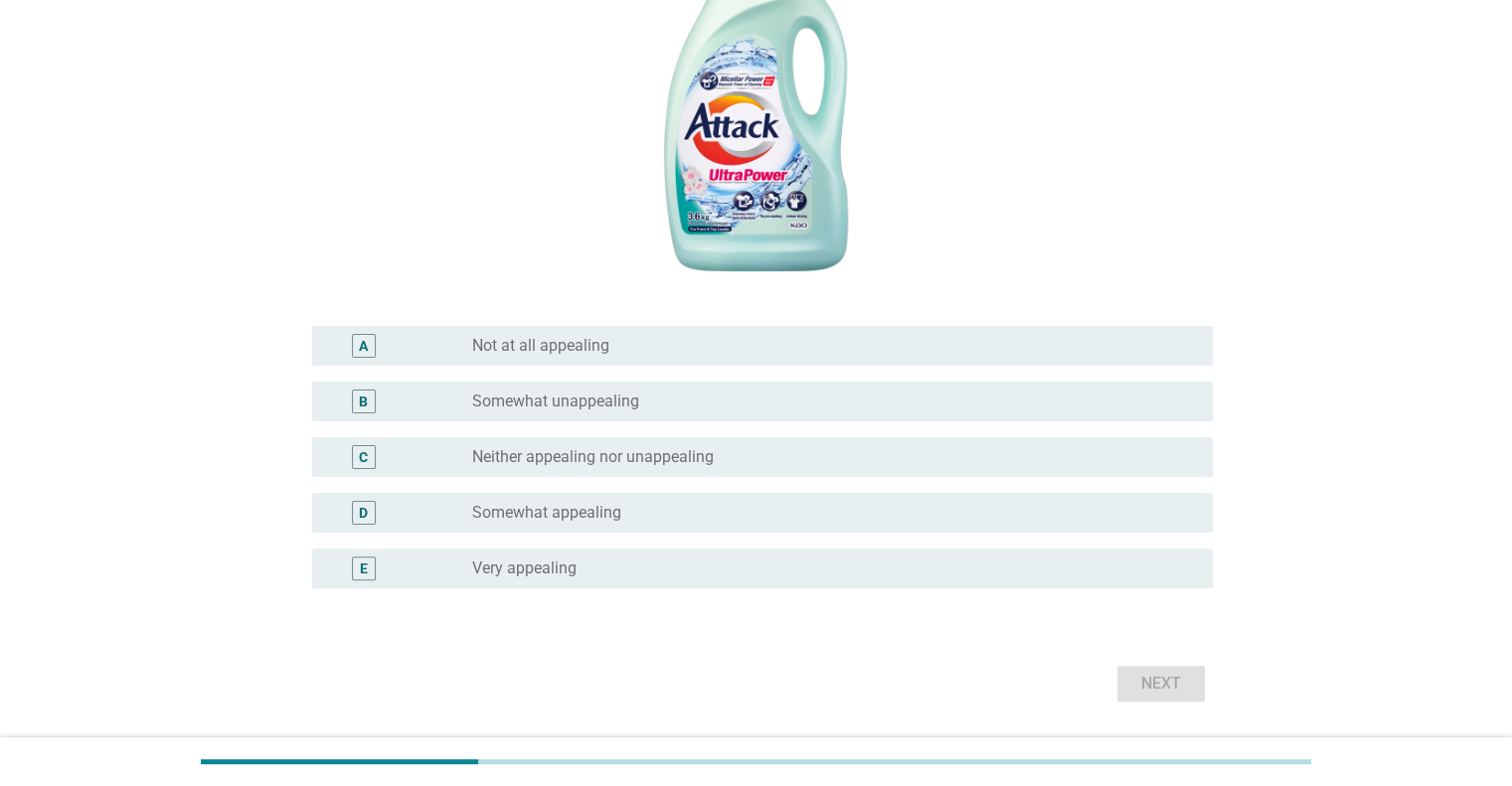 click on "Neither appealing nor unappealing" at bounding box center (592, 457) 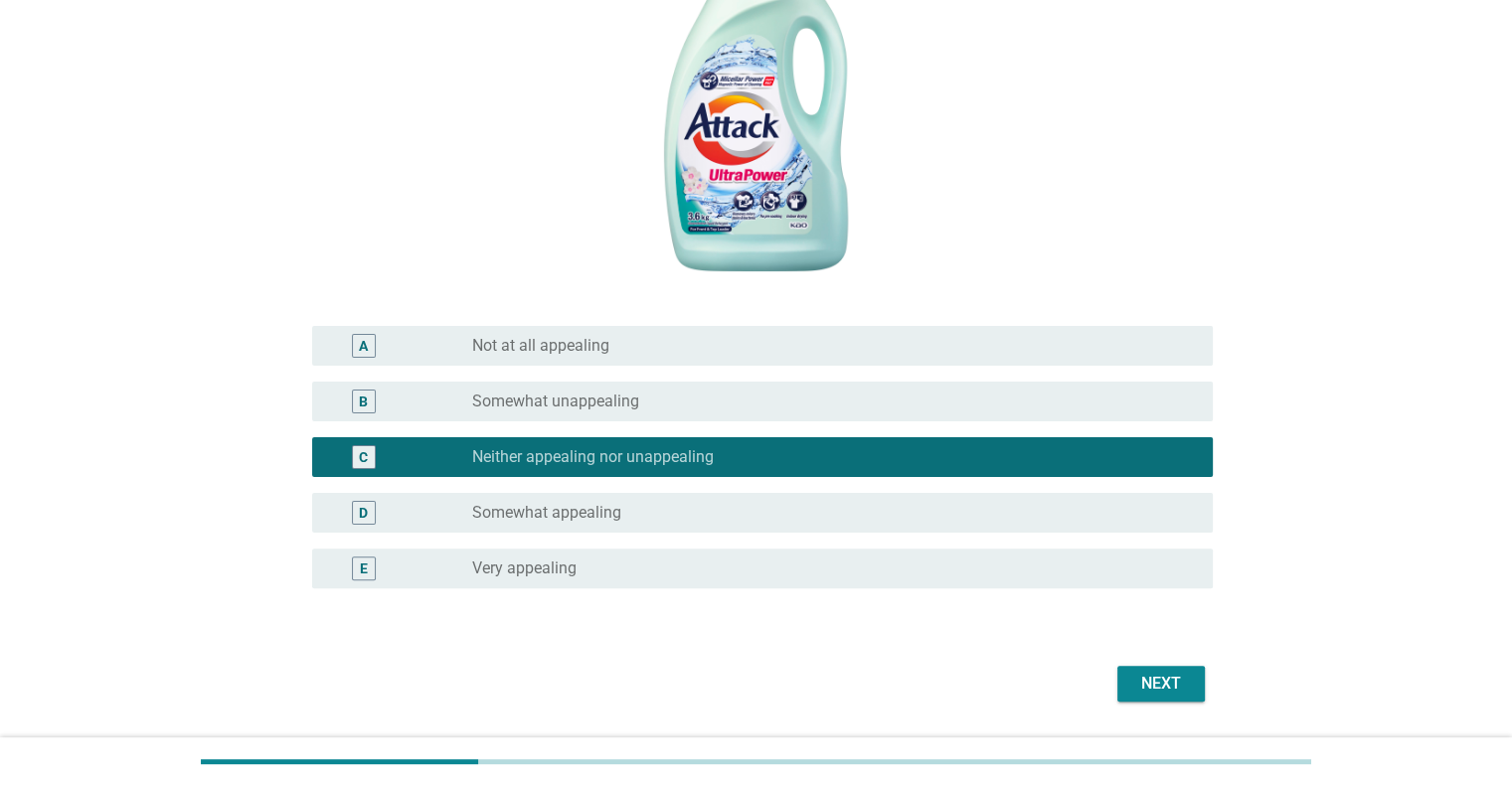 click on "Next" at bounding box center (1161, 684) 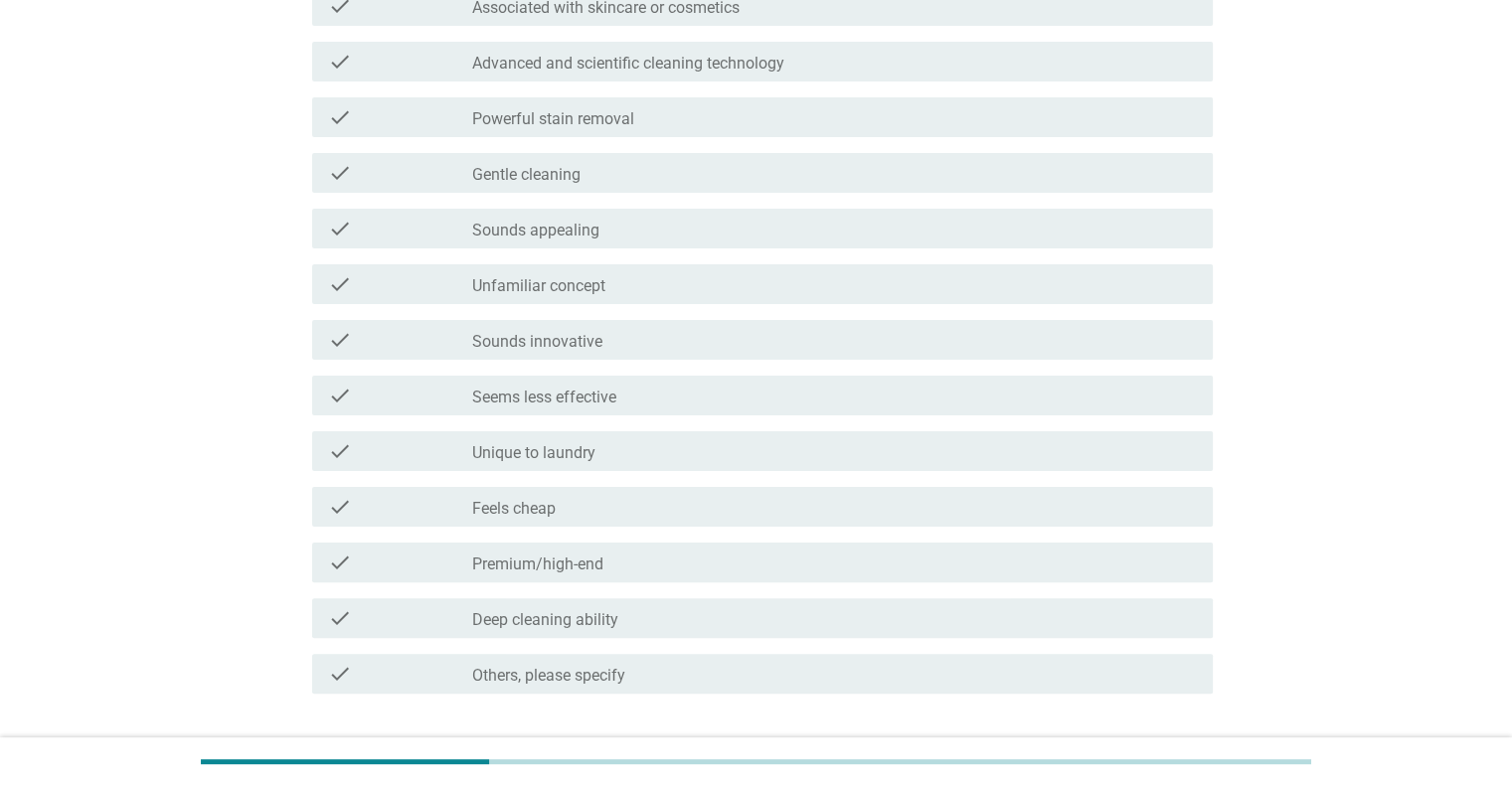 scroll, scrollTop: 0, scrollLeft: 0, axis: both 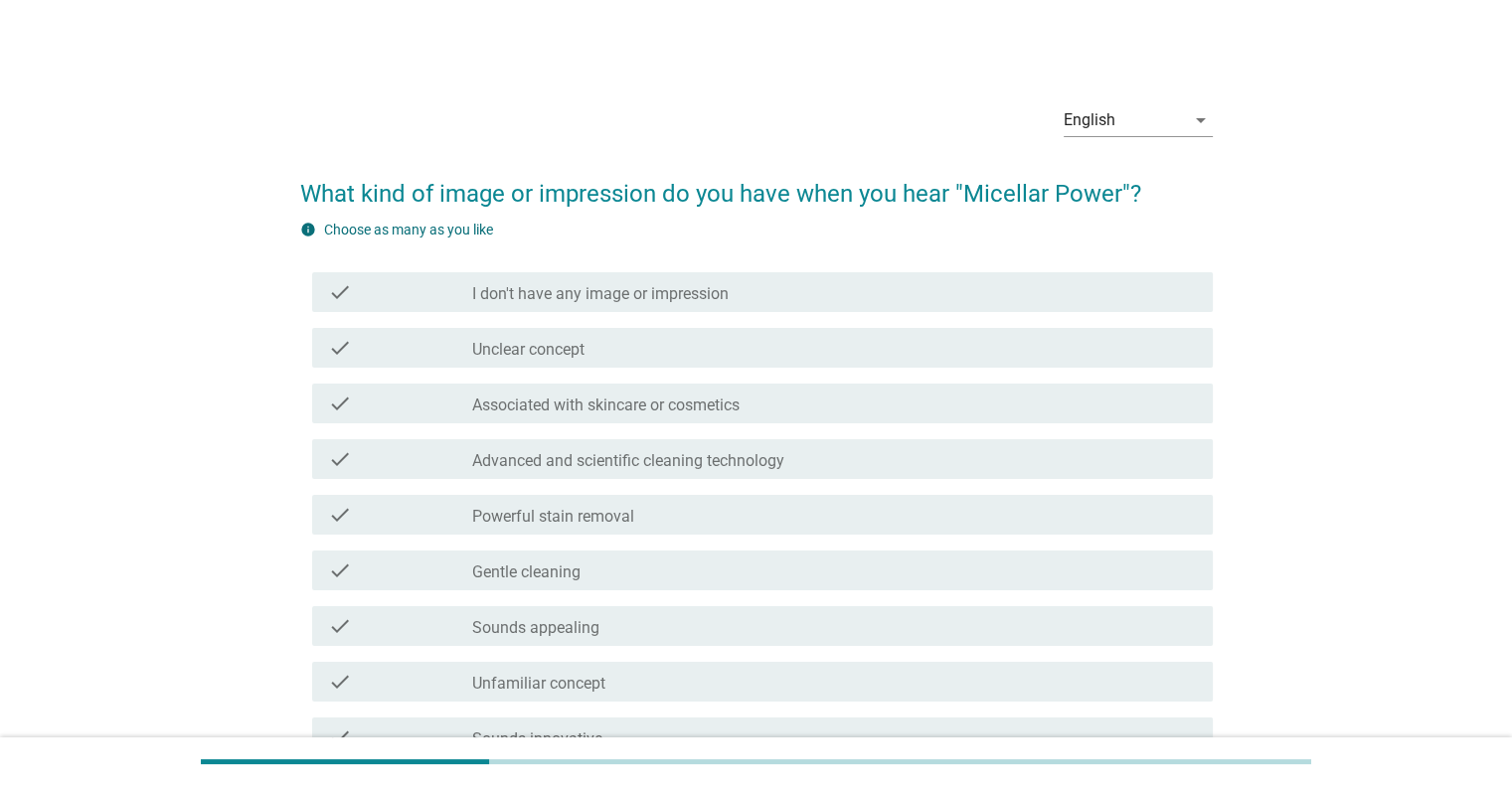click on "check_box_outline_blank Unclear concept" at bounding box center [834, 348] 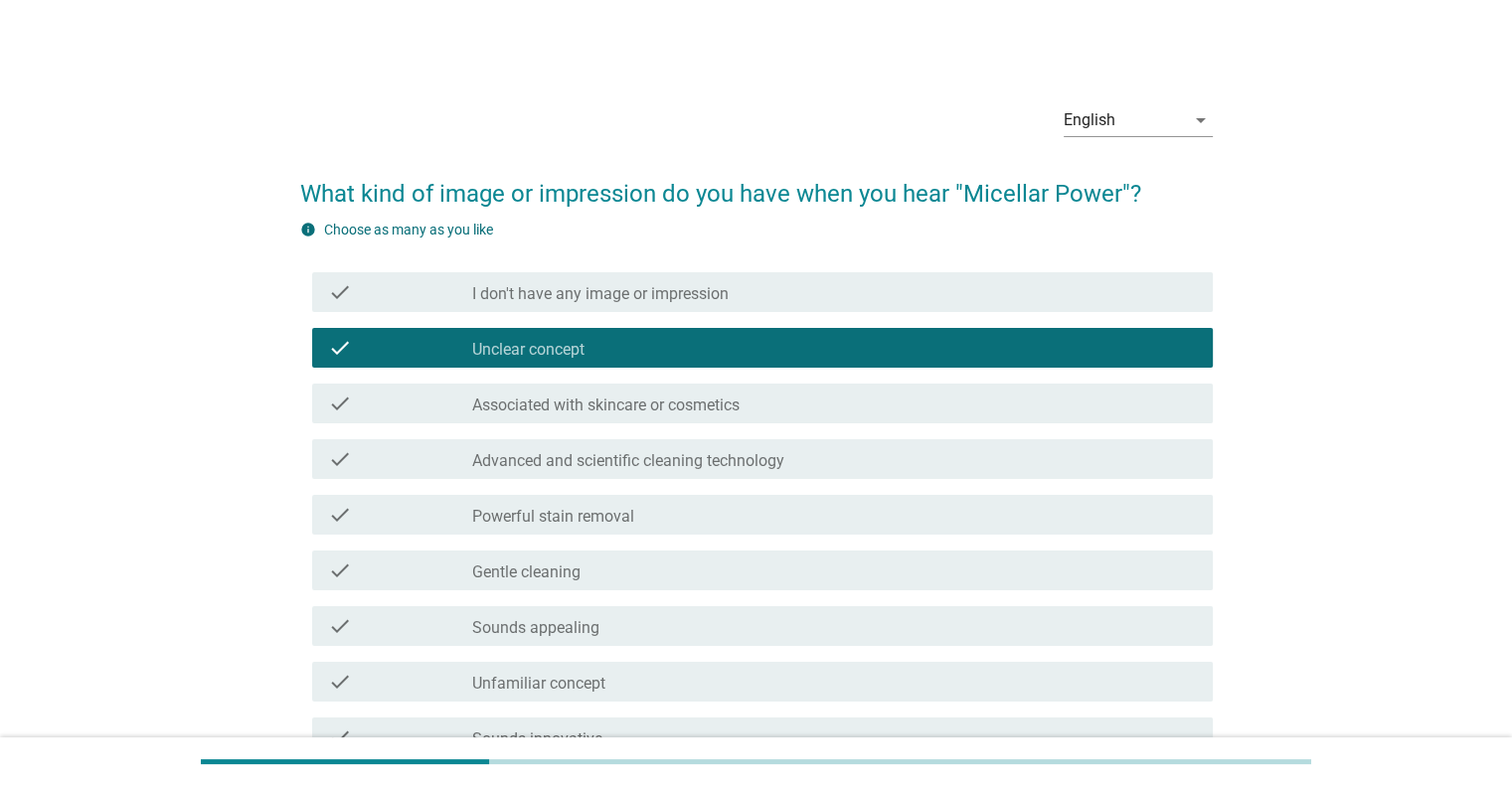 click on "check_box_outline_blank I don't have any image or impression" at bounding box center [834, 292] 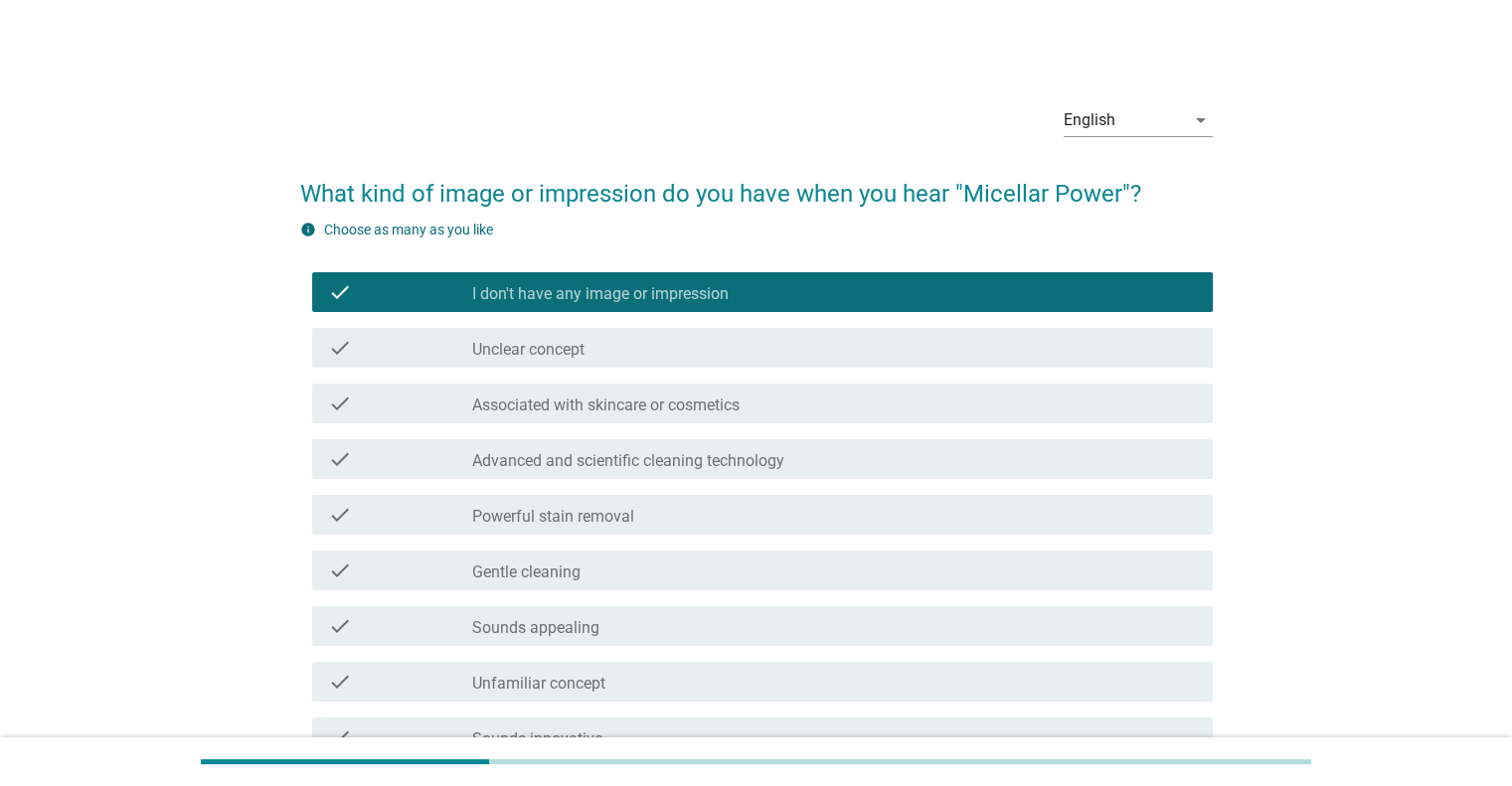 click on "check_box_outline_blank Unclear concept" at bounding box center [834, 348] 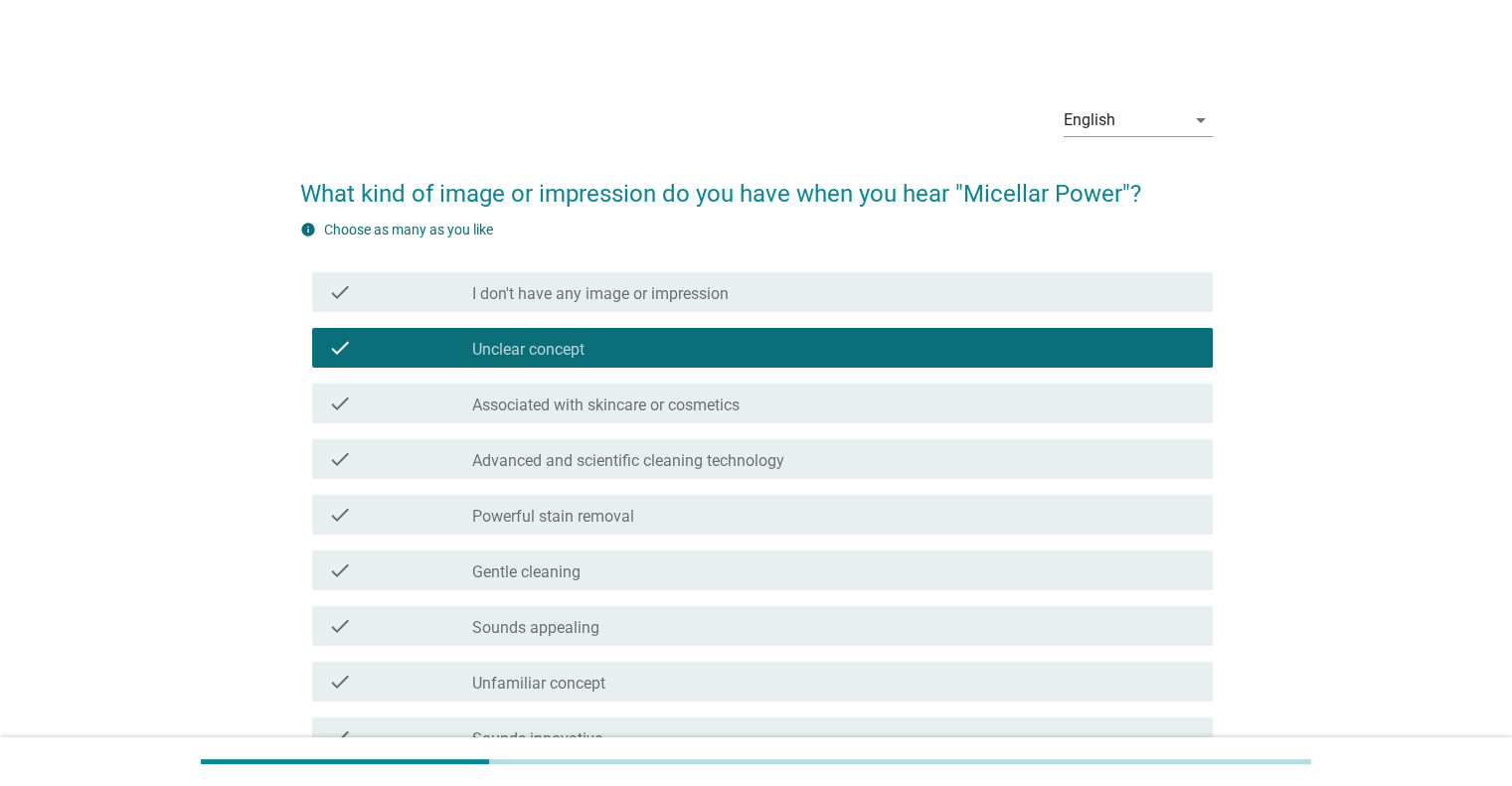 click on "I don't have any image or impression" at bounding box center (600, 294) 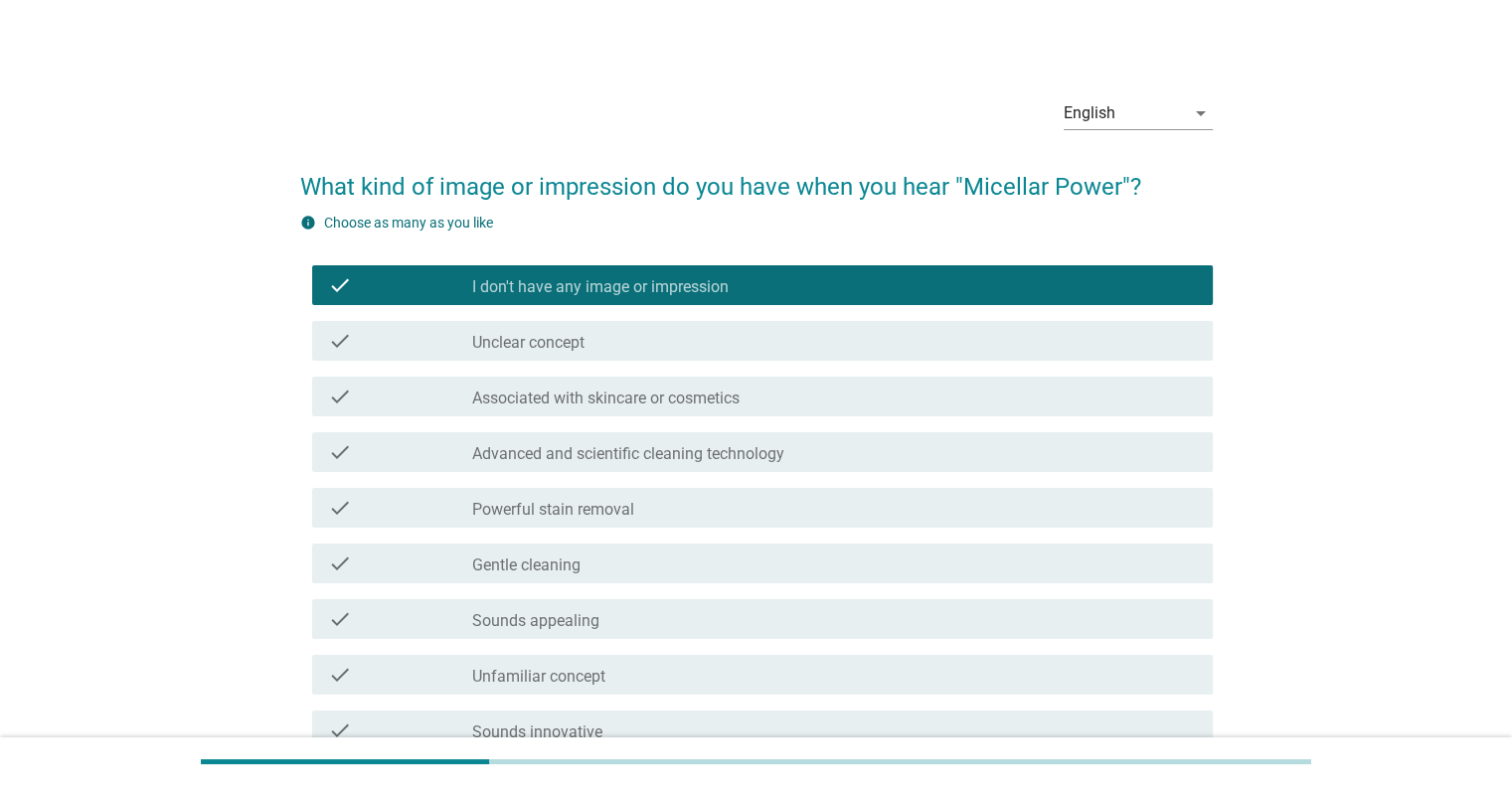 scroll, scrollTop: 497, scrollLeft: 0, axis: vertical 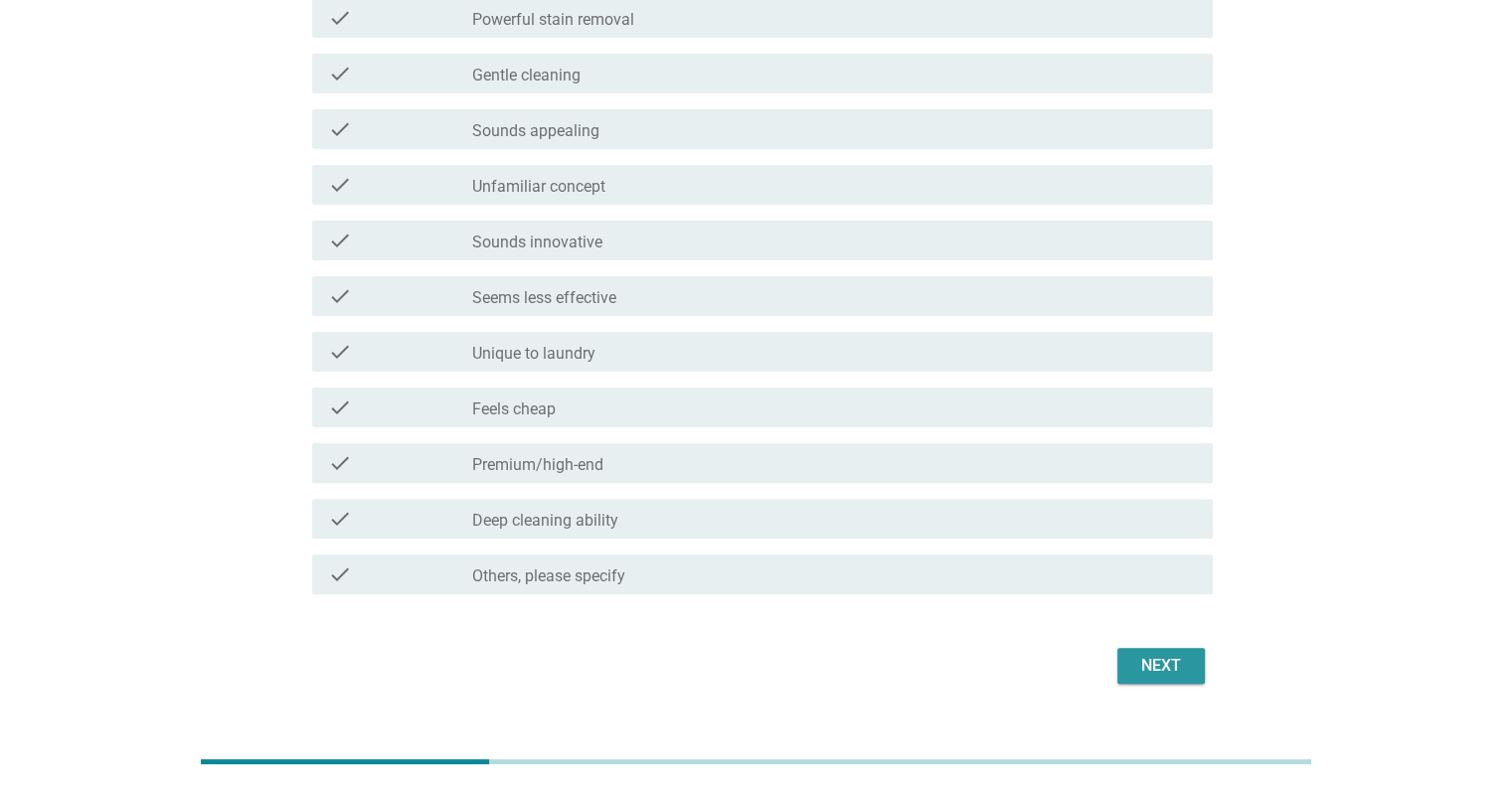 click on "Next" at bounding box center (1161, 666) 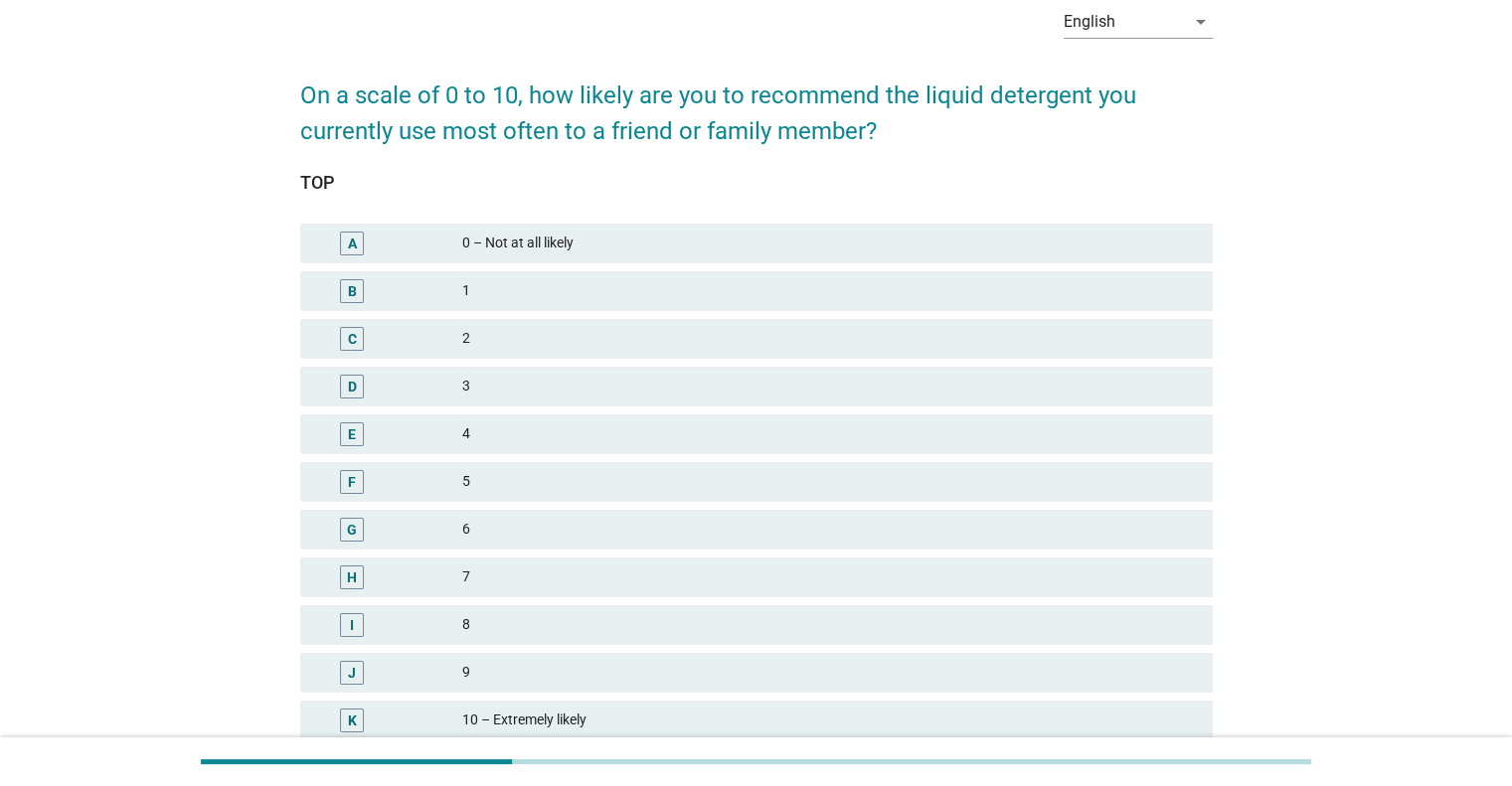 scroll, scrollTop: 267, scrollLeft: 0, axis: vertical 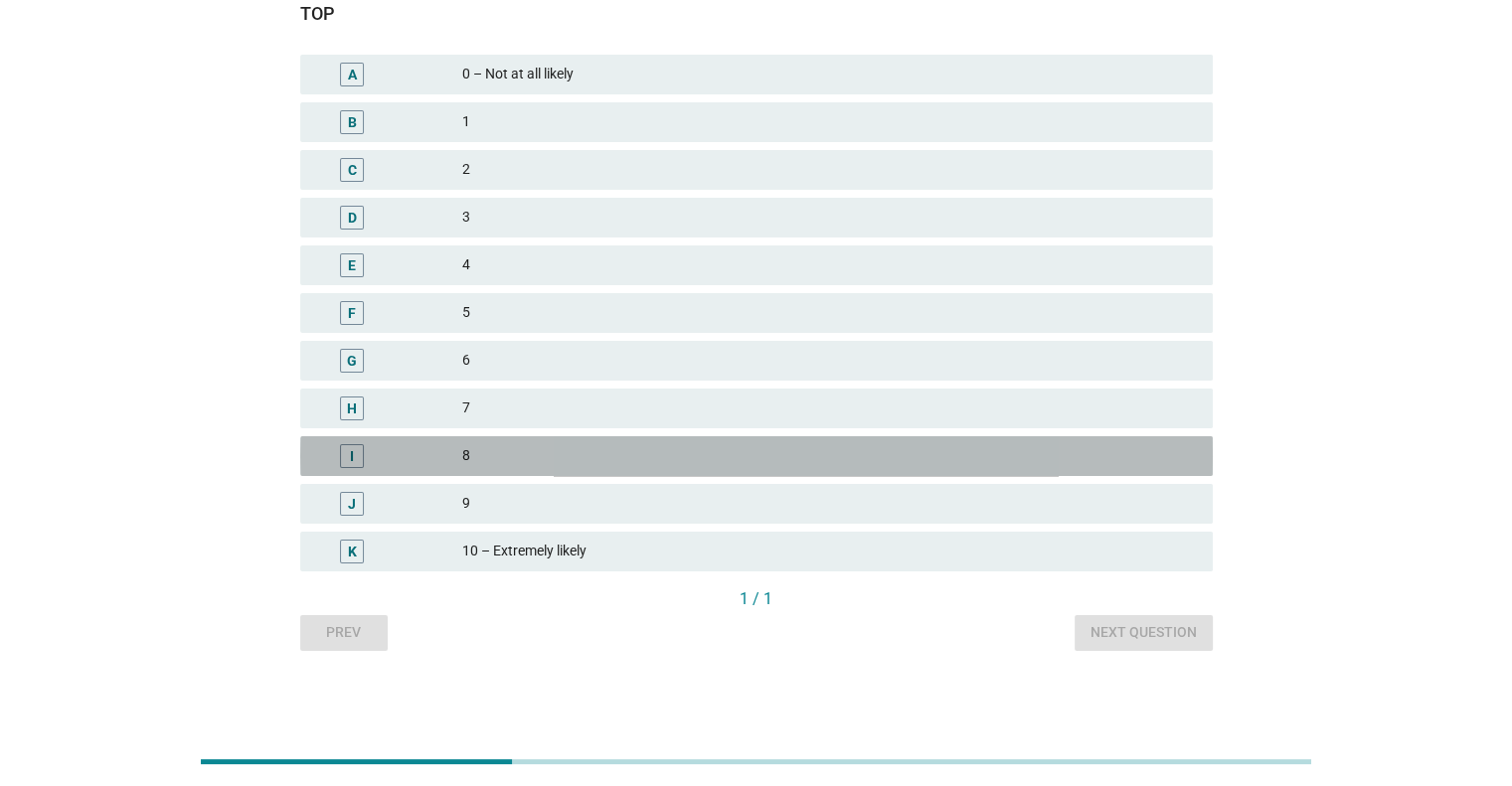 click on "8" at bounding box center [829, 456] 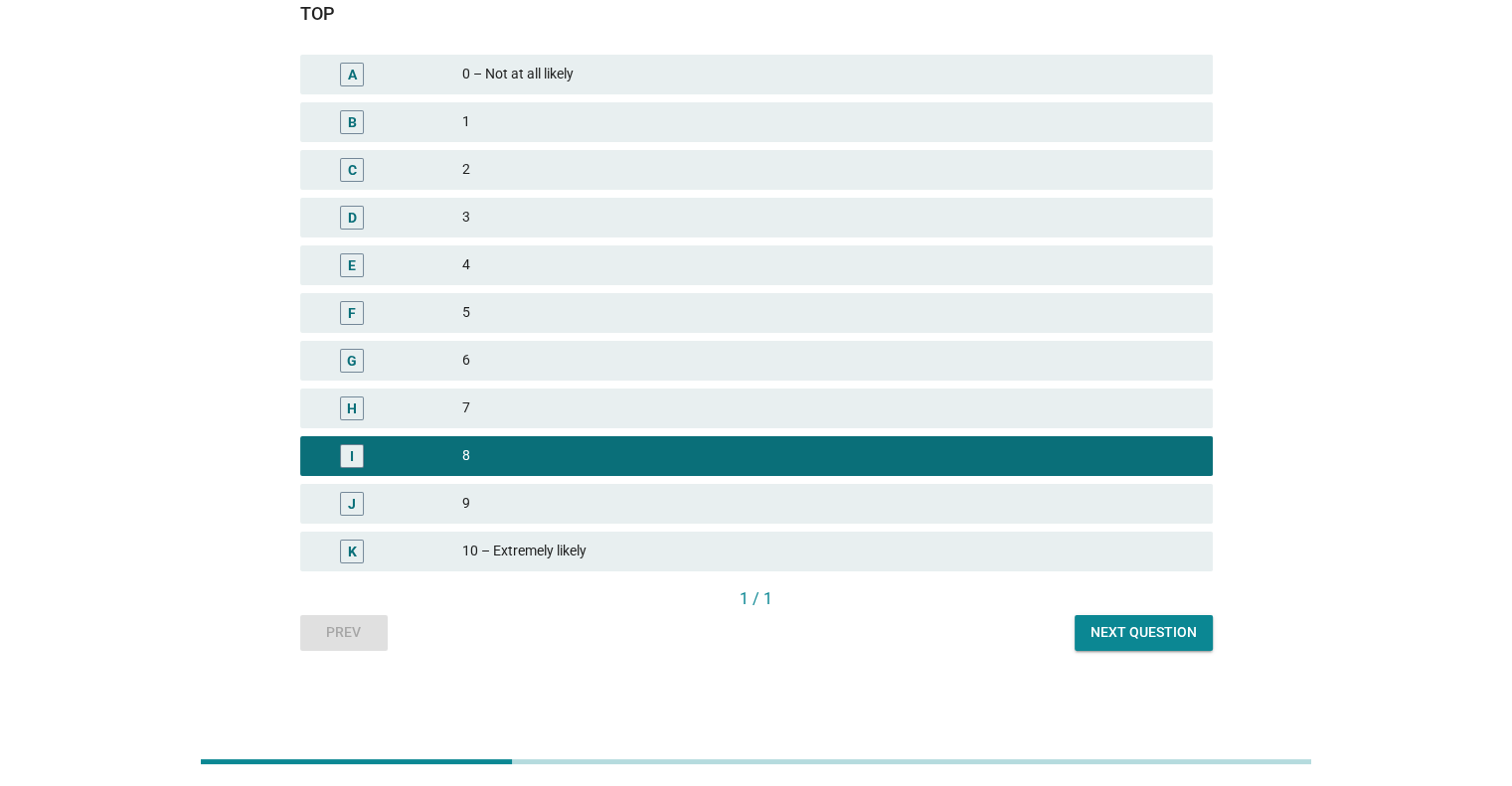 click on "Next question" at bounding box center [1143, 633] 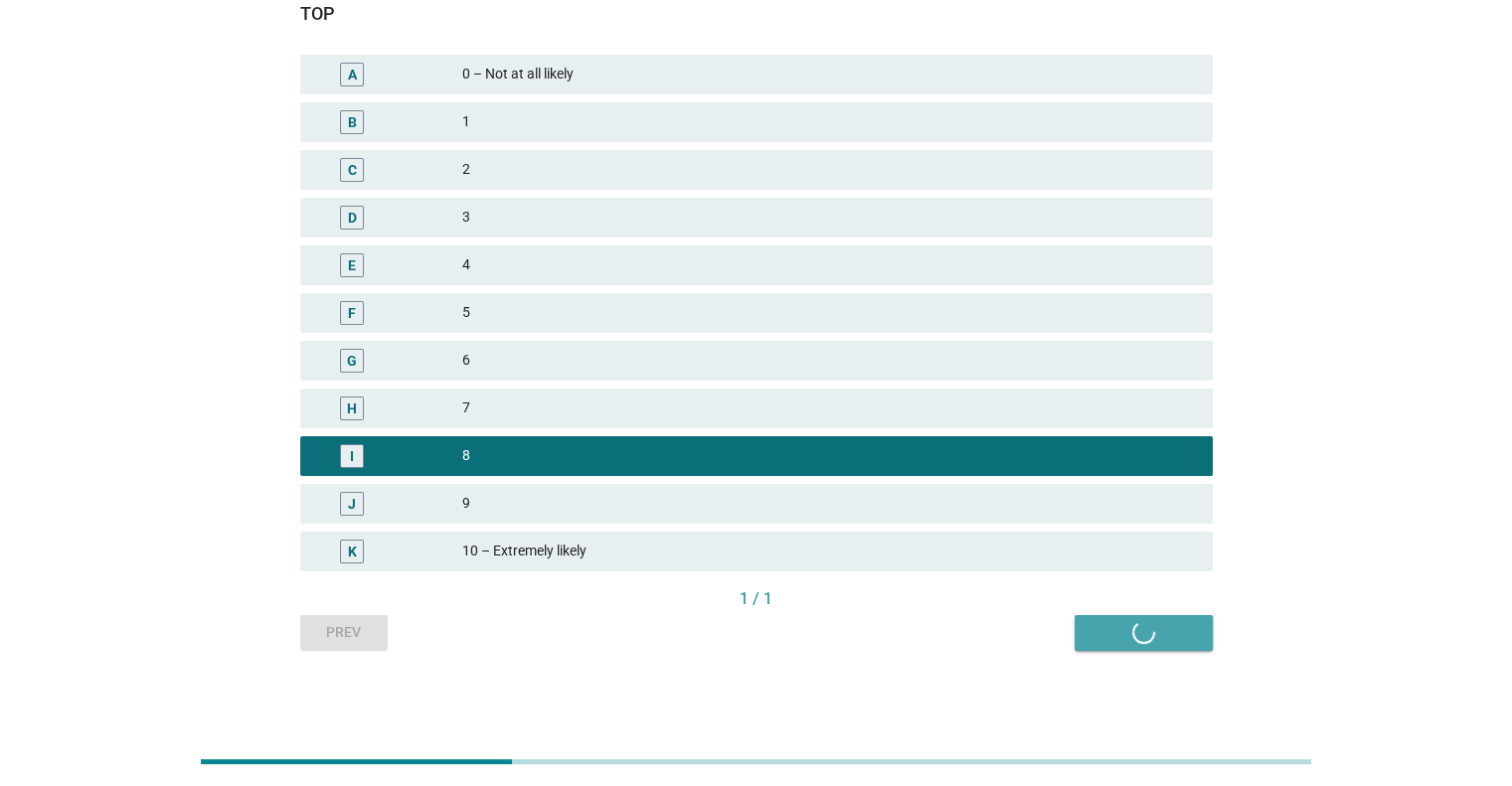scroll, scrollTop: 0, scrollLeft: 0, axis: both 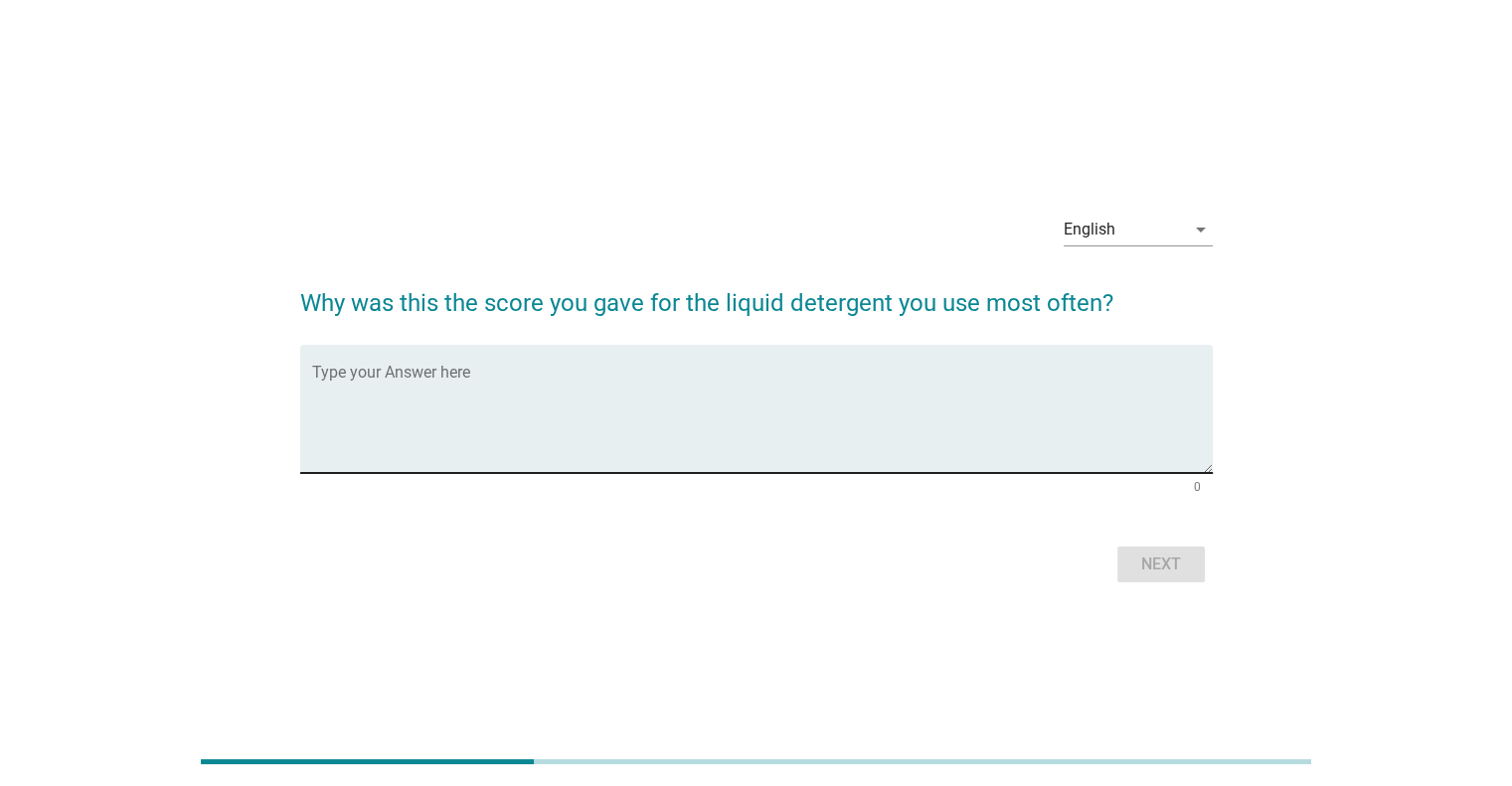 click on "Type your Answer here" at bounding box center (762, 408) 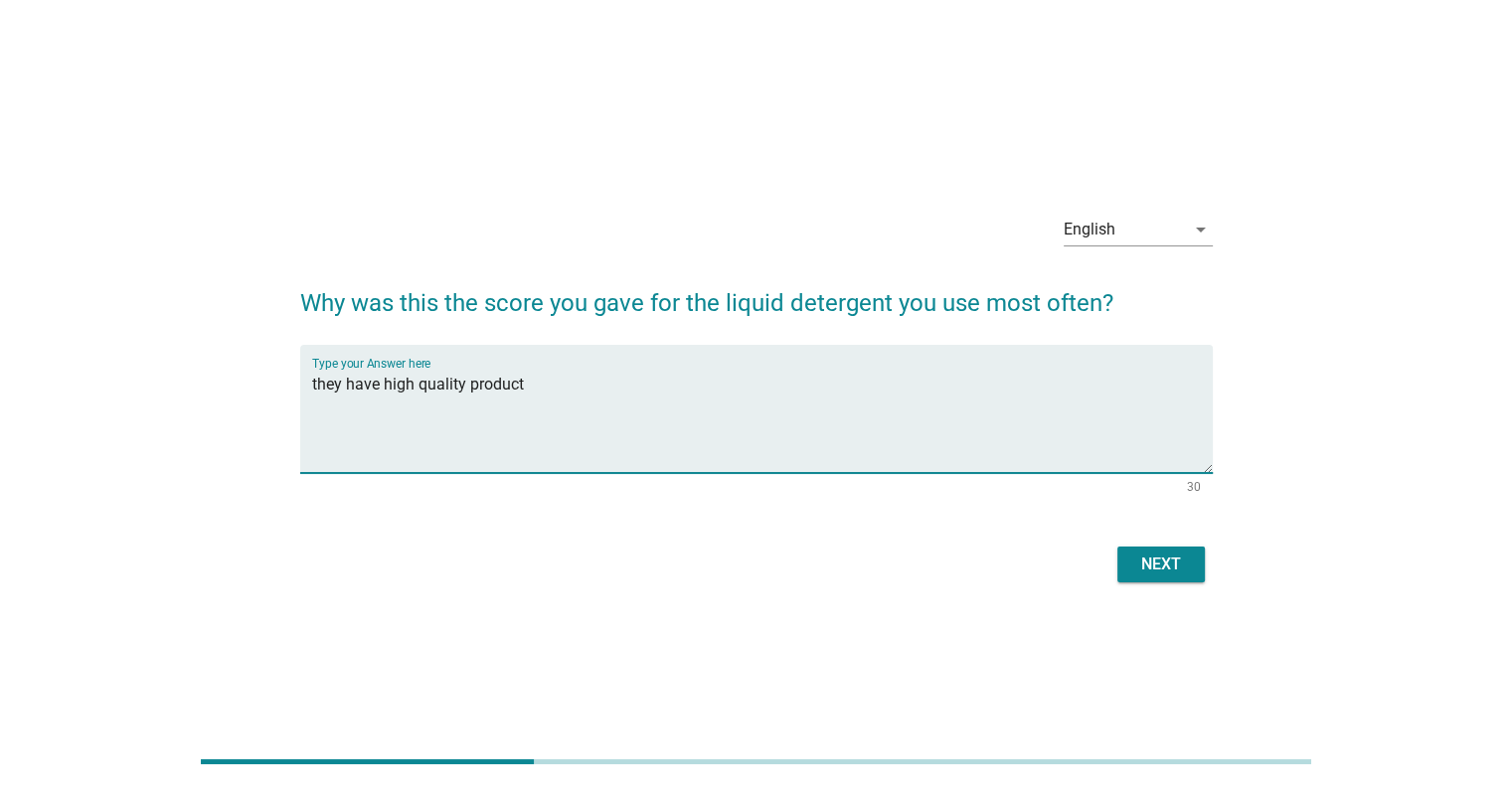 type on "they have high quality product" 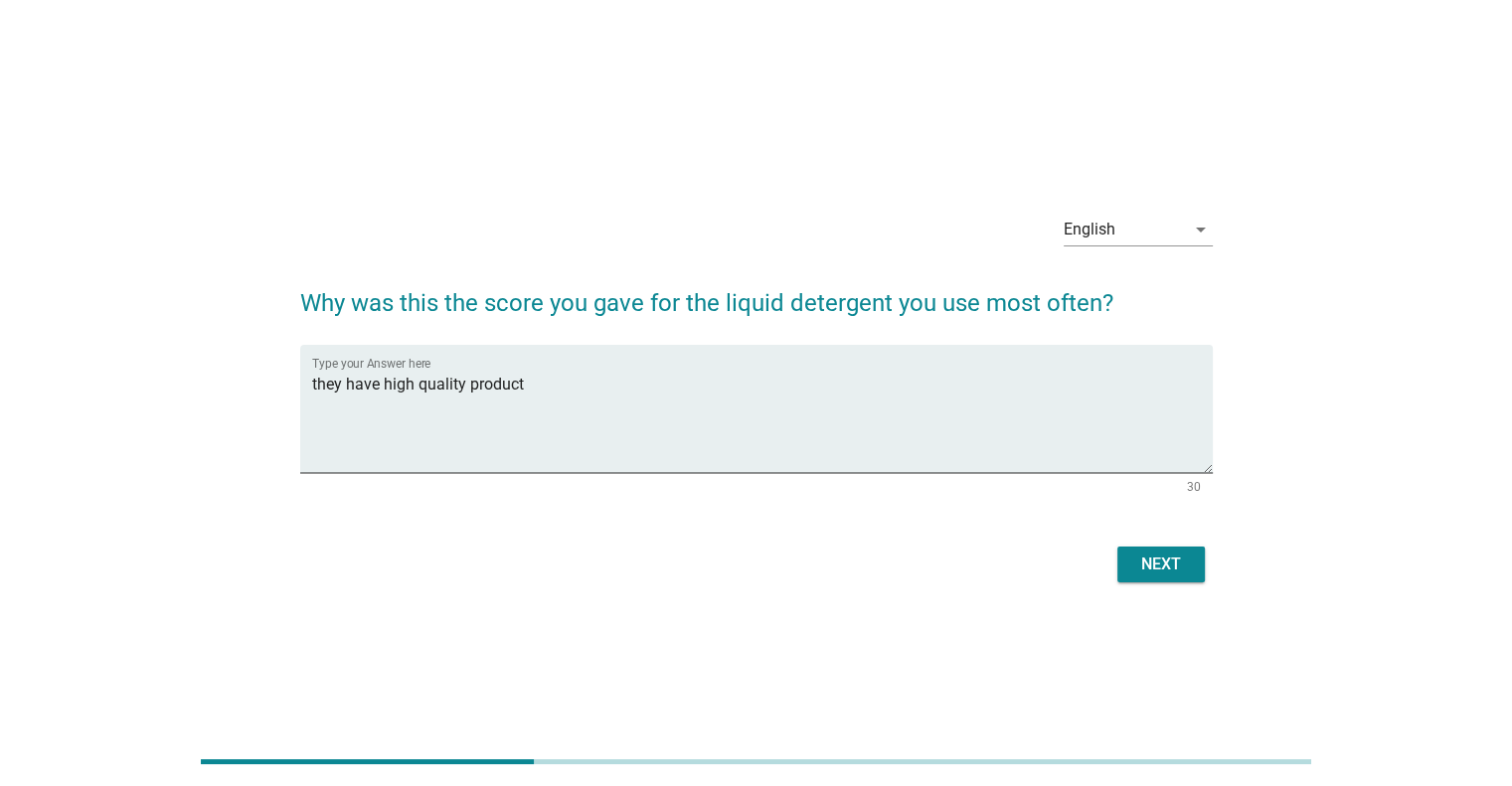 click on "Next" at bounding box center [1161, 564] 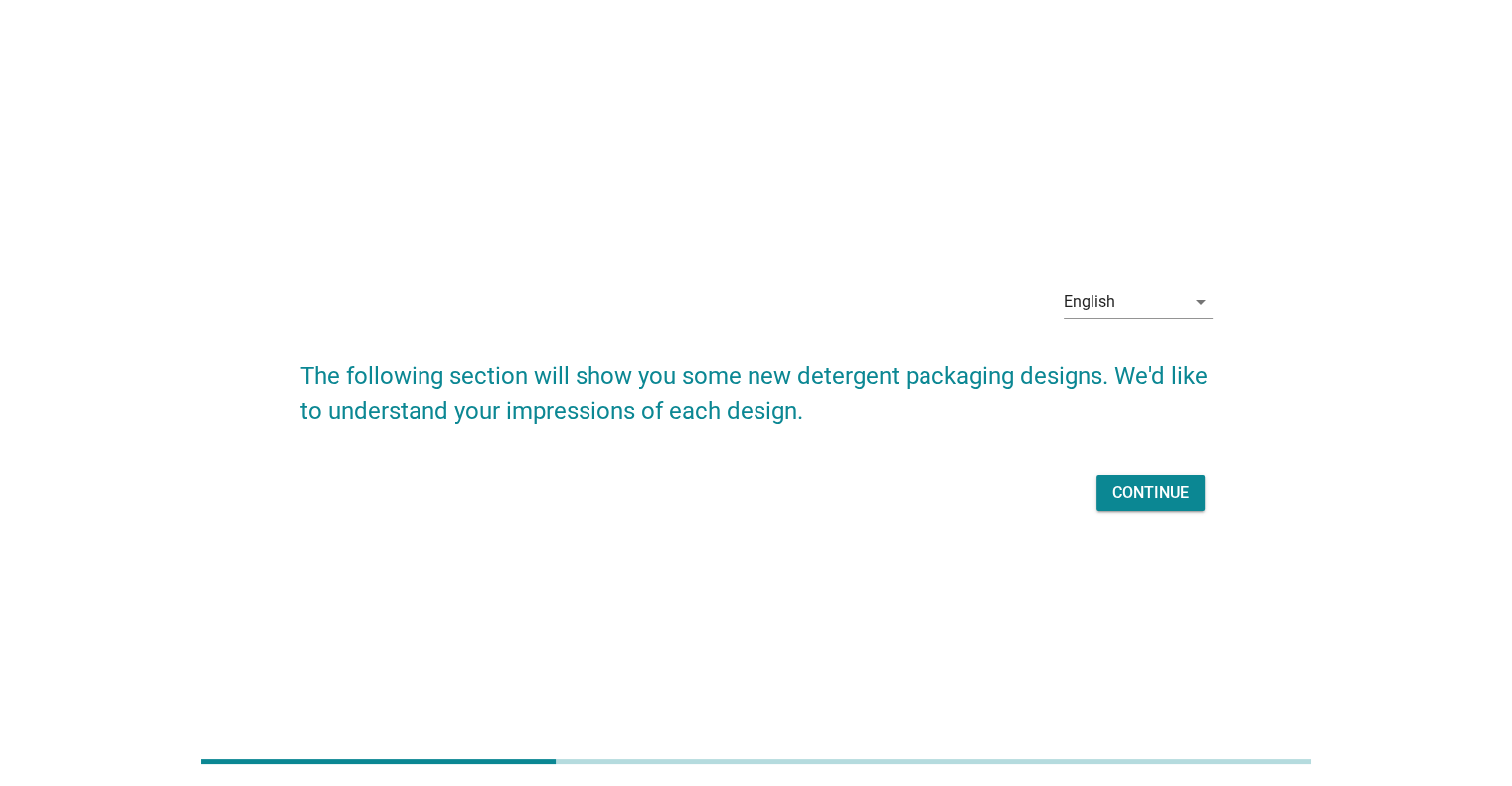 click on "Continue" at bounding box center (1150, 493) 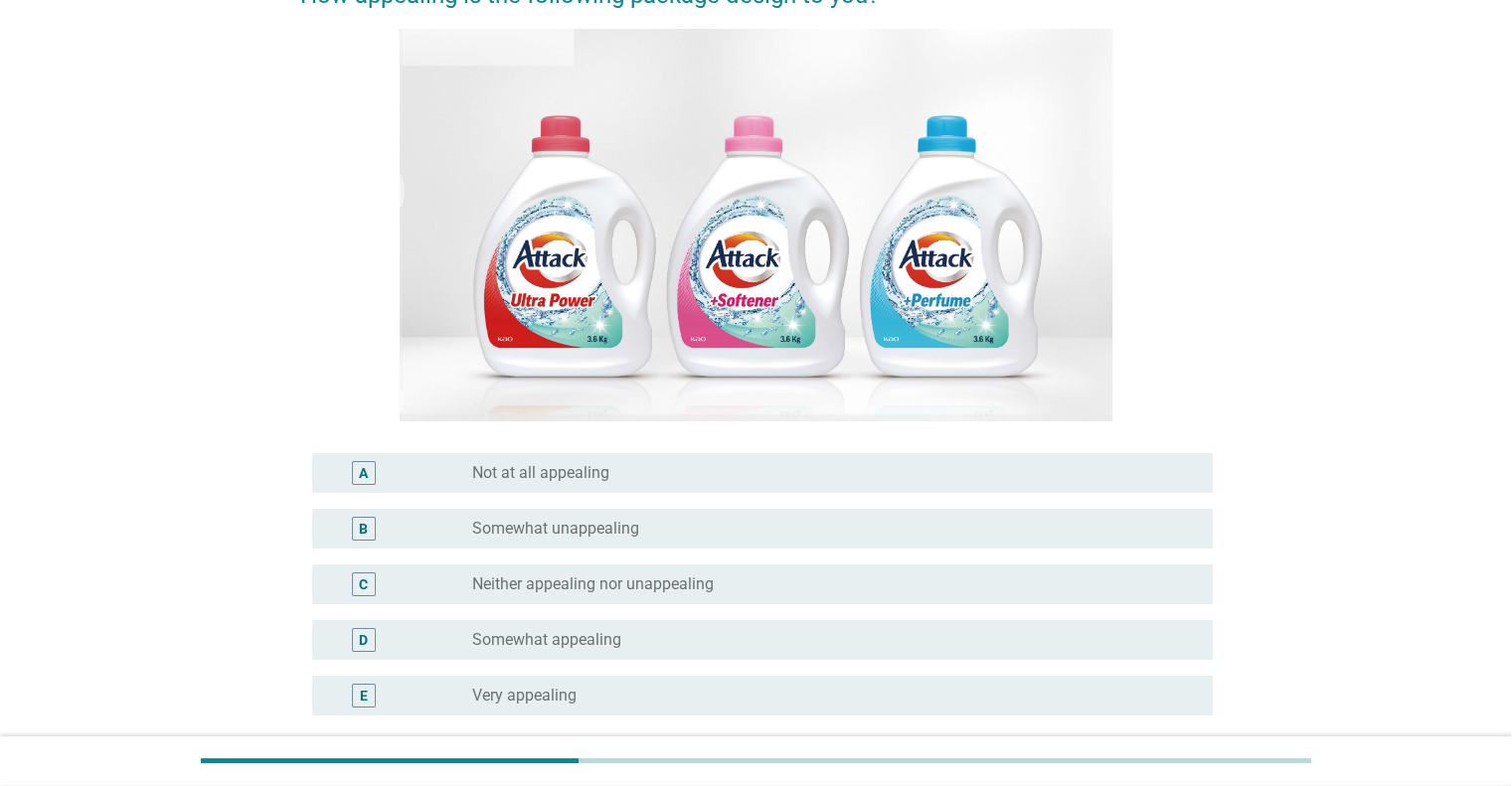 click on "Neither appealing nor unappealing" at bounding box center [592, 584] 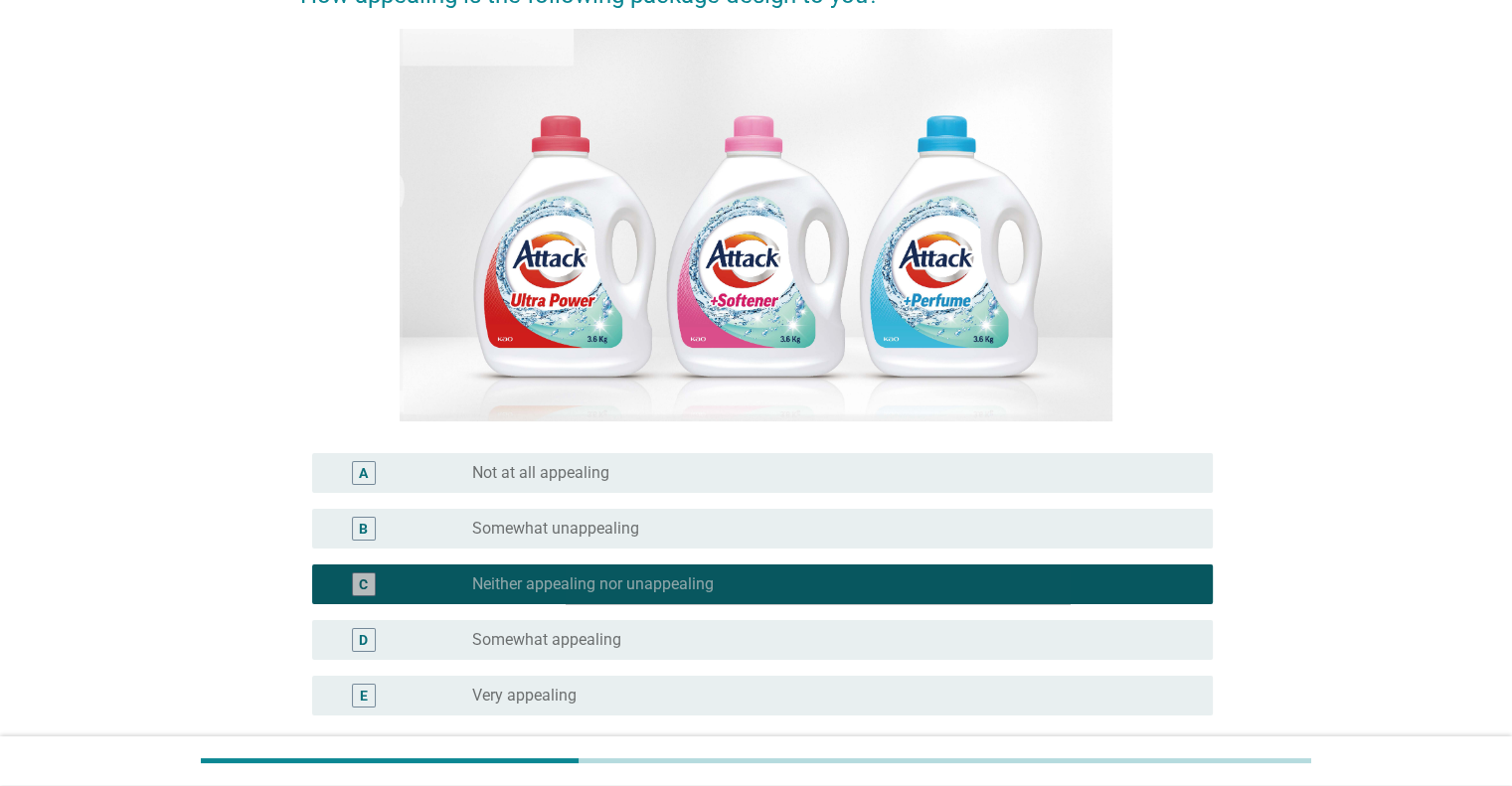 scroll, scrollTop: 384, scrollLeft: 0, axis: vertical 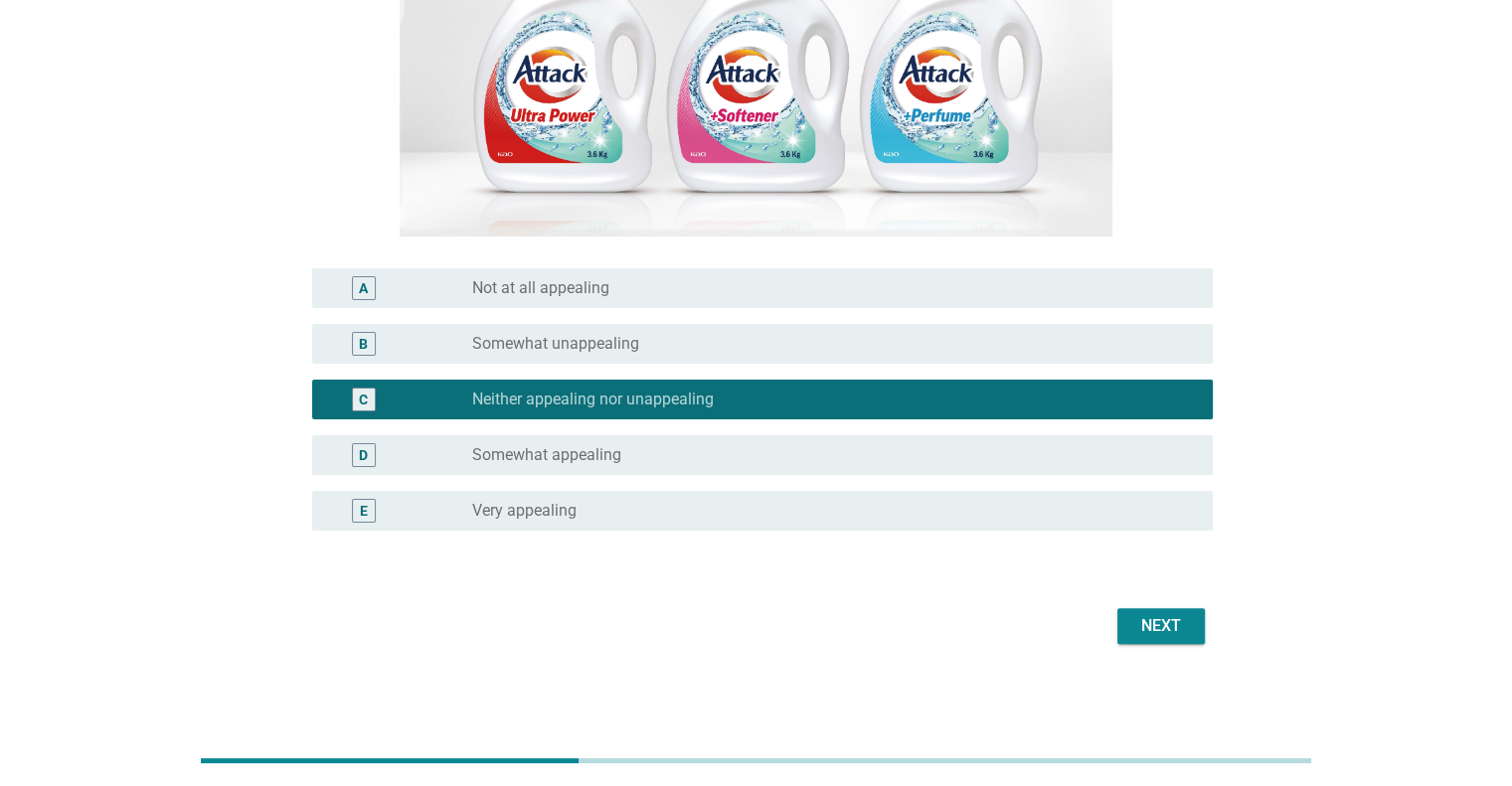 click on "Next" at bounding box center (756, 626) 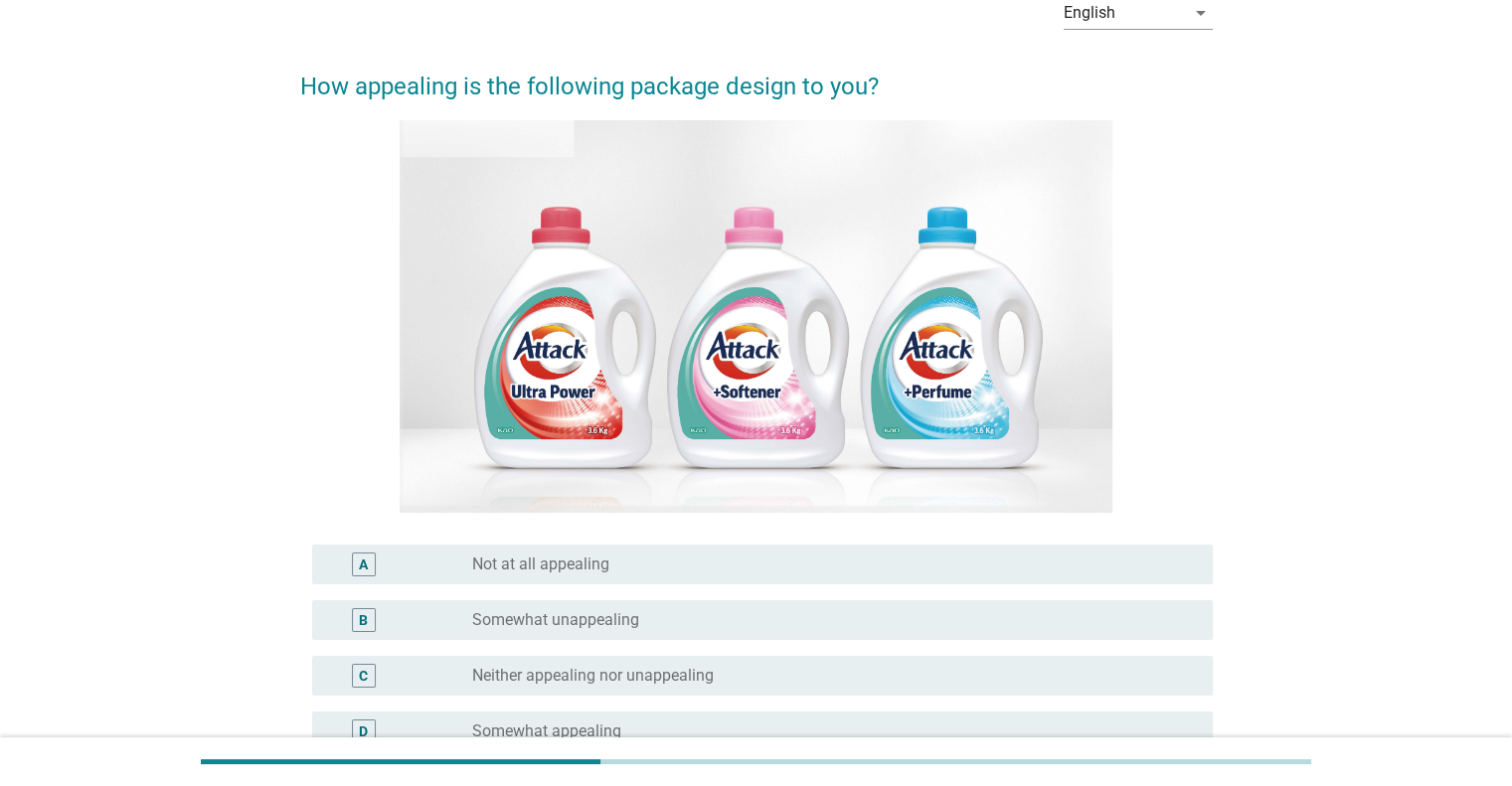 scroll, scrollTop: 298, scrollLeft: 0, axis: vertical 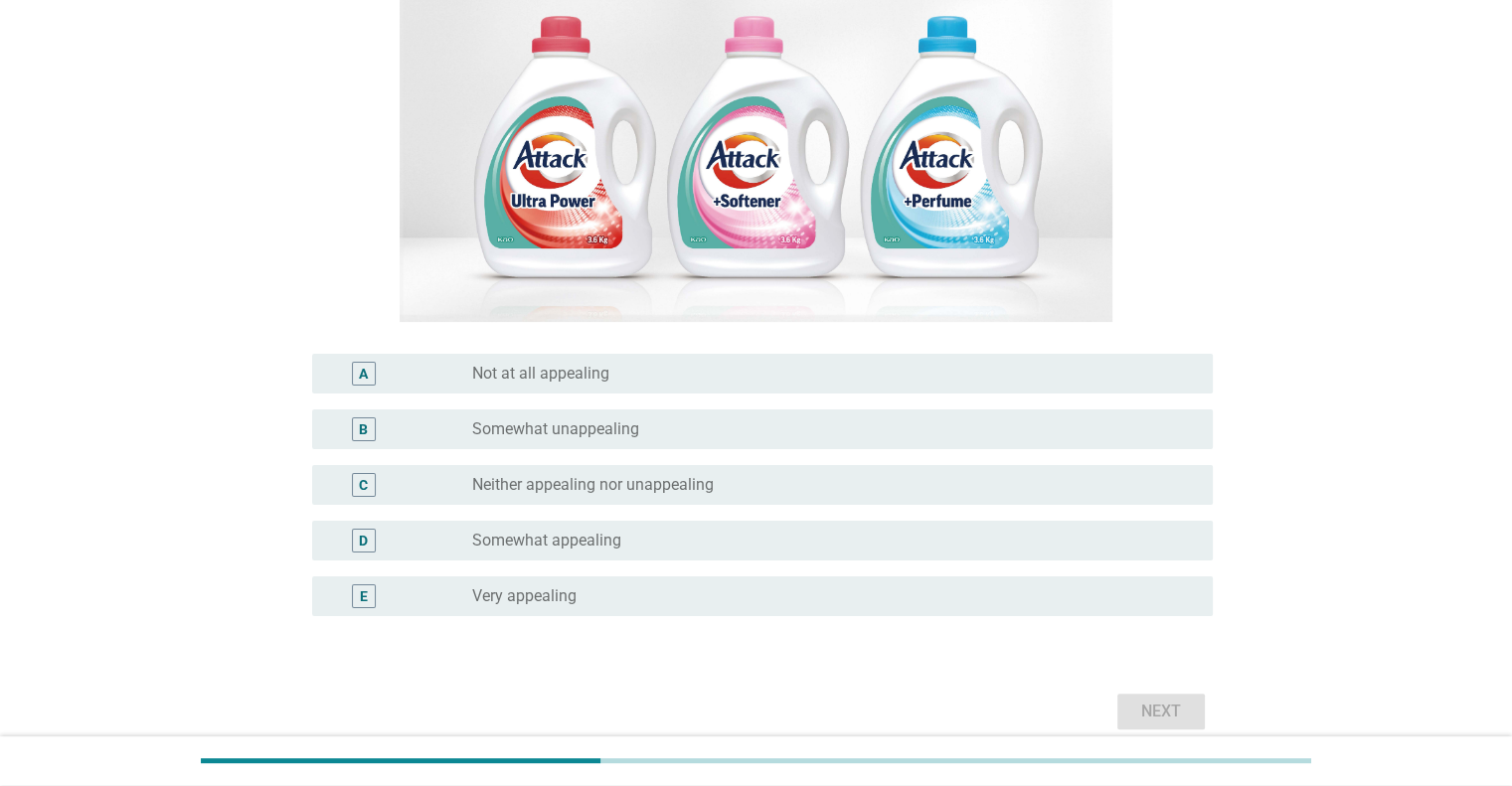 click on "Somewhat unappealing" at bounding box center [556, 429] 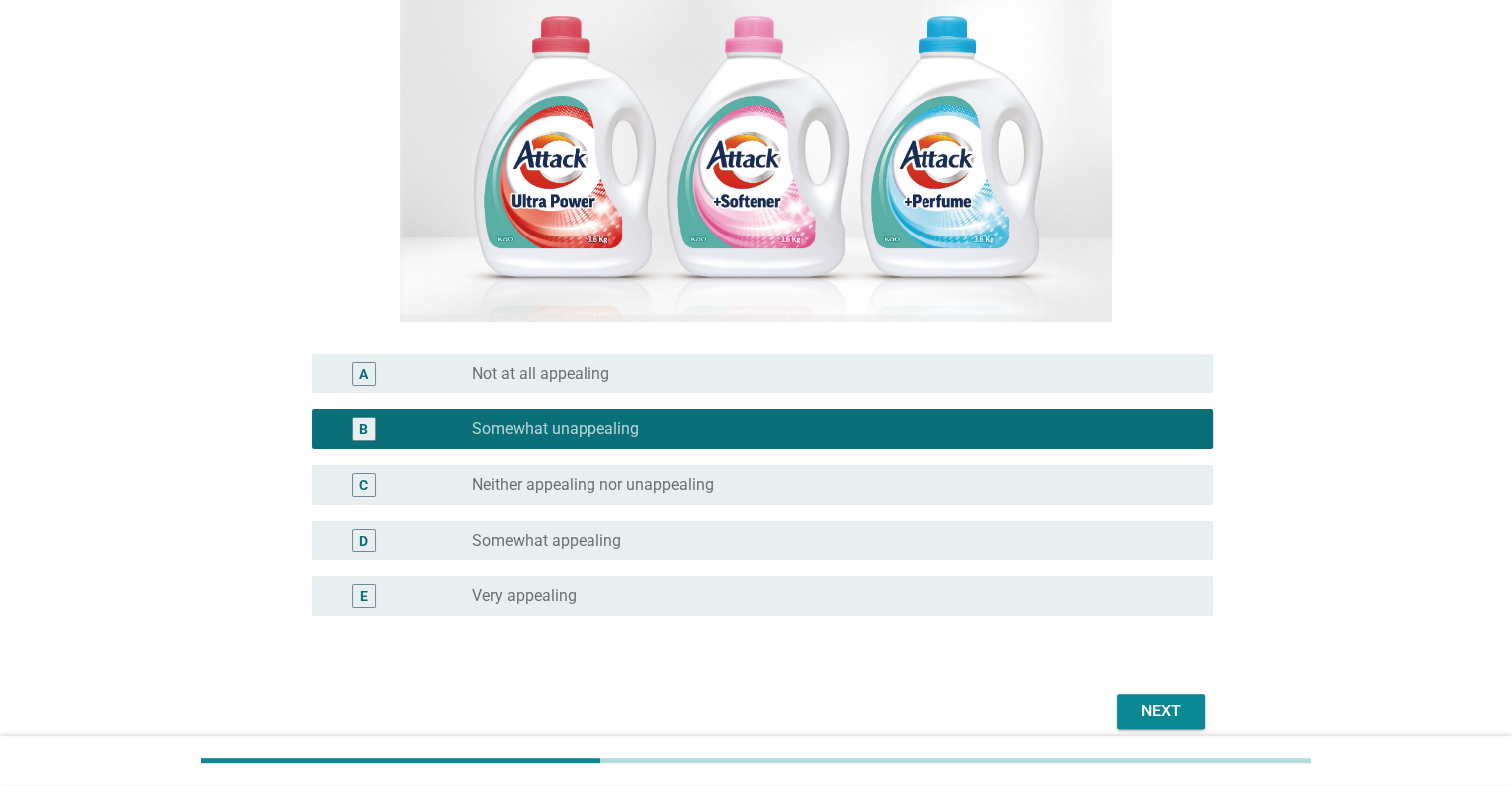 click on "Next" at bounding box center (1161, 711) 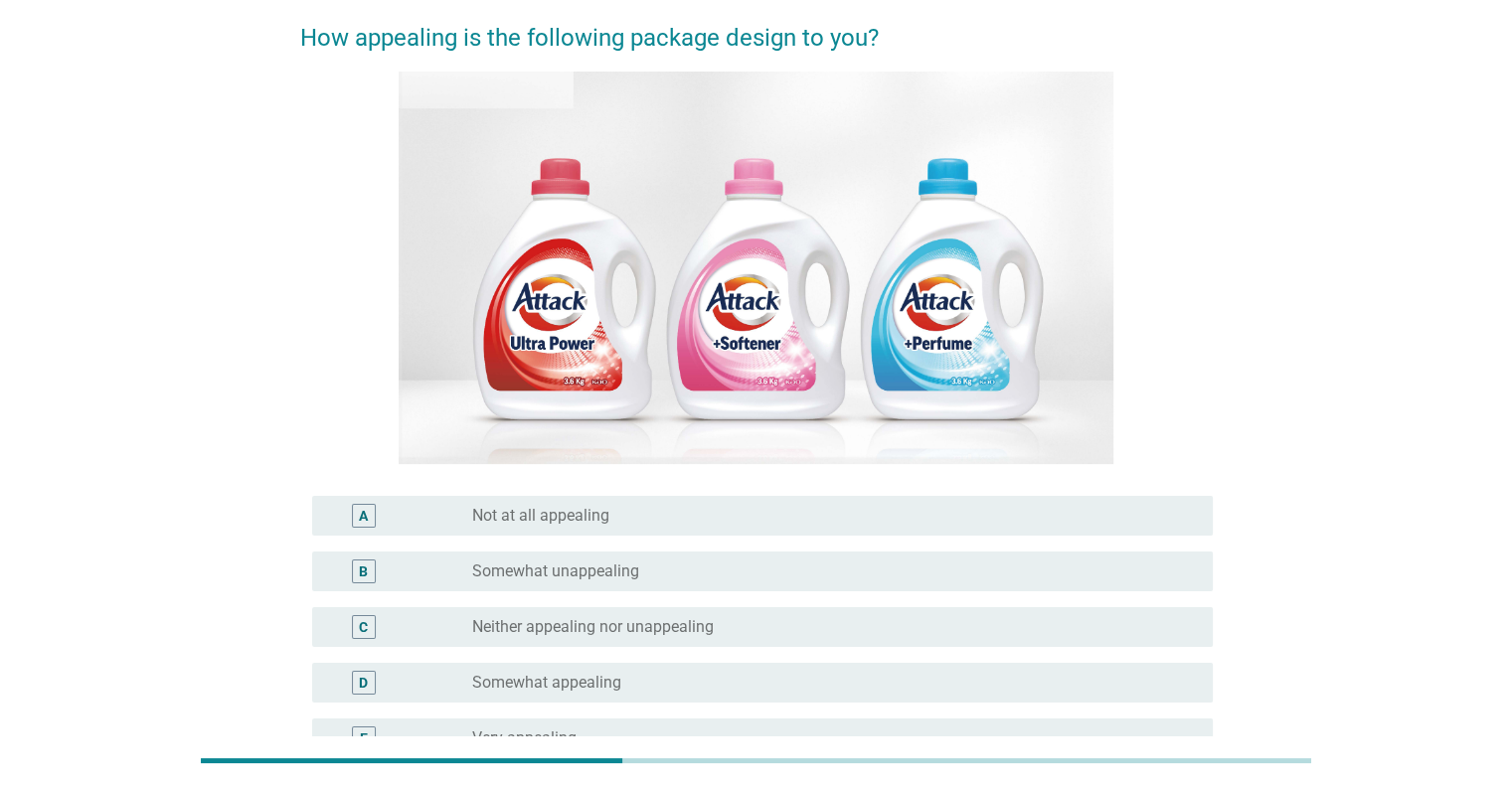 scroll, scrollTop: 298, scrollLeft: 0, axis: vertical 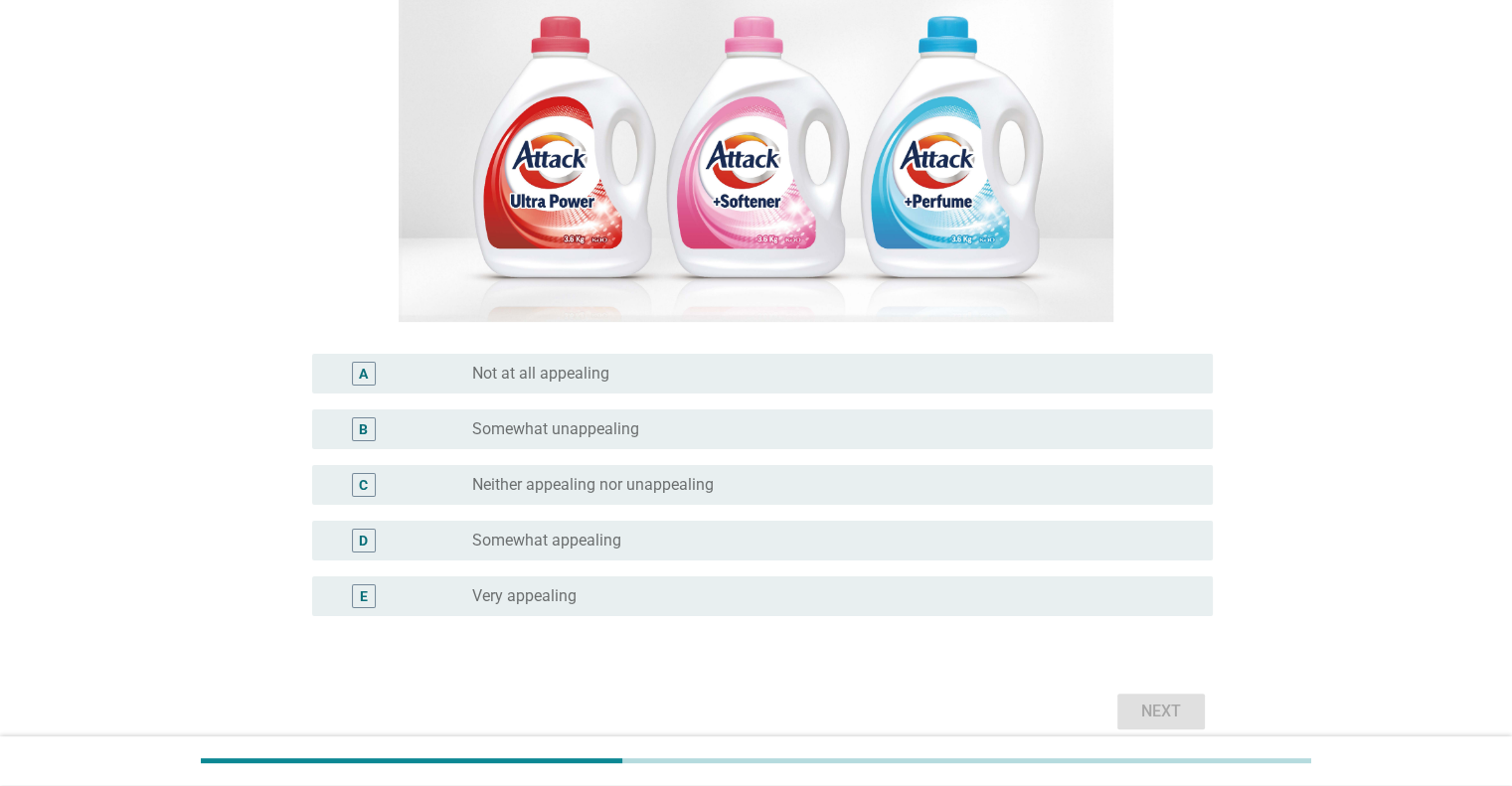 click on "radio_button_unchecked Somewhat unappealing" at bounding box center (834, 429) 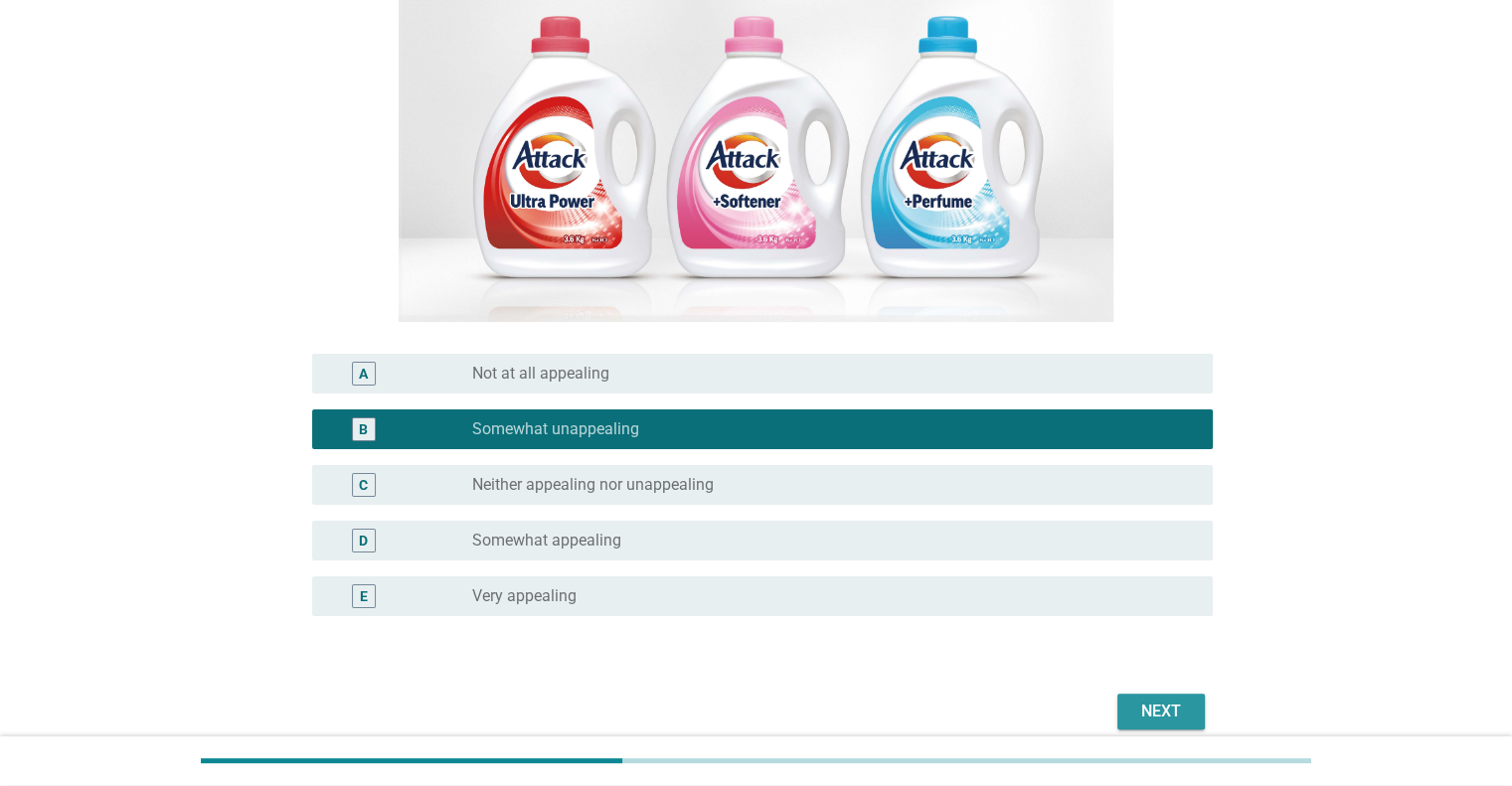 click on "Next" at bounding box center (1161, 711) 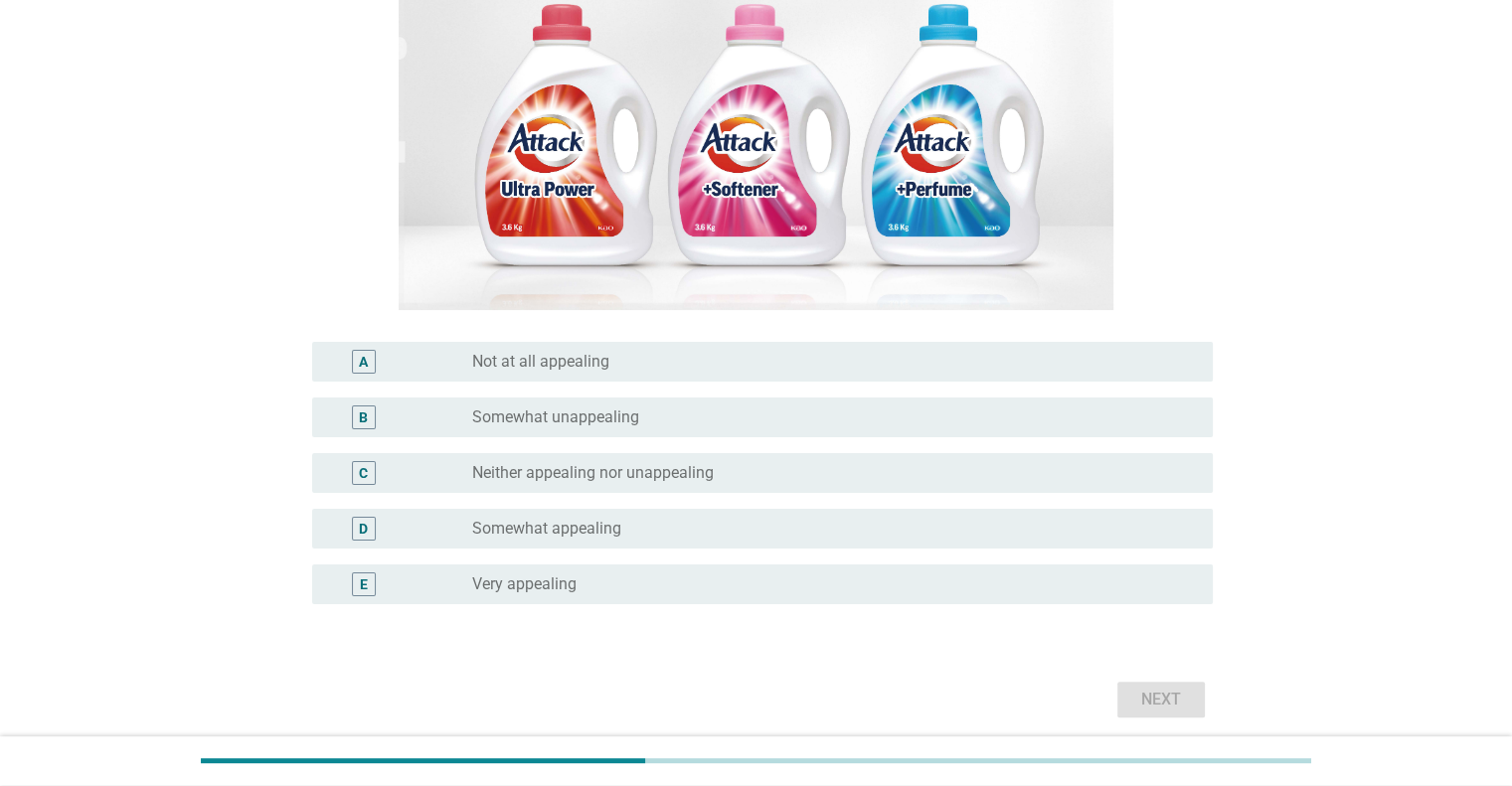 scroll, scrollTop: 384, scrollLeft: 0, axis: vertical 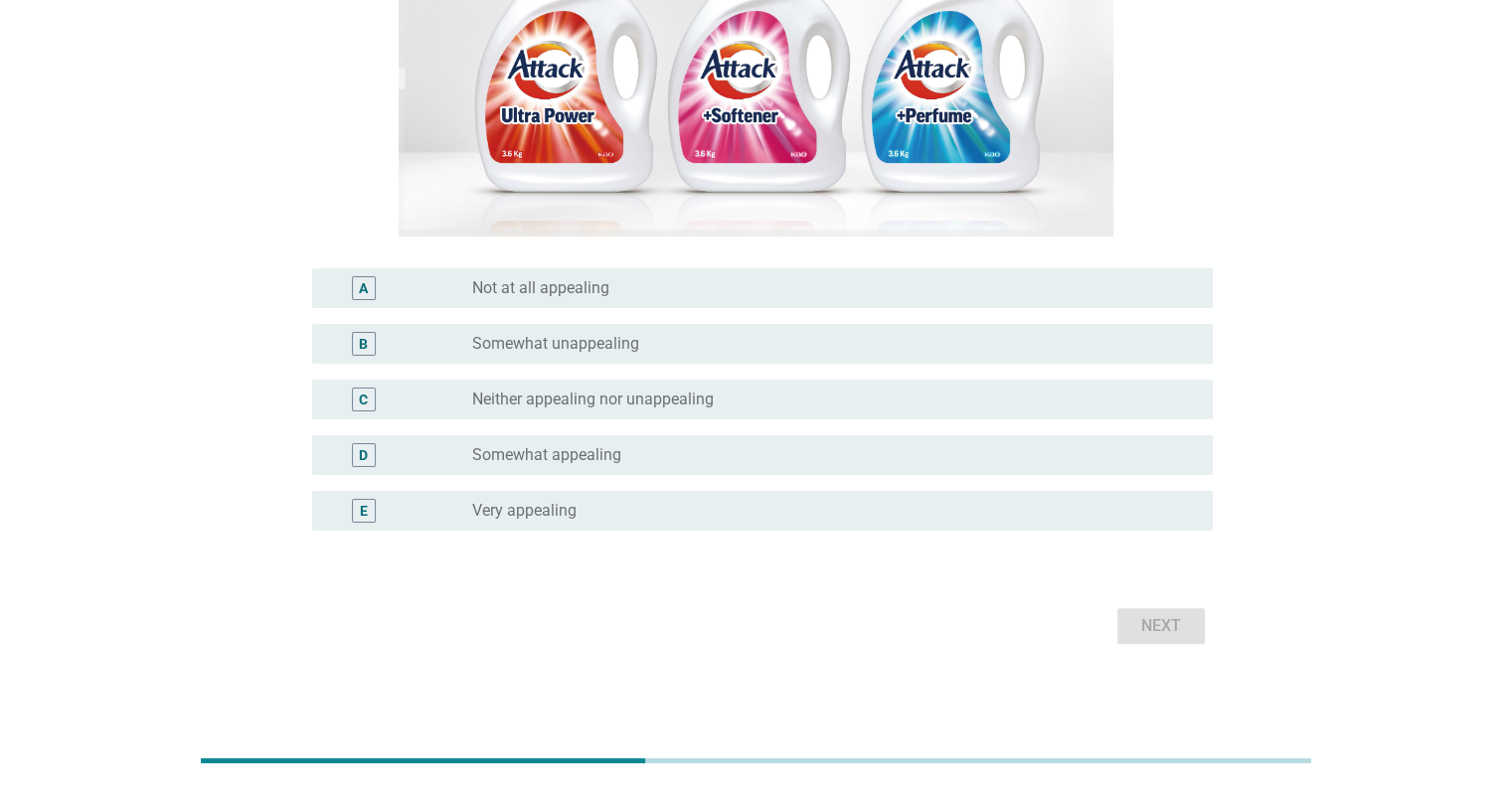 click on "radio_button_unchecked Somewhat unappealing" at bounding box center (834, 344) 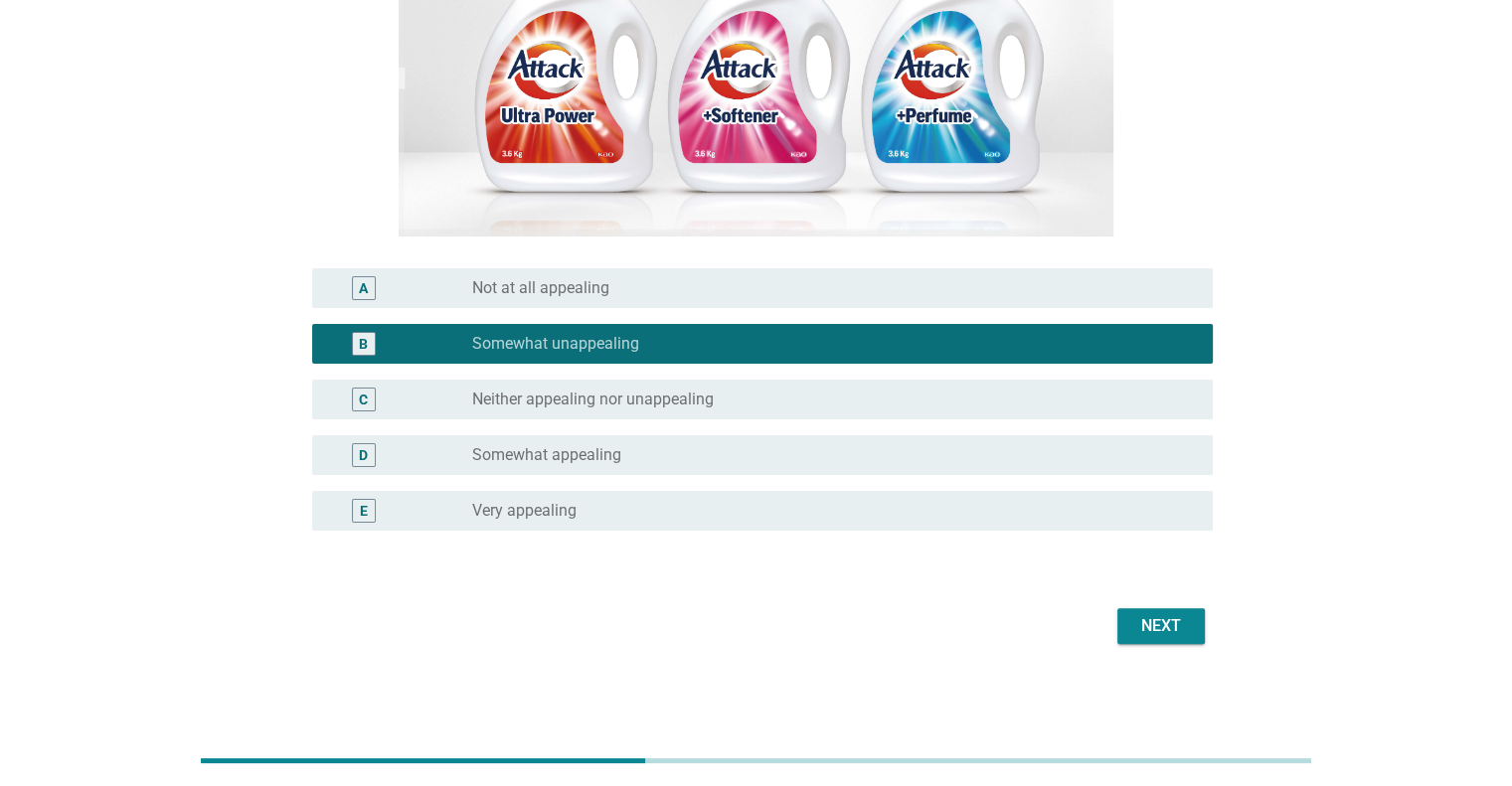 click on "Next" at bounding box center (1161, 626) 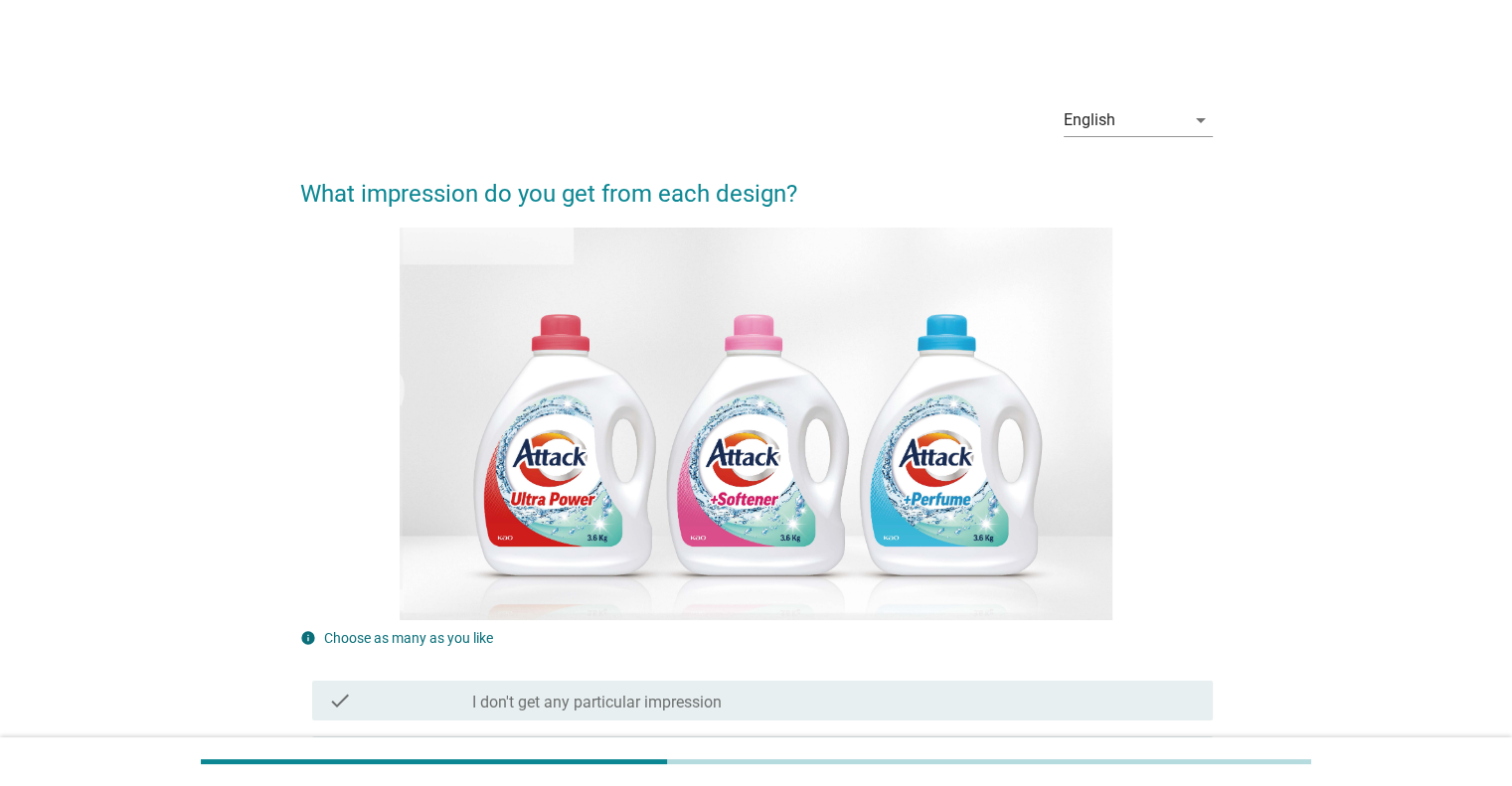 scroll, scrollTop: 298, scrollLeft: 0, axis: vertical 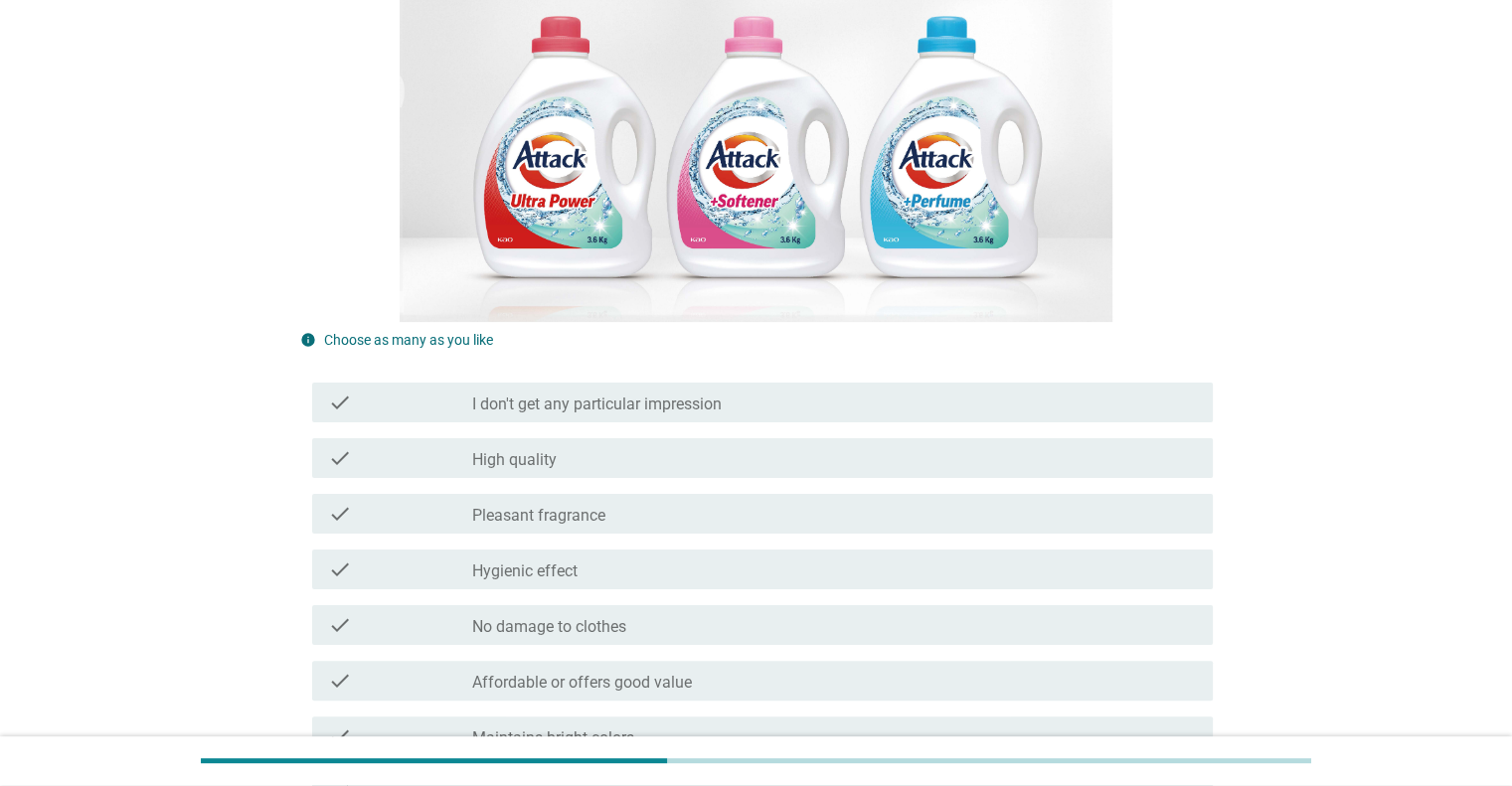 click on "check_box_outline_blank High quality" at bounding box center [834, 458] 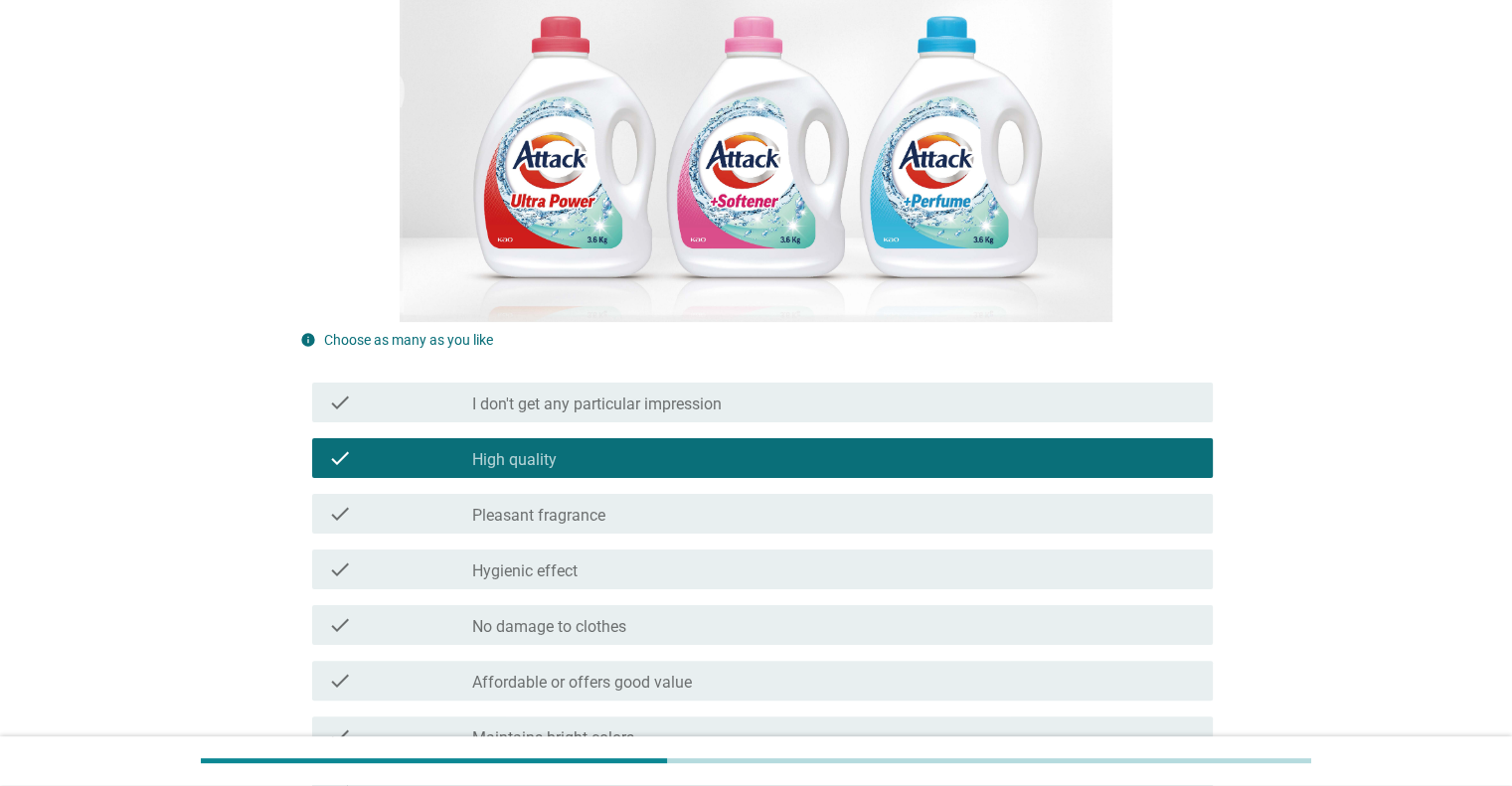 click on "check_box_outline_blank Hygienic effect" at bounding box center (834, 569) 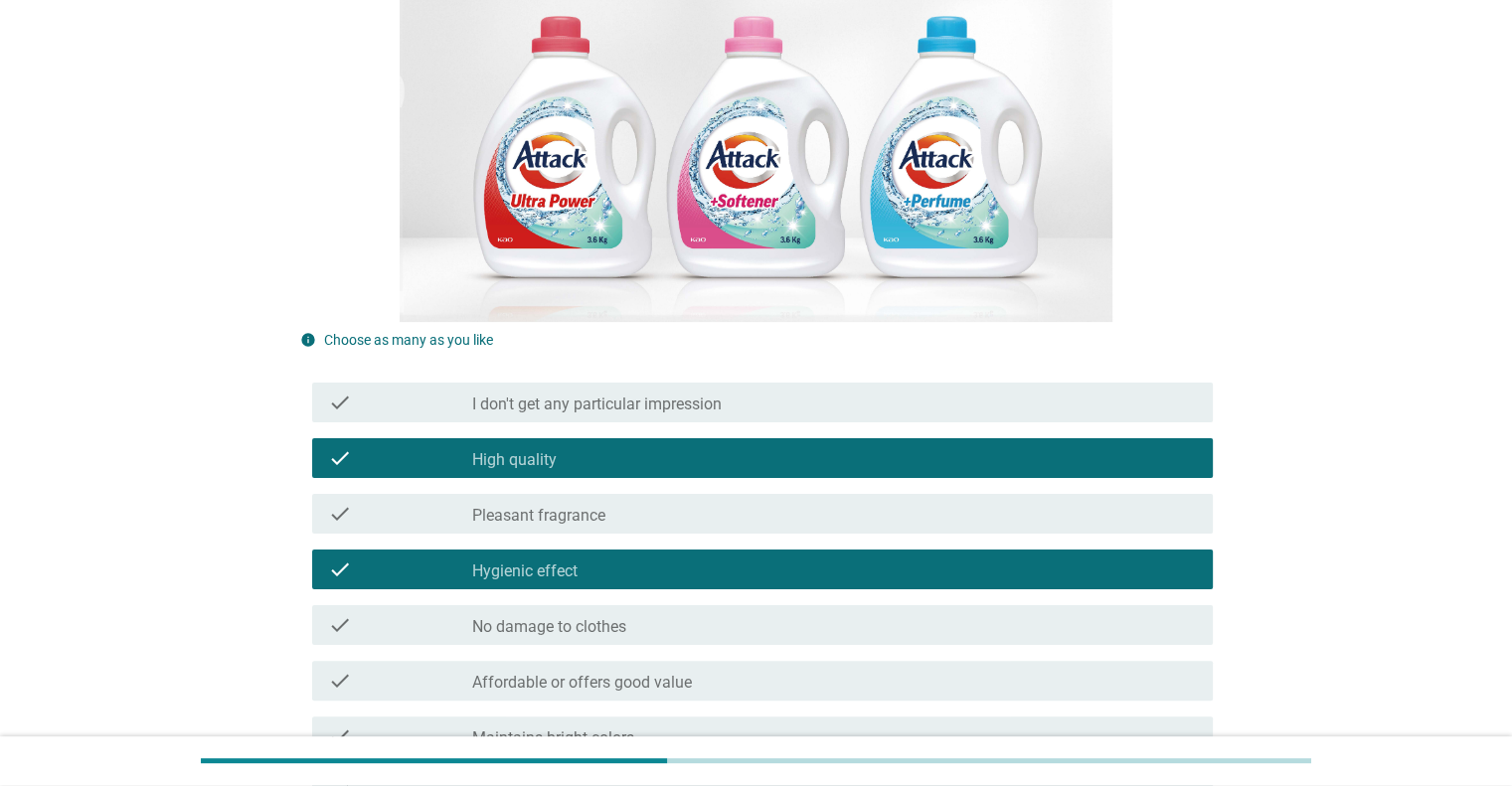scroll, scrollTop: 596, scrollLeft: 0, axis: vertical 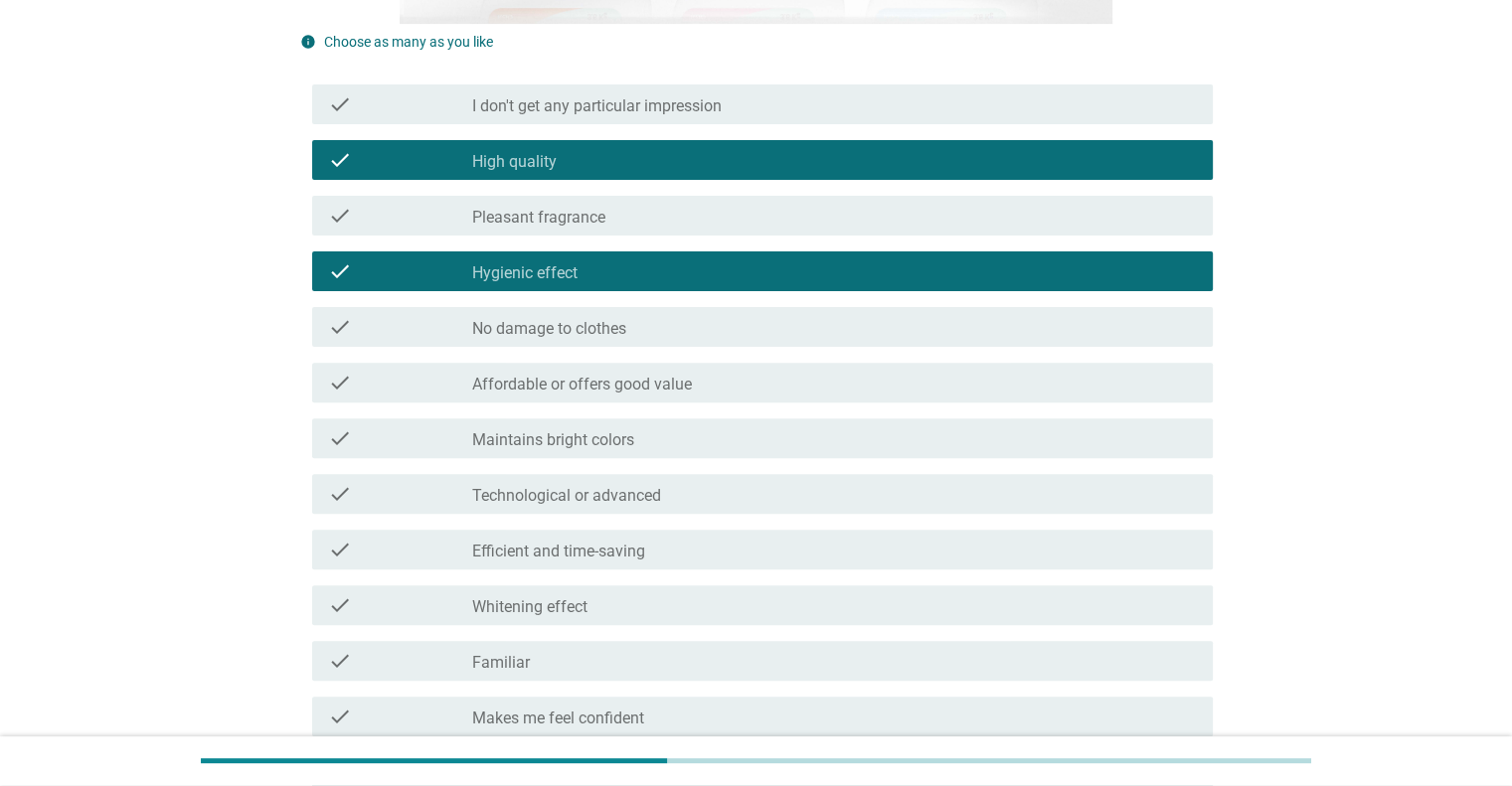 click on "check     check_box_outline_blank Familiar" at bounding box center [762, 661] 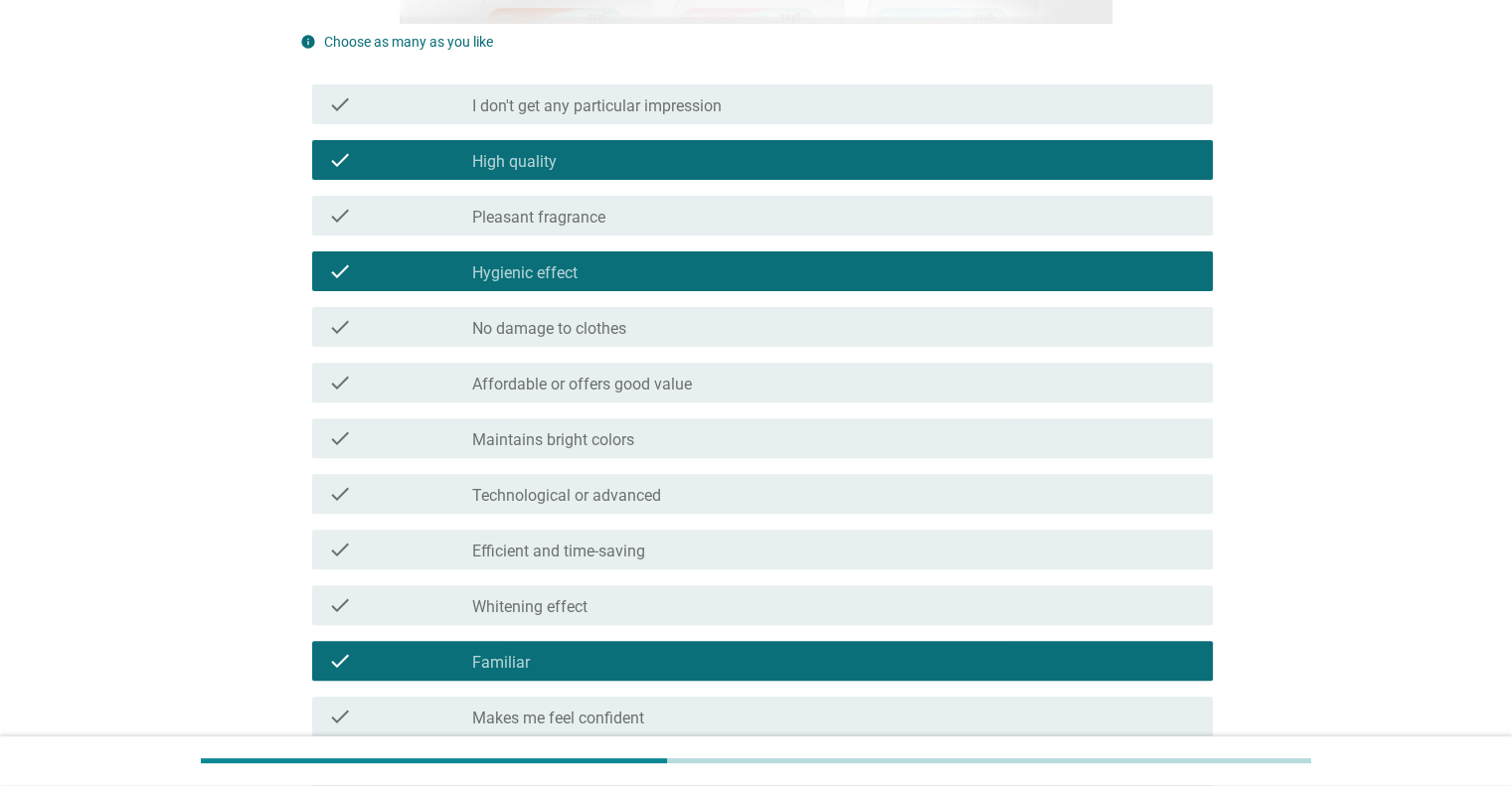 click on "check_box_outline_blank Maintains bright colors" at bounding box center [834, 438] 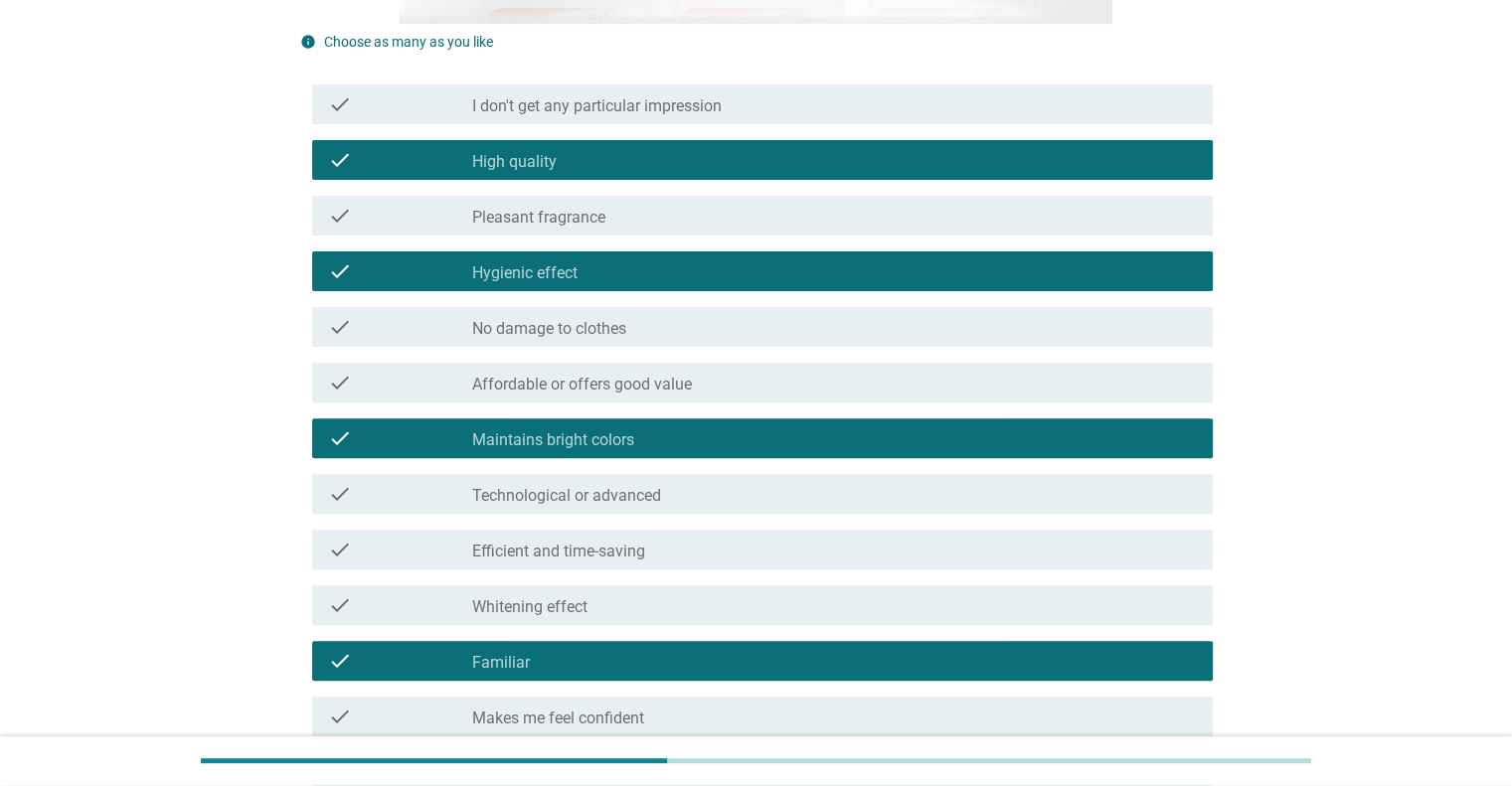 click on "Affordable or offers good value" at bounding box center [582, 385] 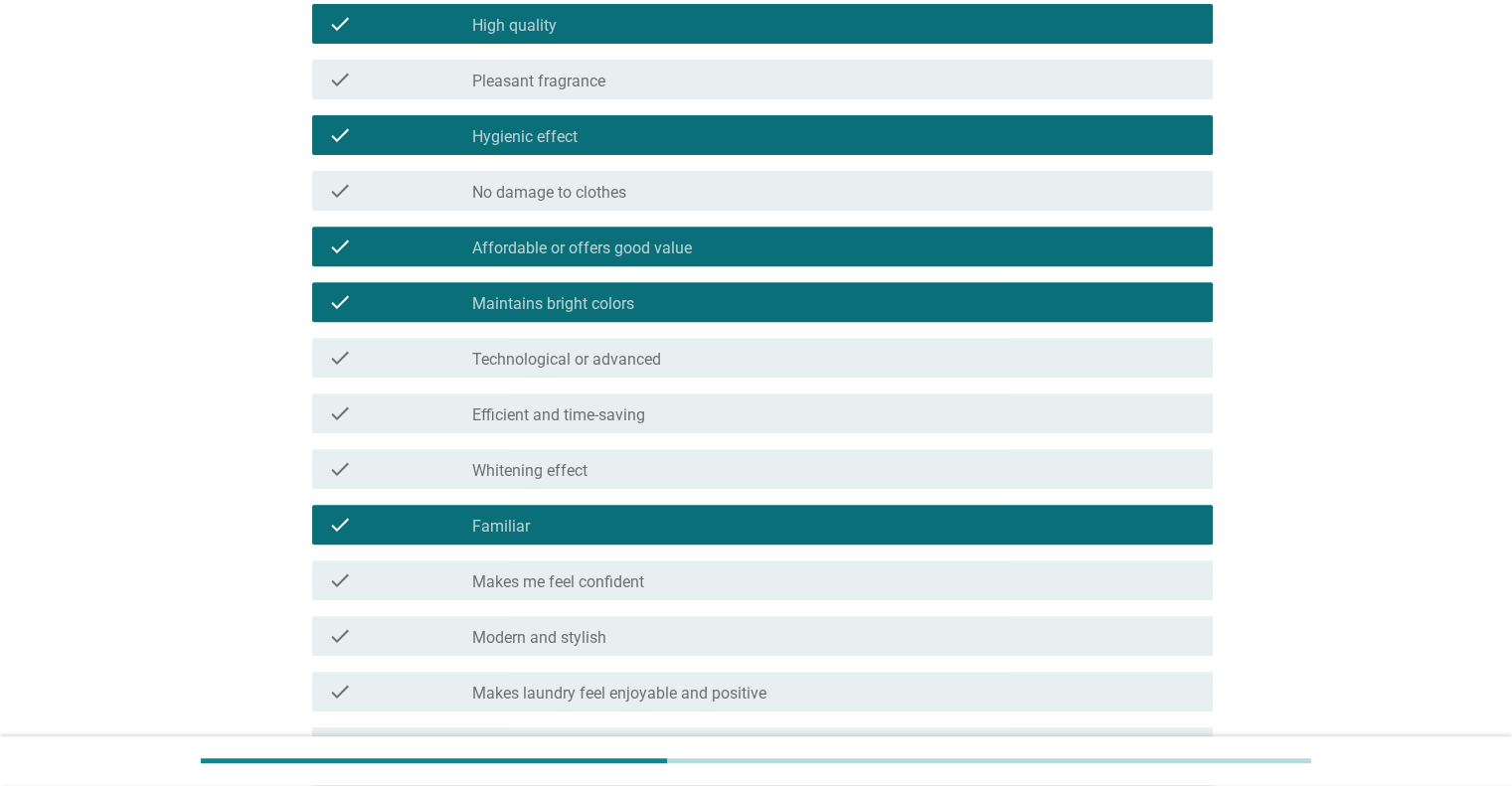scroll, scrollTop: 894, scrollLeft: 0, axis: vertical 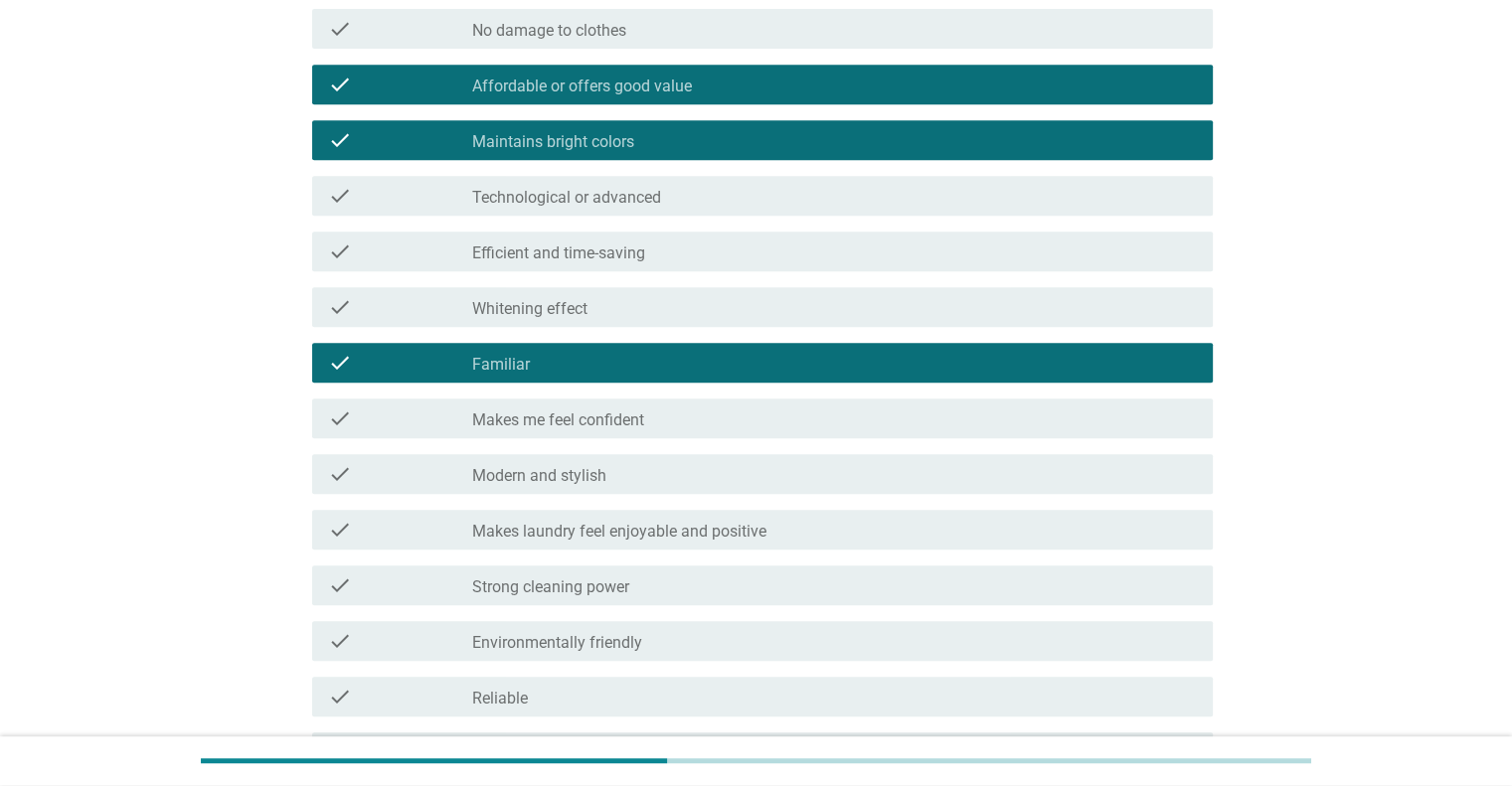 click on "check_box_outline_blank Strong cleaning power" at bounding box center [834, 585] 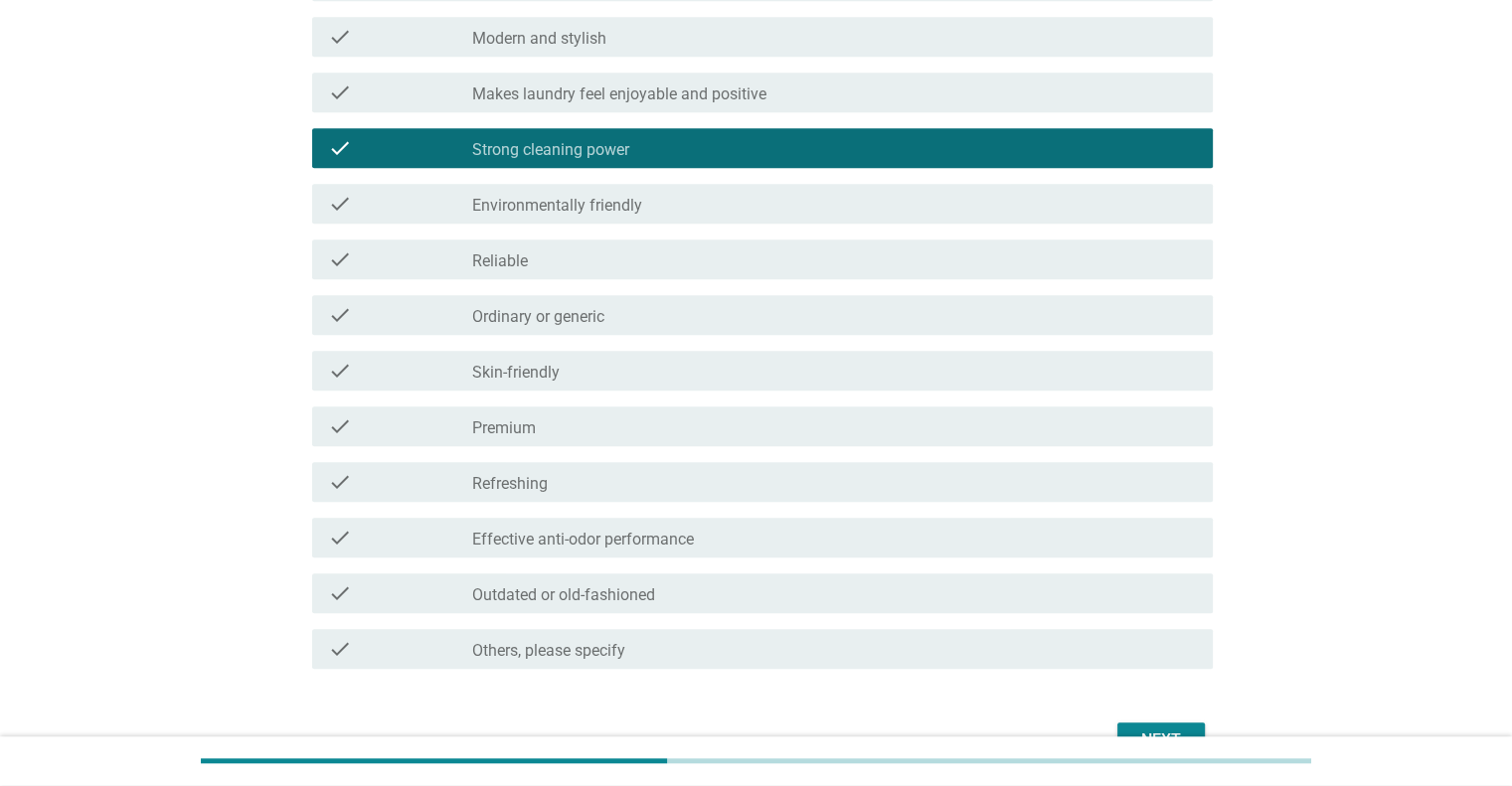 scroll, scrollTop: 1446, scrollLeft: 0, axis: vertical 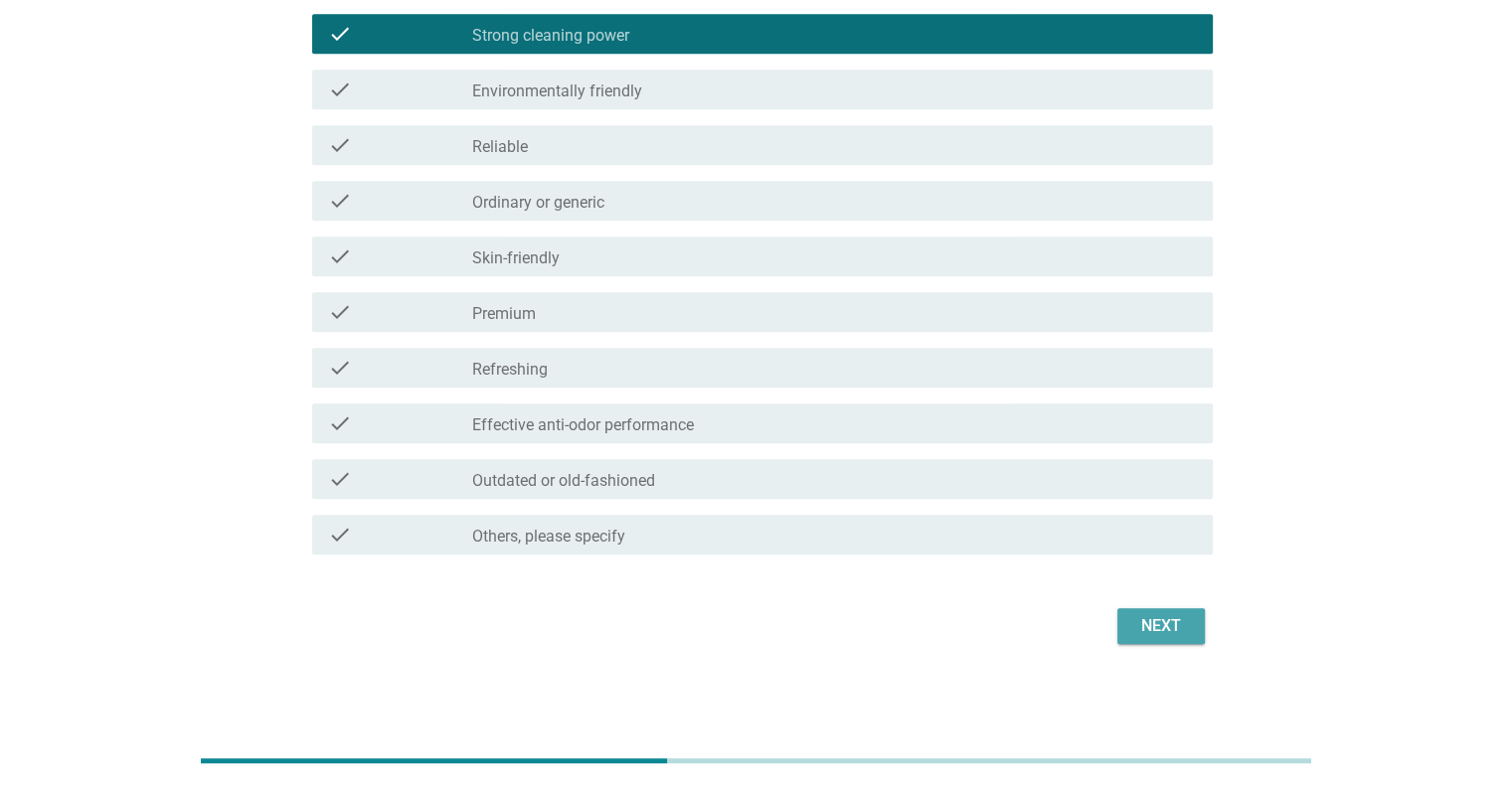 click on "Next" at bounding box center [1161, 626] 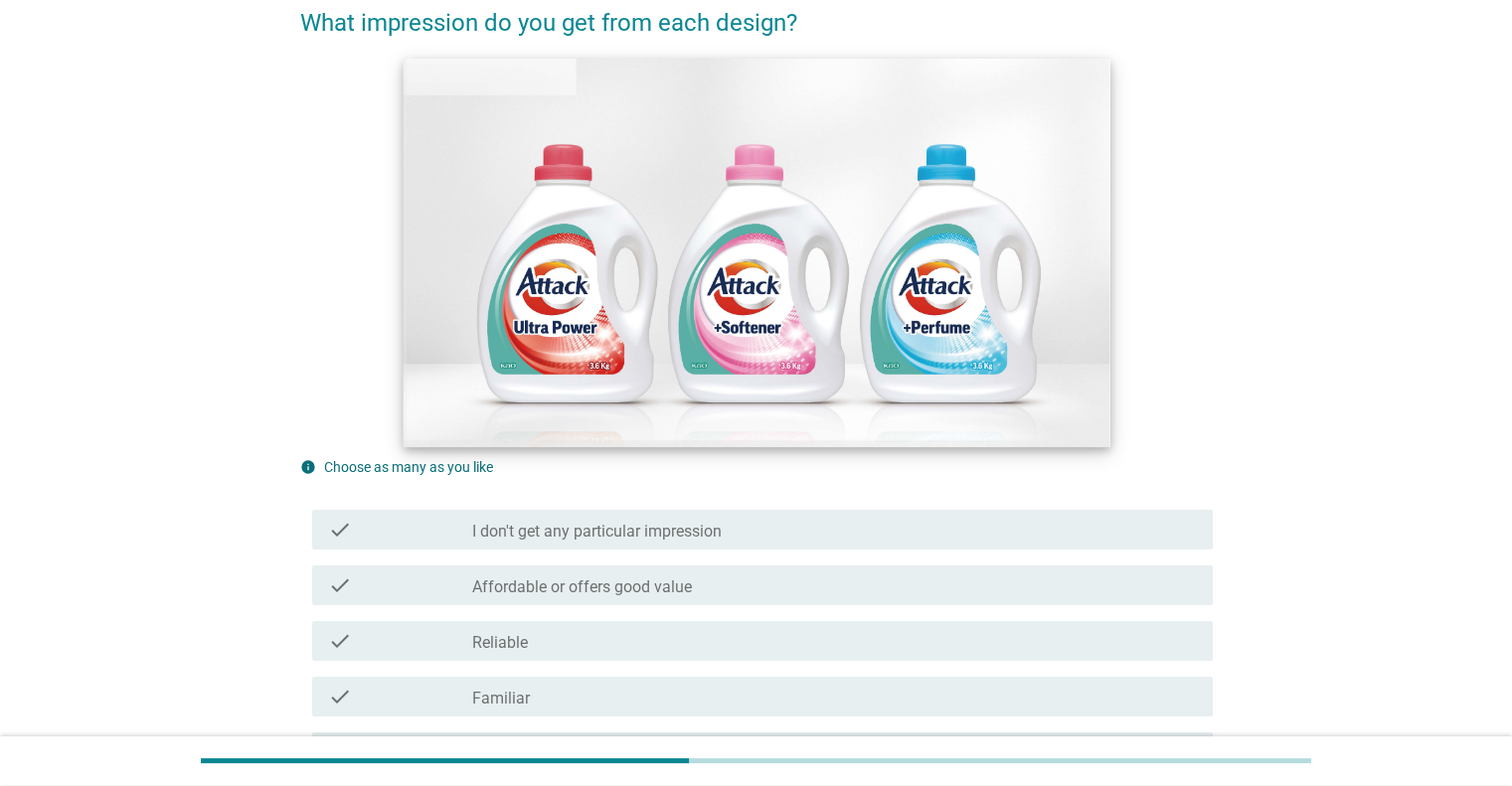 scroll, scrollTop: 298, scrollLeft: 0, axis: vertical 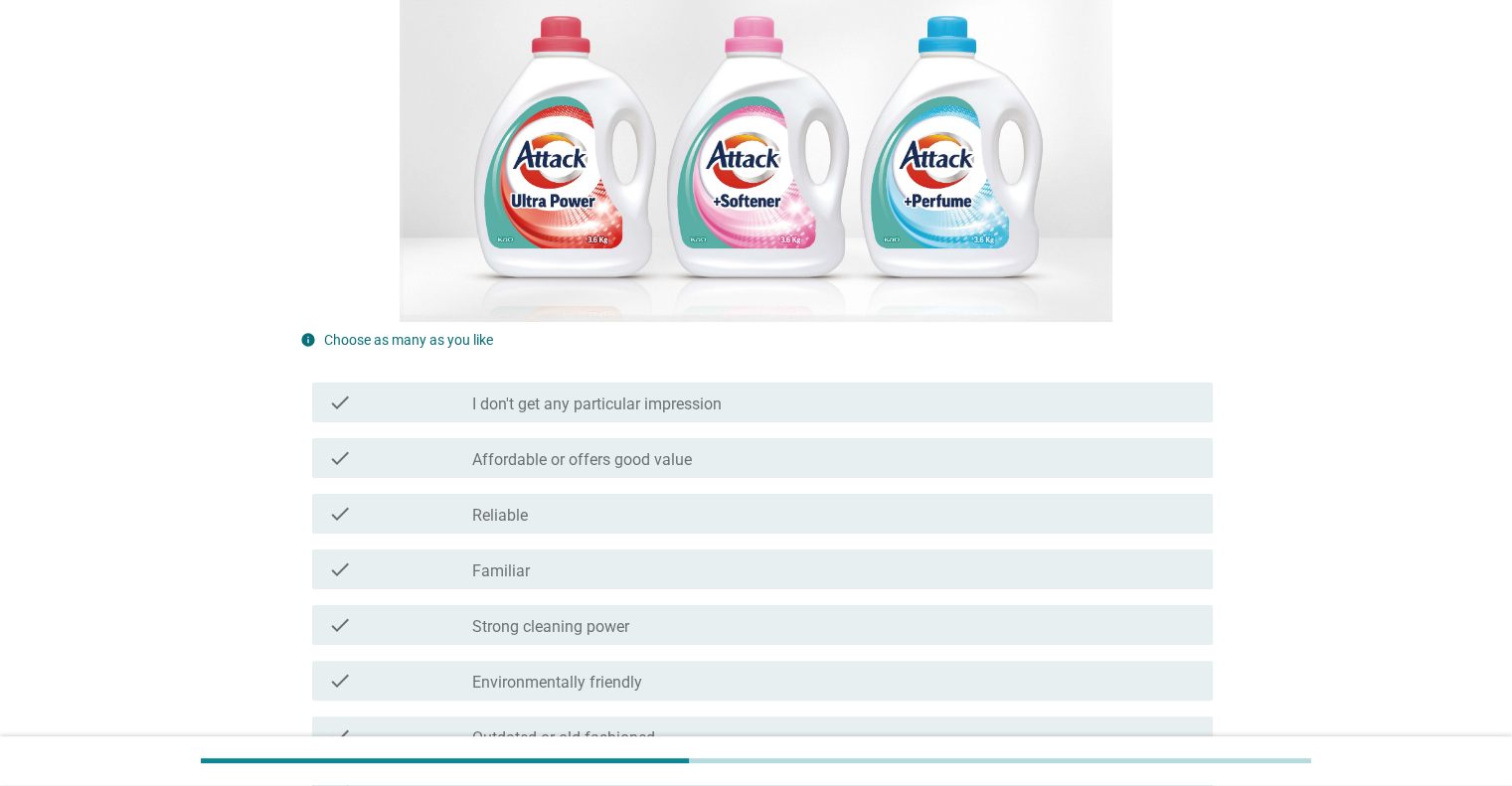 click on "check_box_outline_blank Reliable" at bounding box center [834, 514] 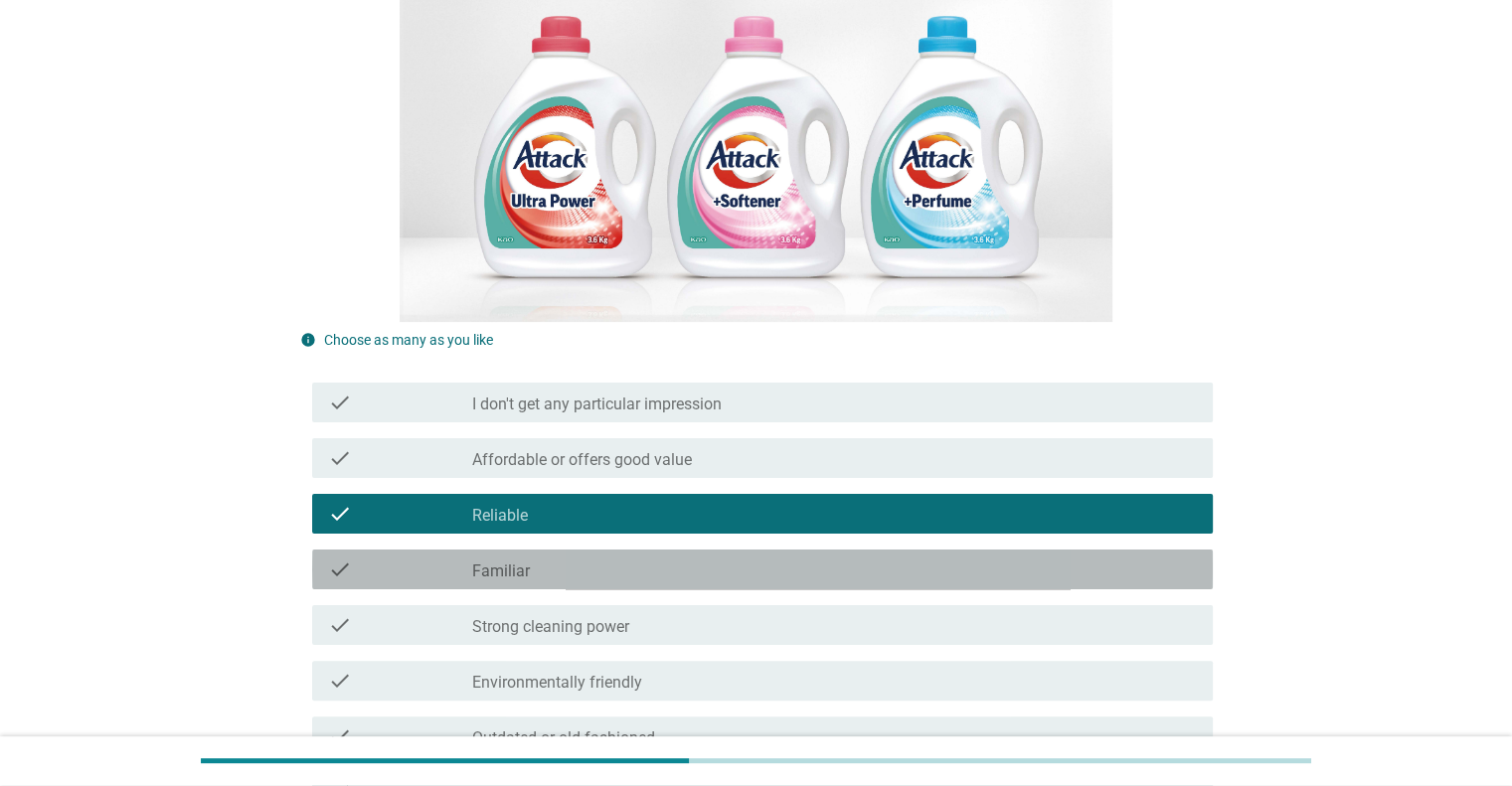 click on "check_box_outline_blank Familiar" at bounding box center [834, 569] 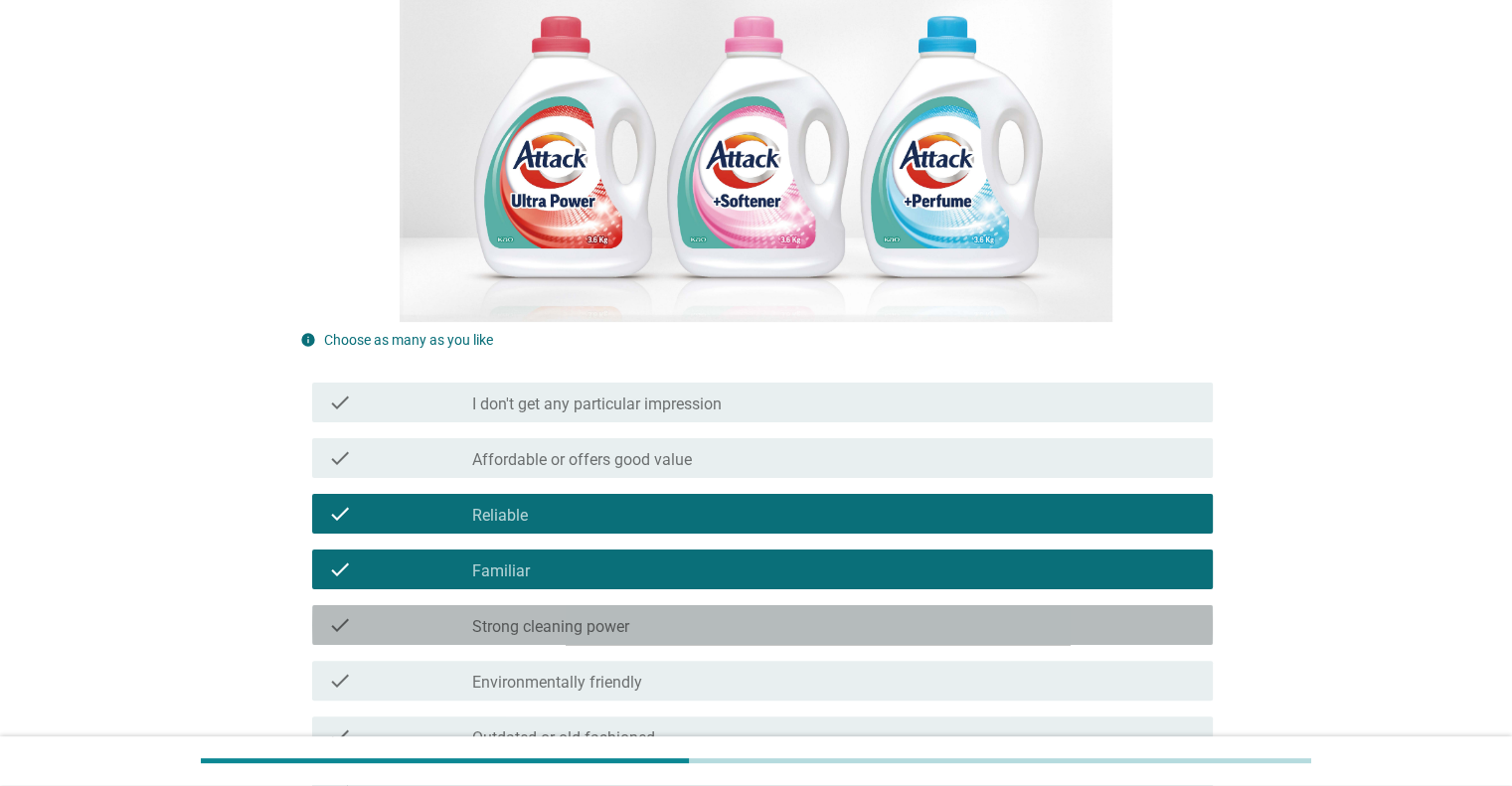 click on "check_box_outline_blank Strong cleaning power" at bounding box center (834, 625) 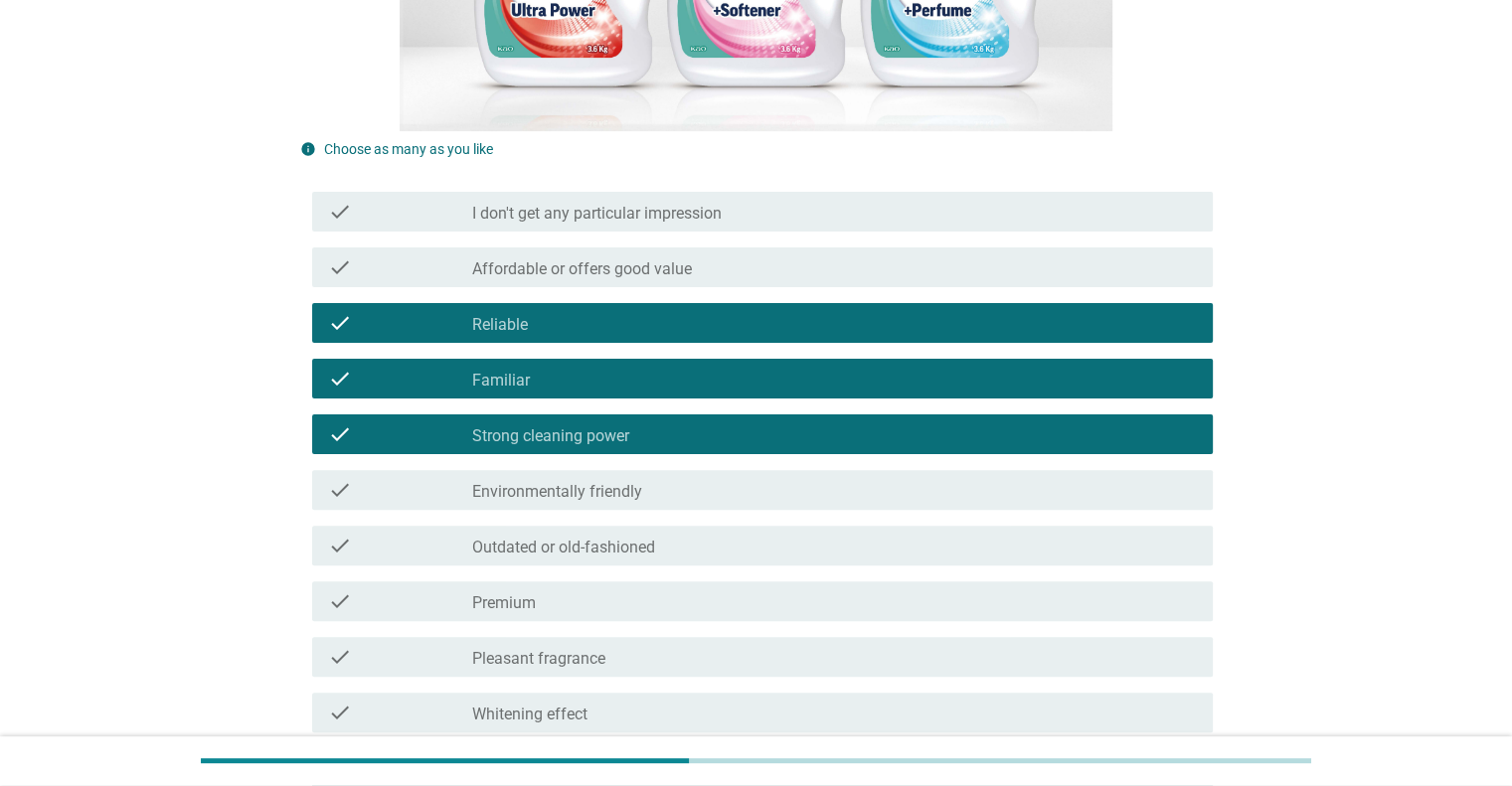 scroll, scrollTop: 596, scrollLeft: 0, axis: vertical 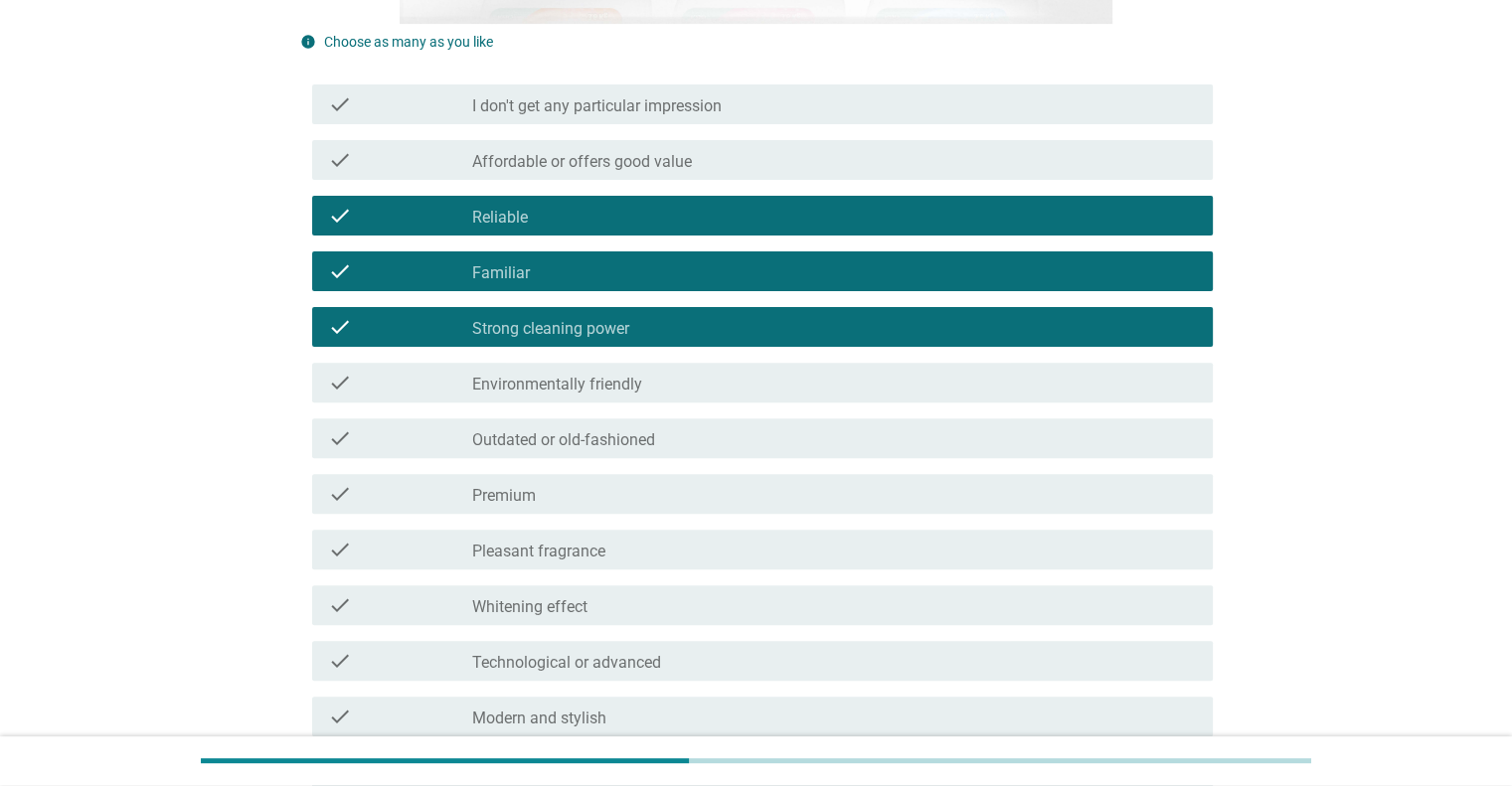 drag, startPoint x: 554, startPoint y: 522, endPoint x: 568, endPoint y: 463, distance: 60.63827 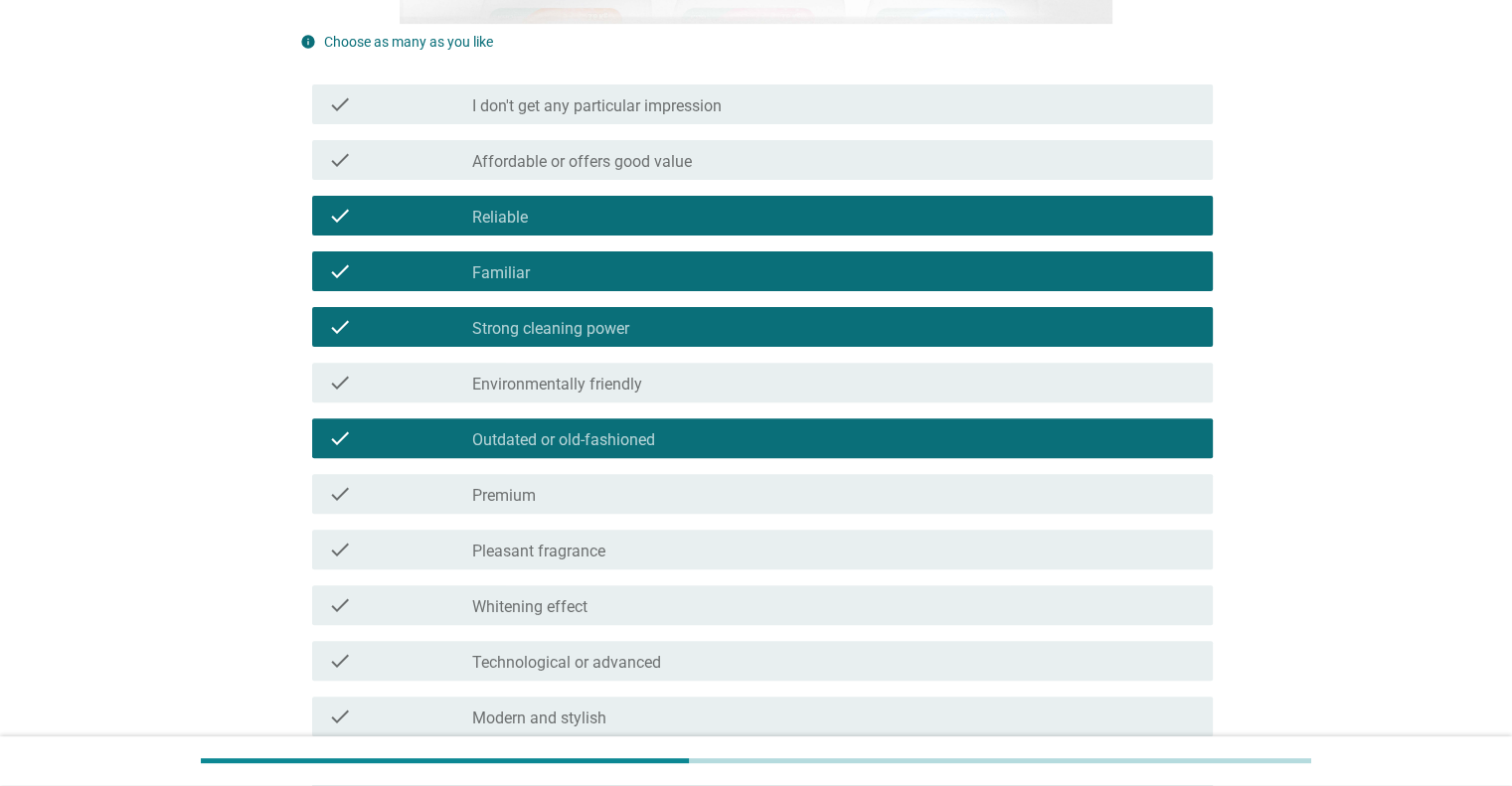 click on "Outdated or old-fashioned" at bounding box center (564, 440) 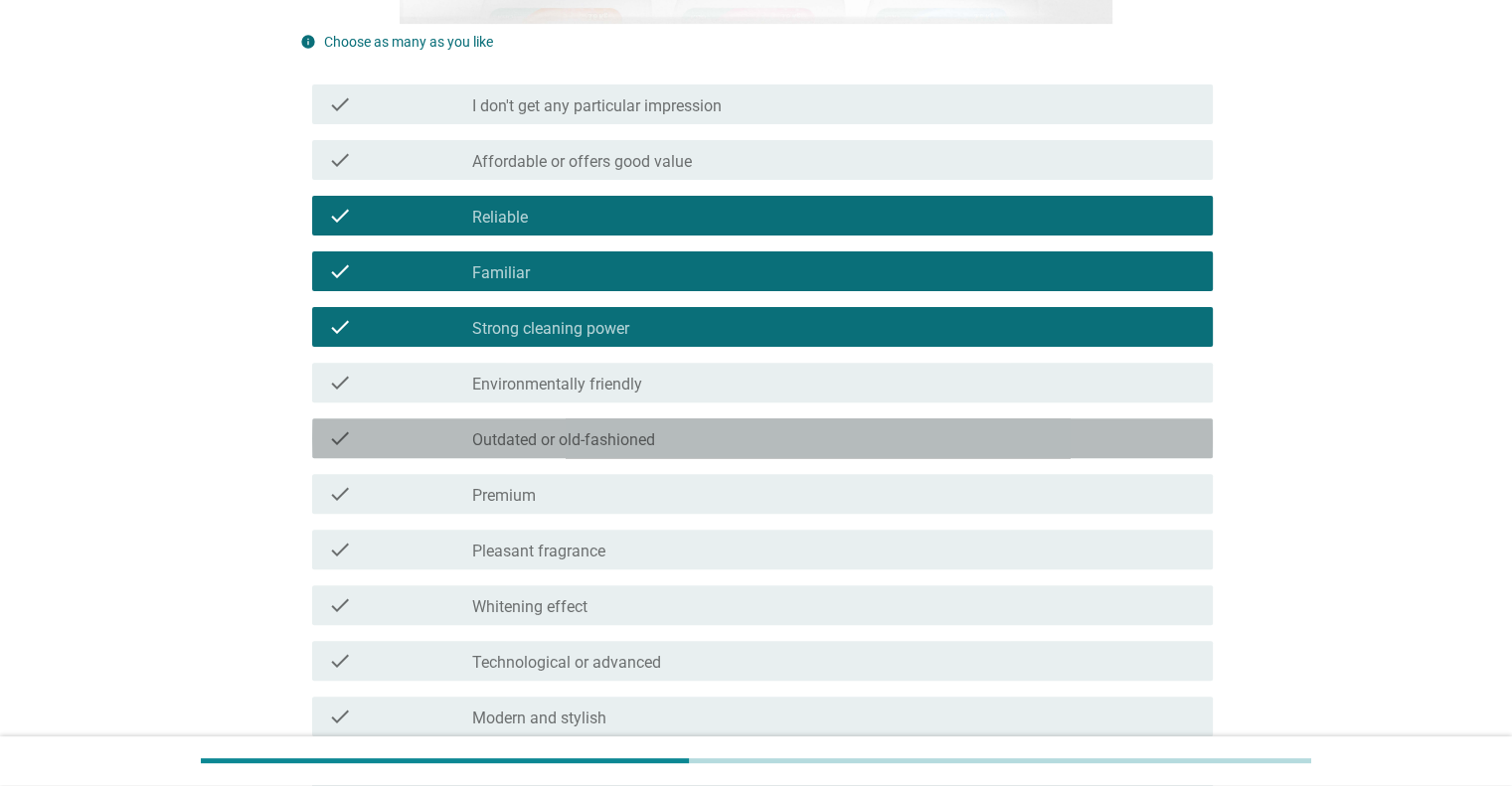 click on "check     check_box_outline_blank Whitening effect" at bounding box center [756, 605] 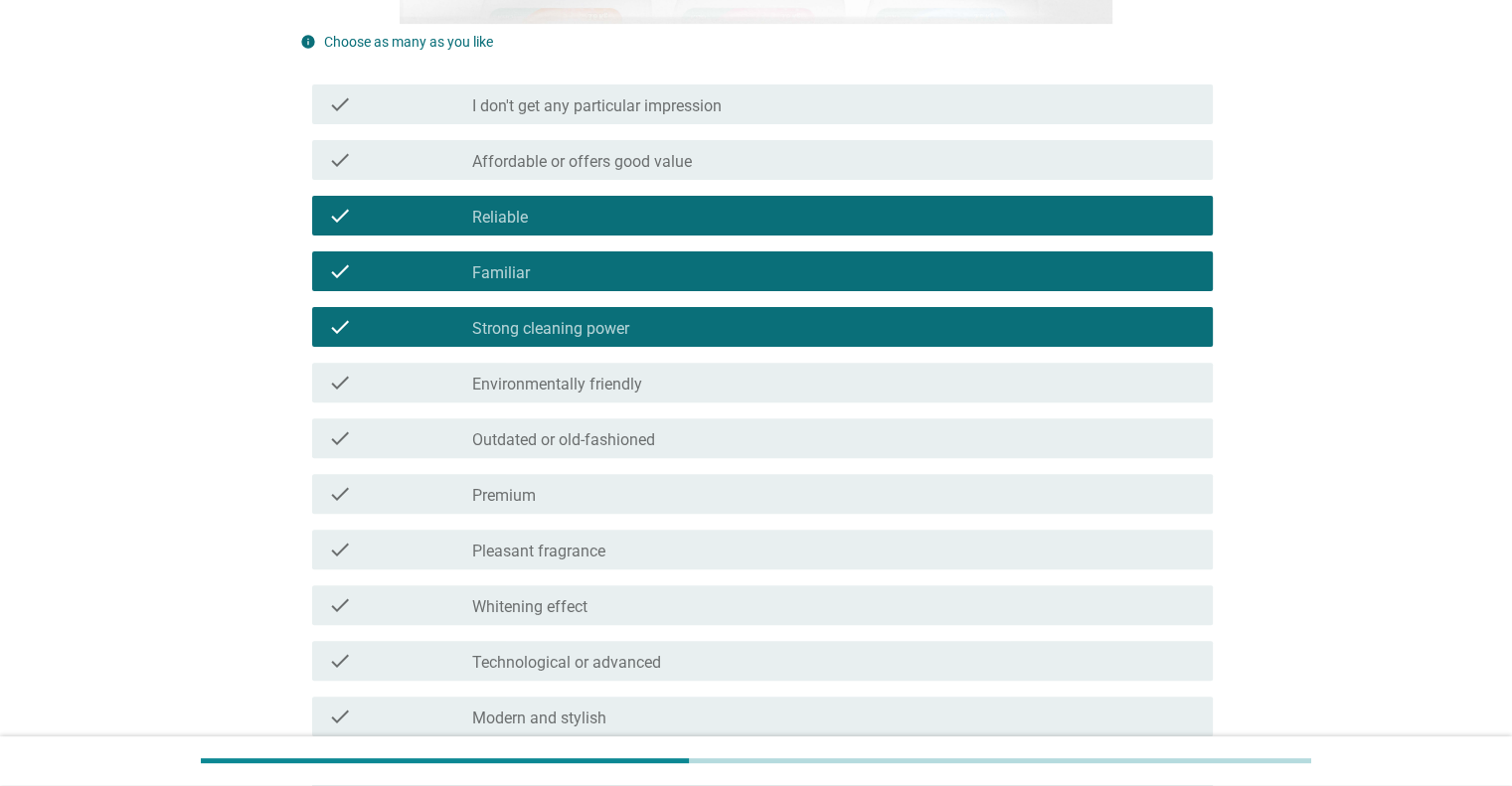 click on "Pleasant fragrance" at bounding box center [539, 551] 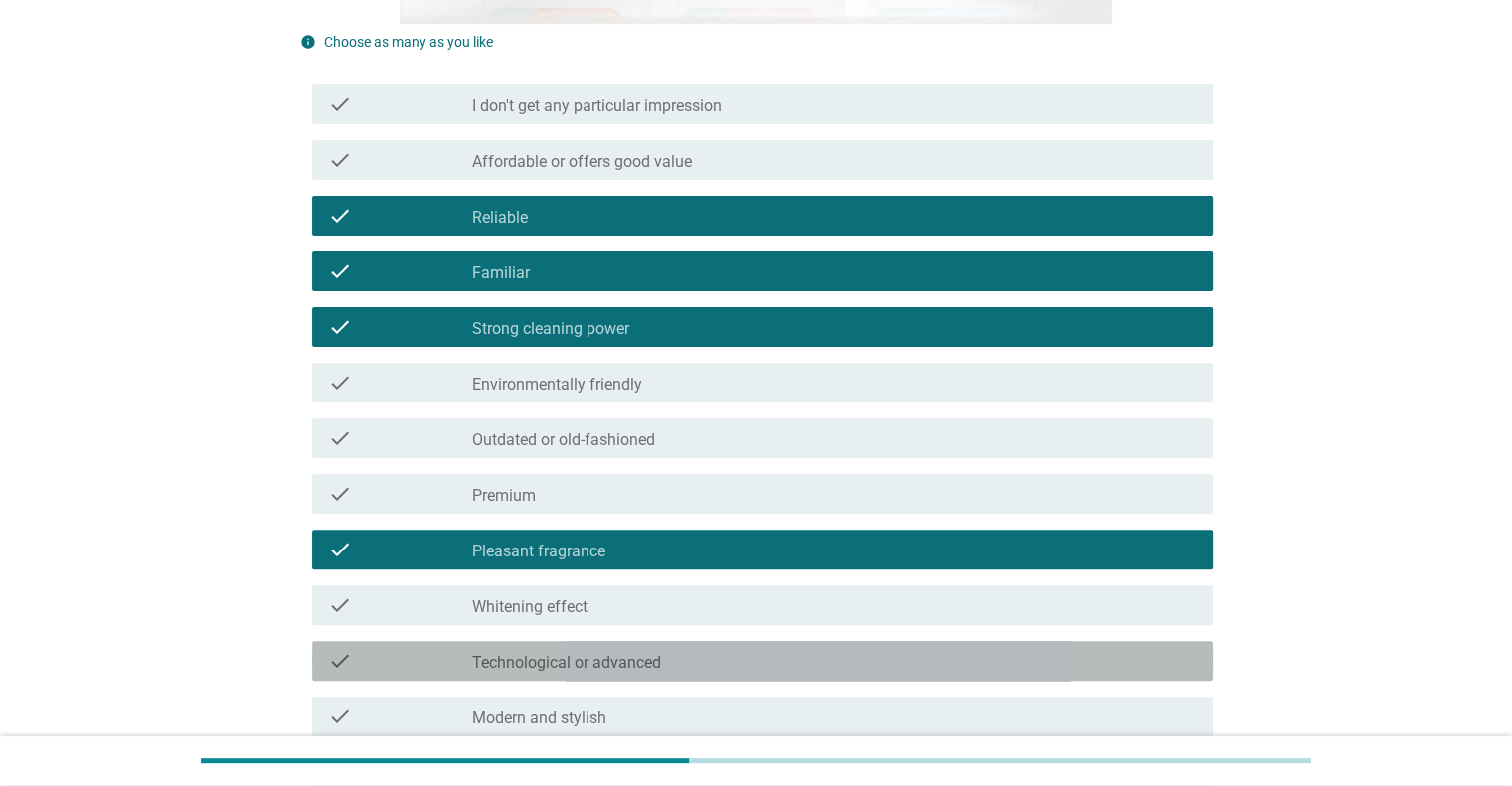 click on "Technological or advanced" at bounding box center (567, 663) 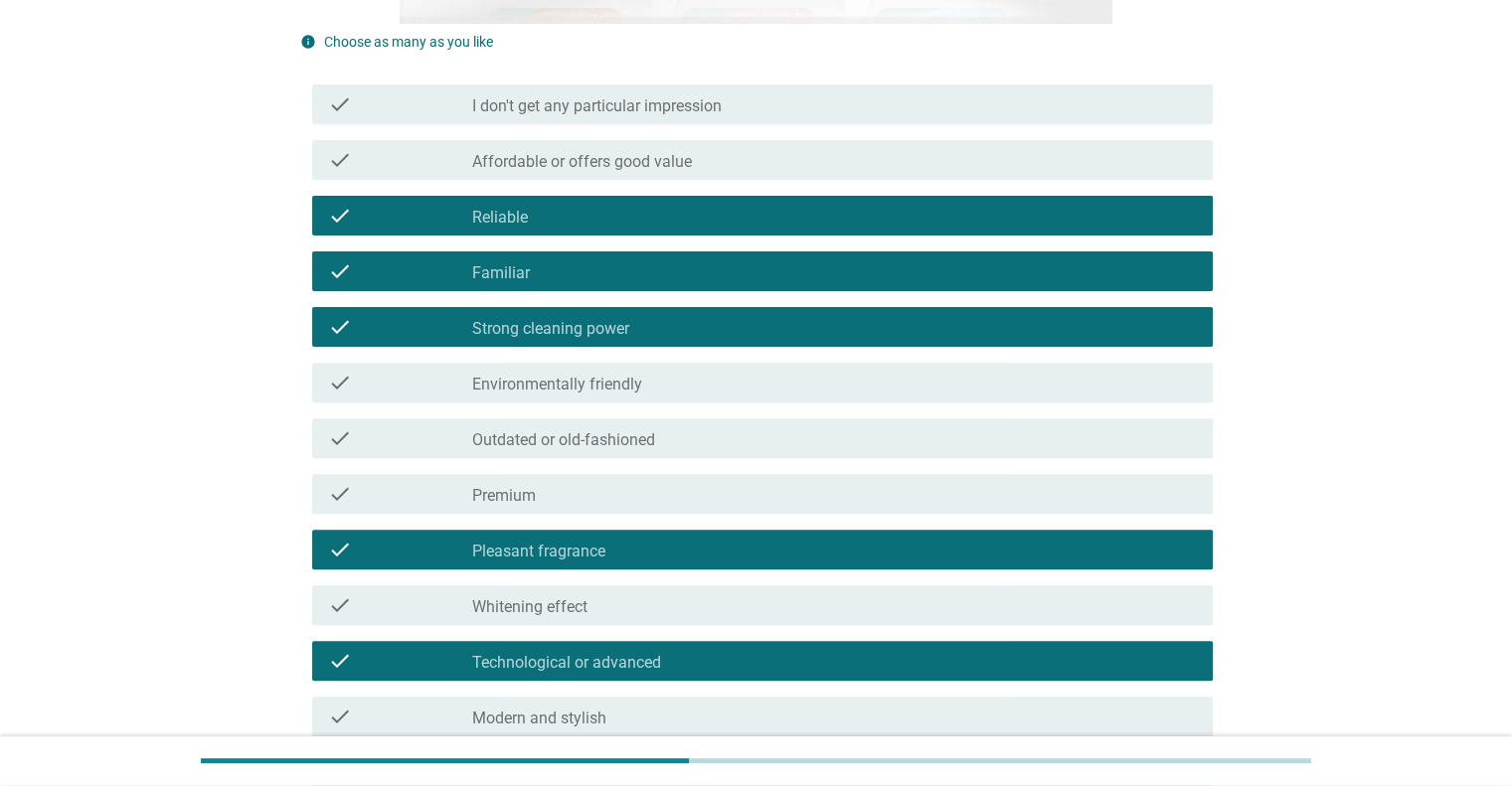 click on "Modern and stylish" at bounding box center [539, 718] 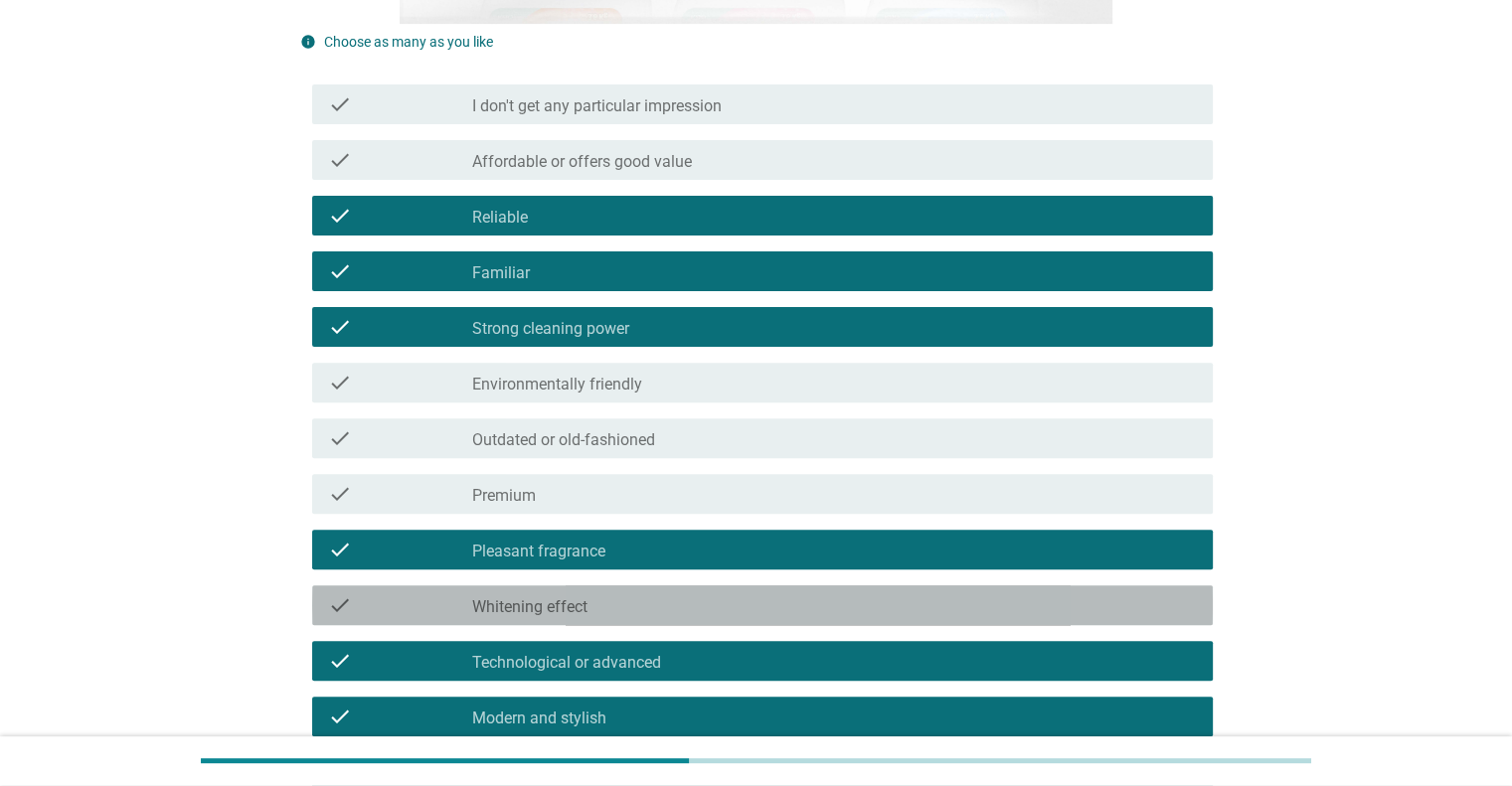 click on "check     check_box_outline_blank Whitening effect" at bounding box center (762, 605) 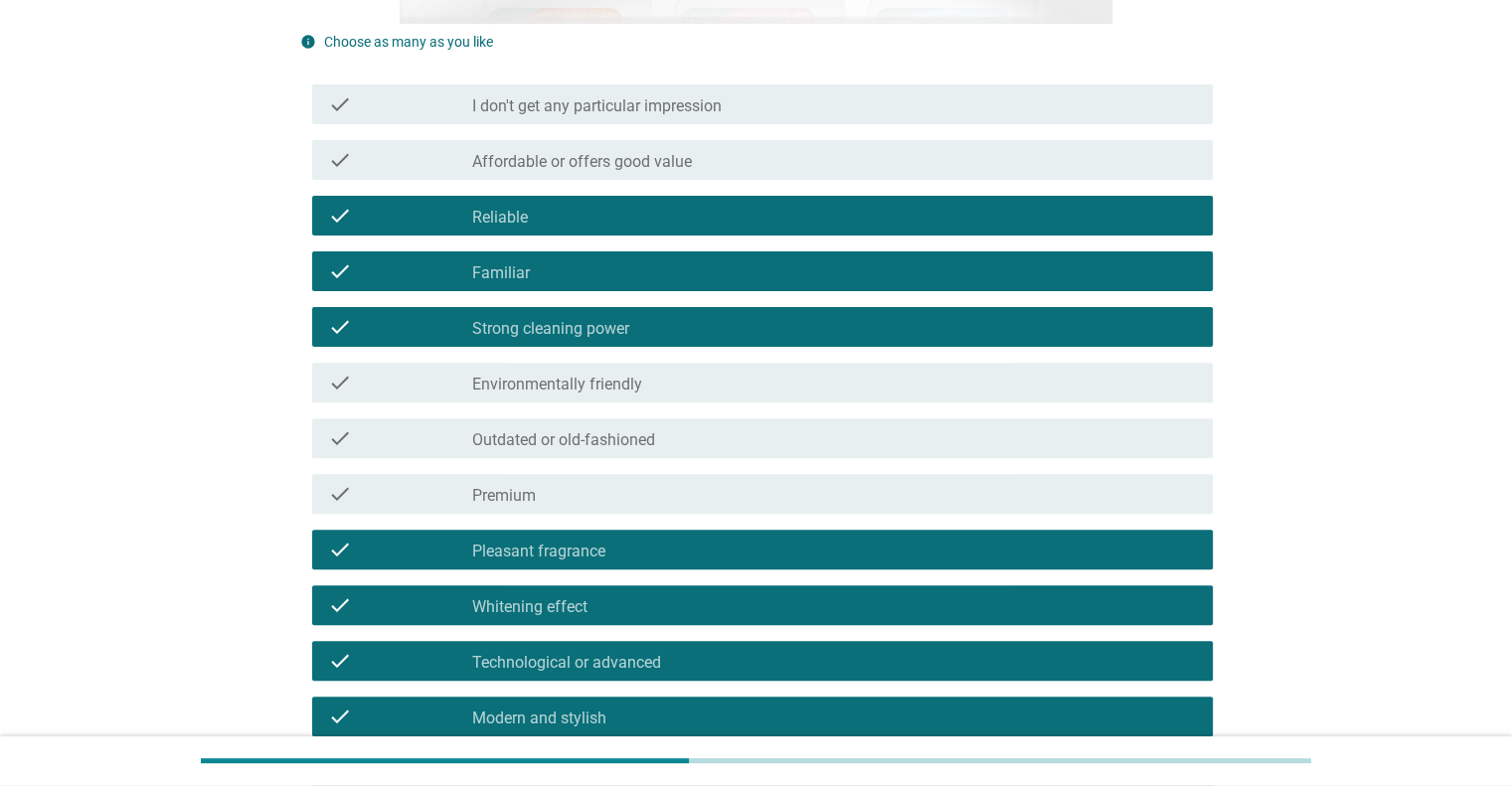 click on "Affordable or offers good value" at bounding box center [582, 162] 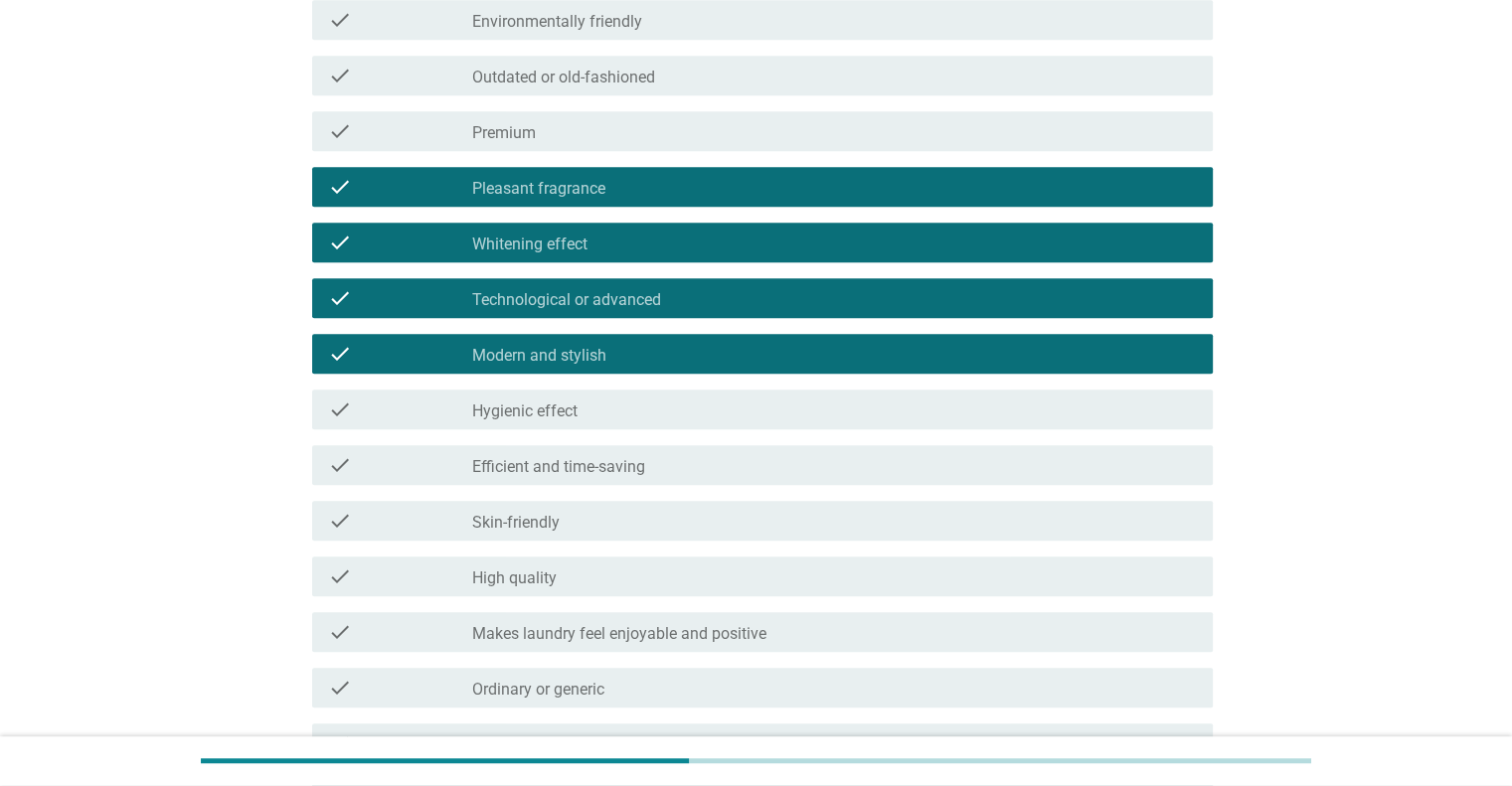 scroll, scrollTop: 994, scrollLeft: 0, axis: vertical 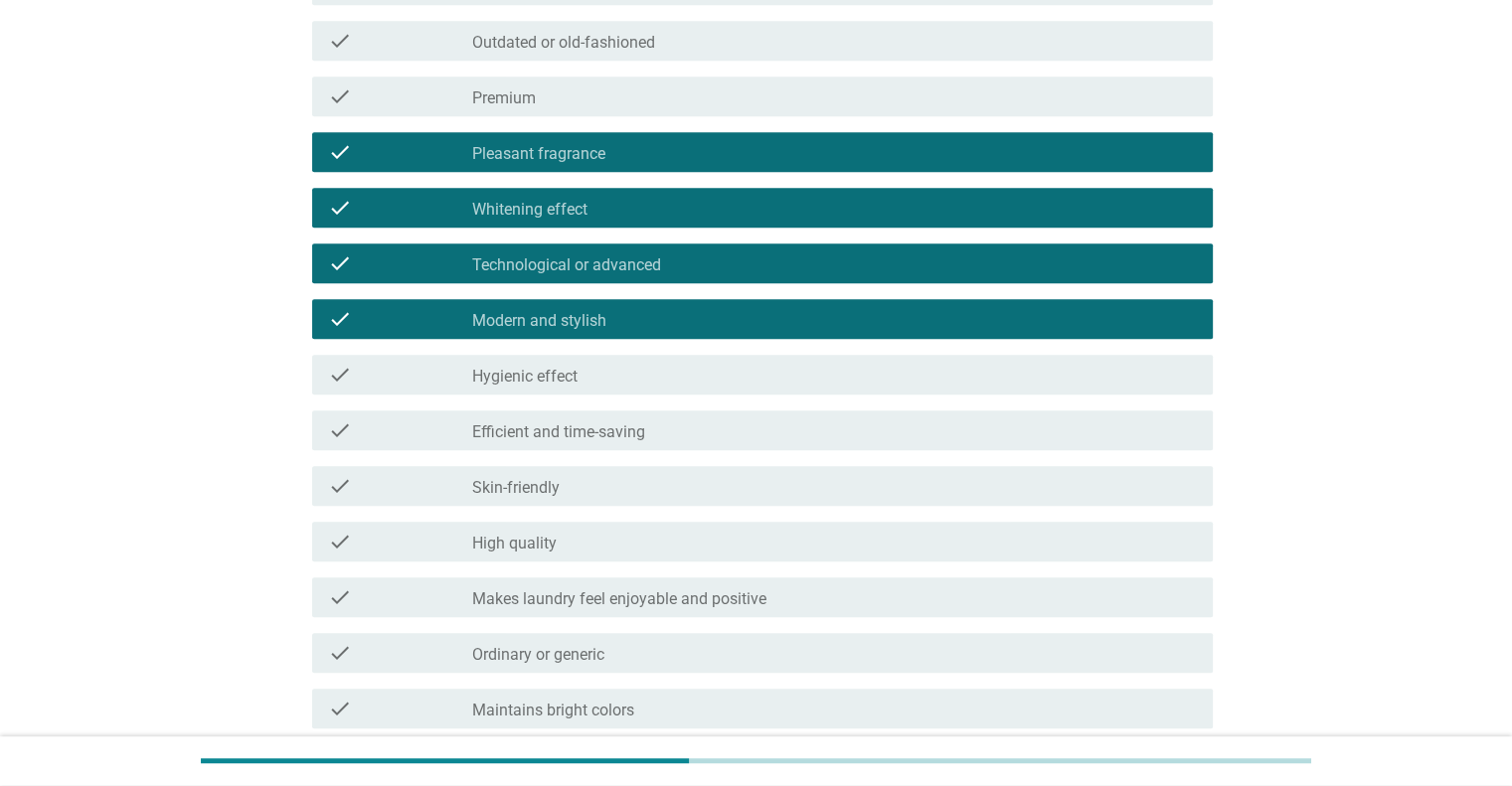 click on "Makes laundry feel enjoyable and positive" at bounding box center (619, 599) 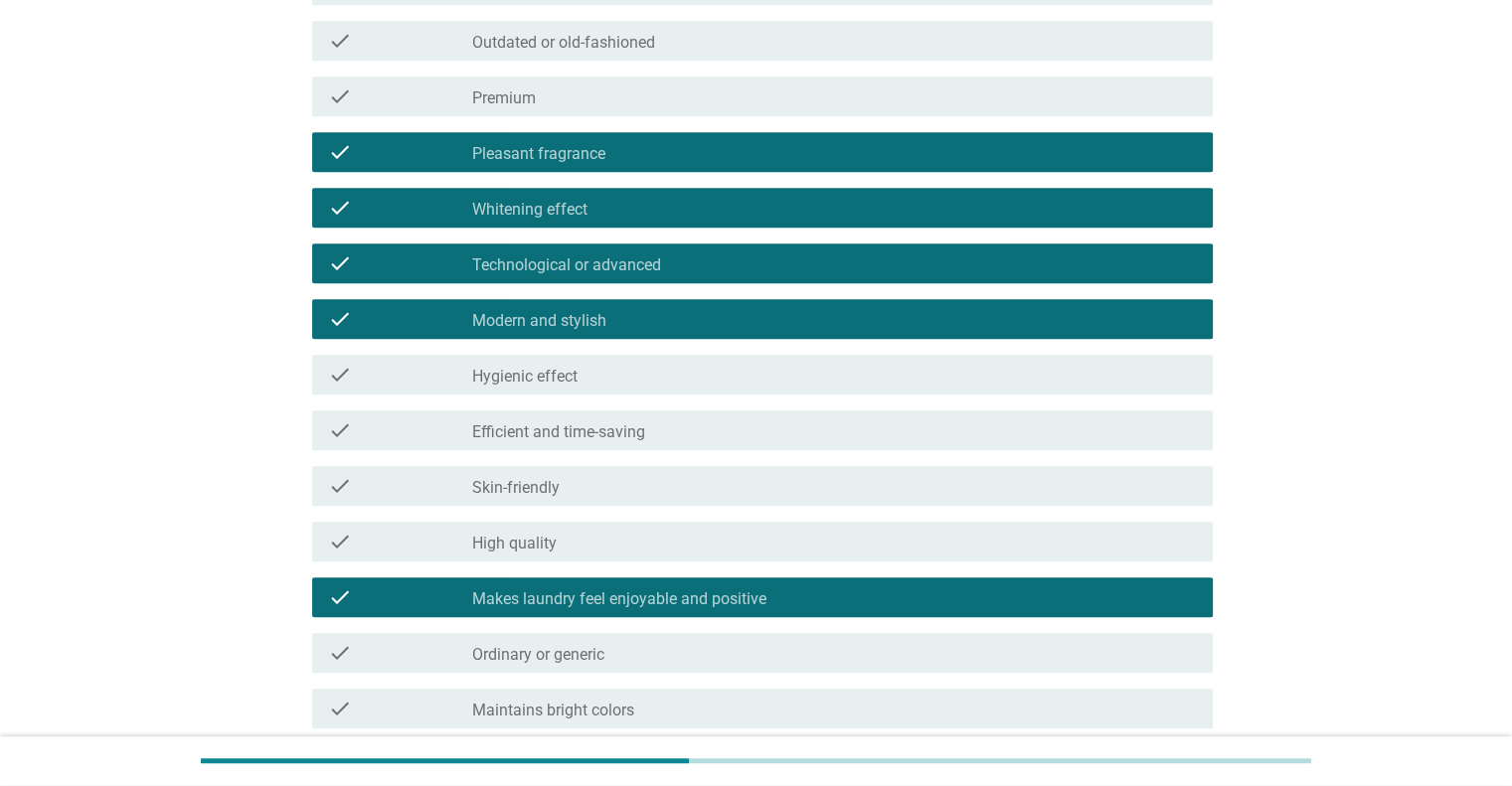 click on "check     check_box_outline_blank High quality" at bounding box center [762, 542] 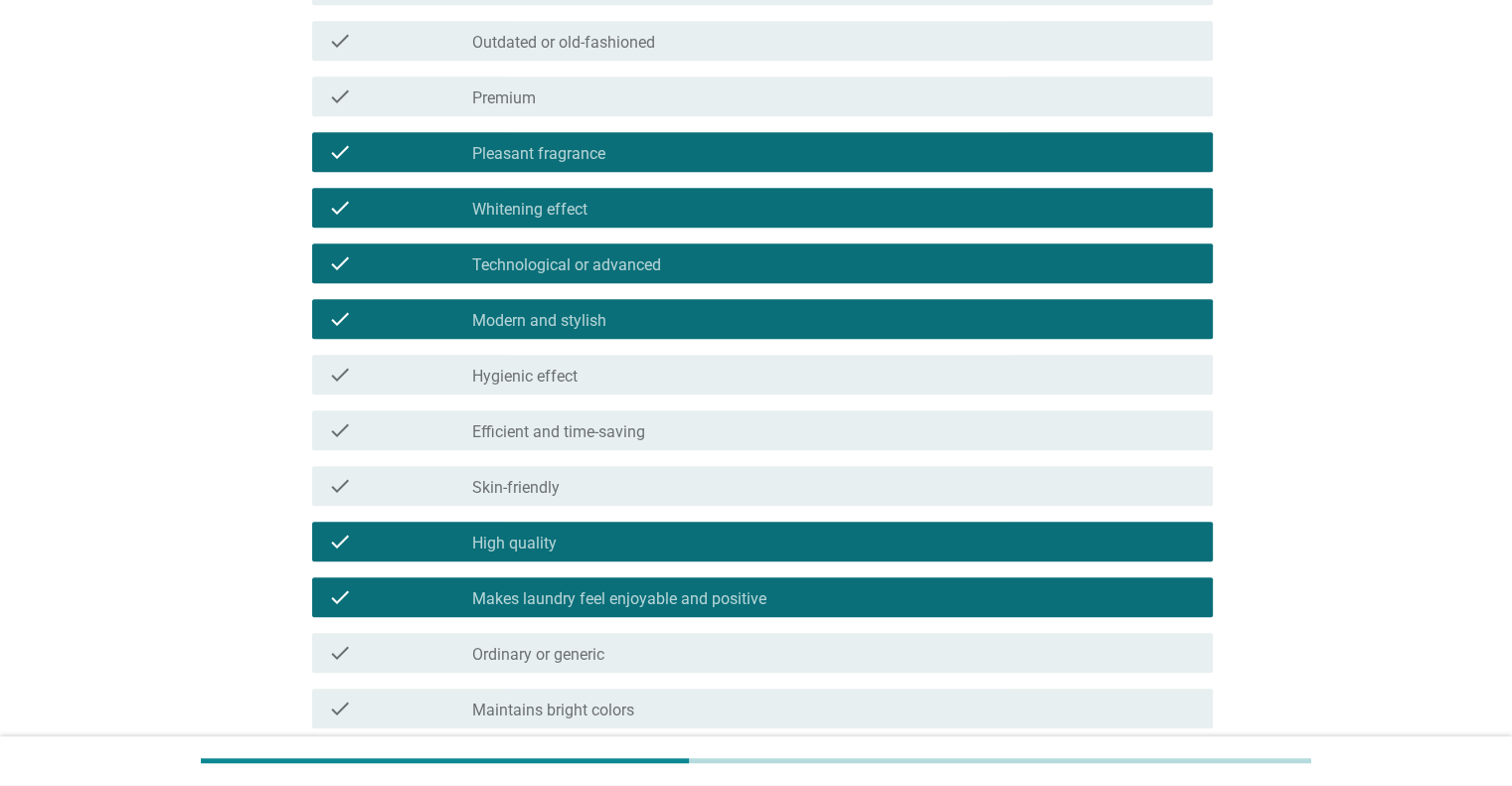 click on "check_box_outline_blank Skin-friendly" at bounding box center (834, 486) 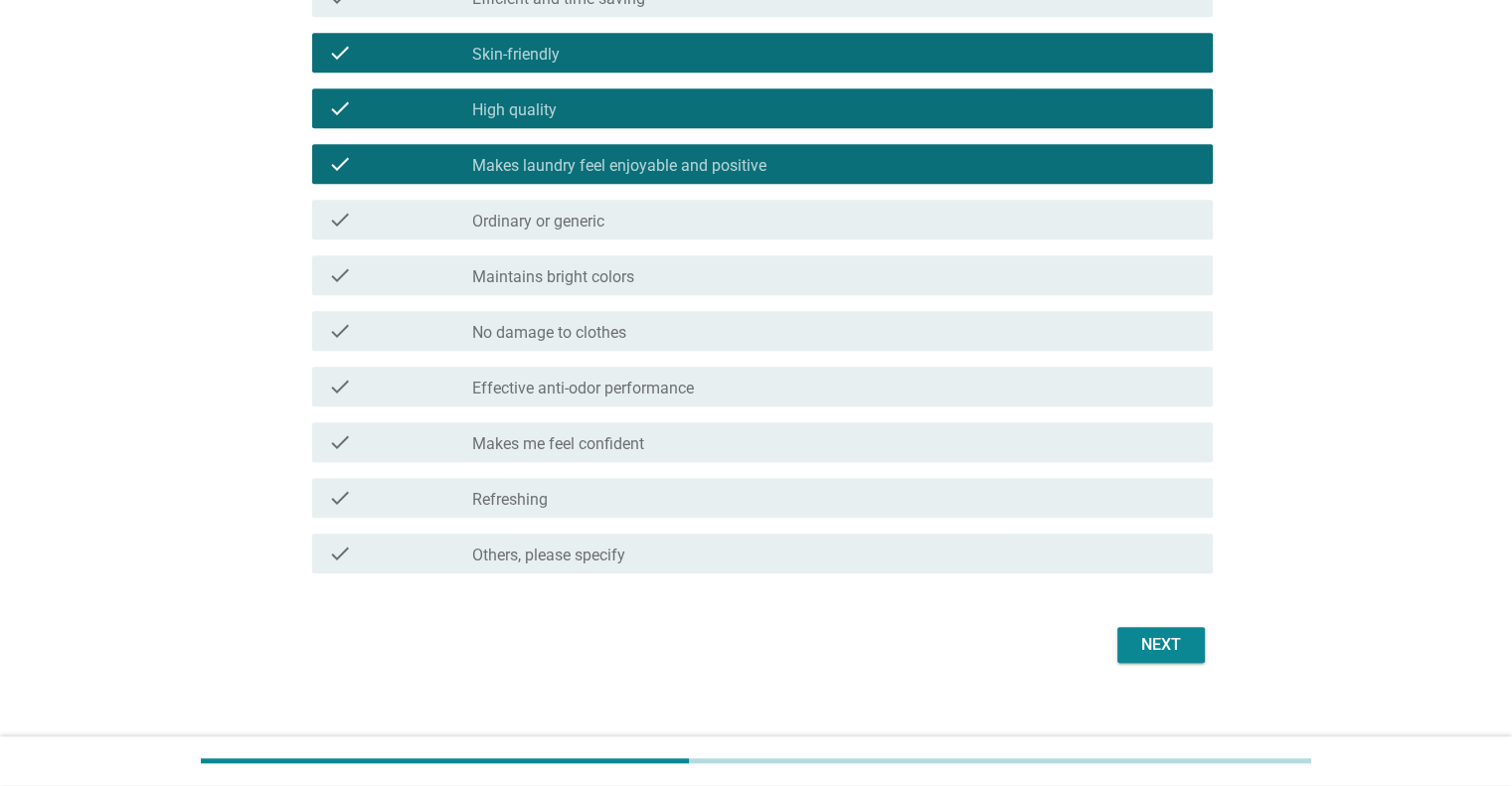 scroll, scrollTop: 1446, scrollLeft: 0, axis: vertical 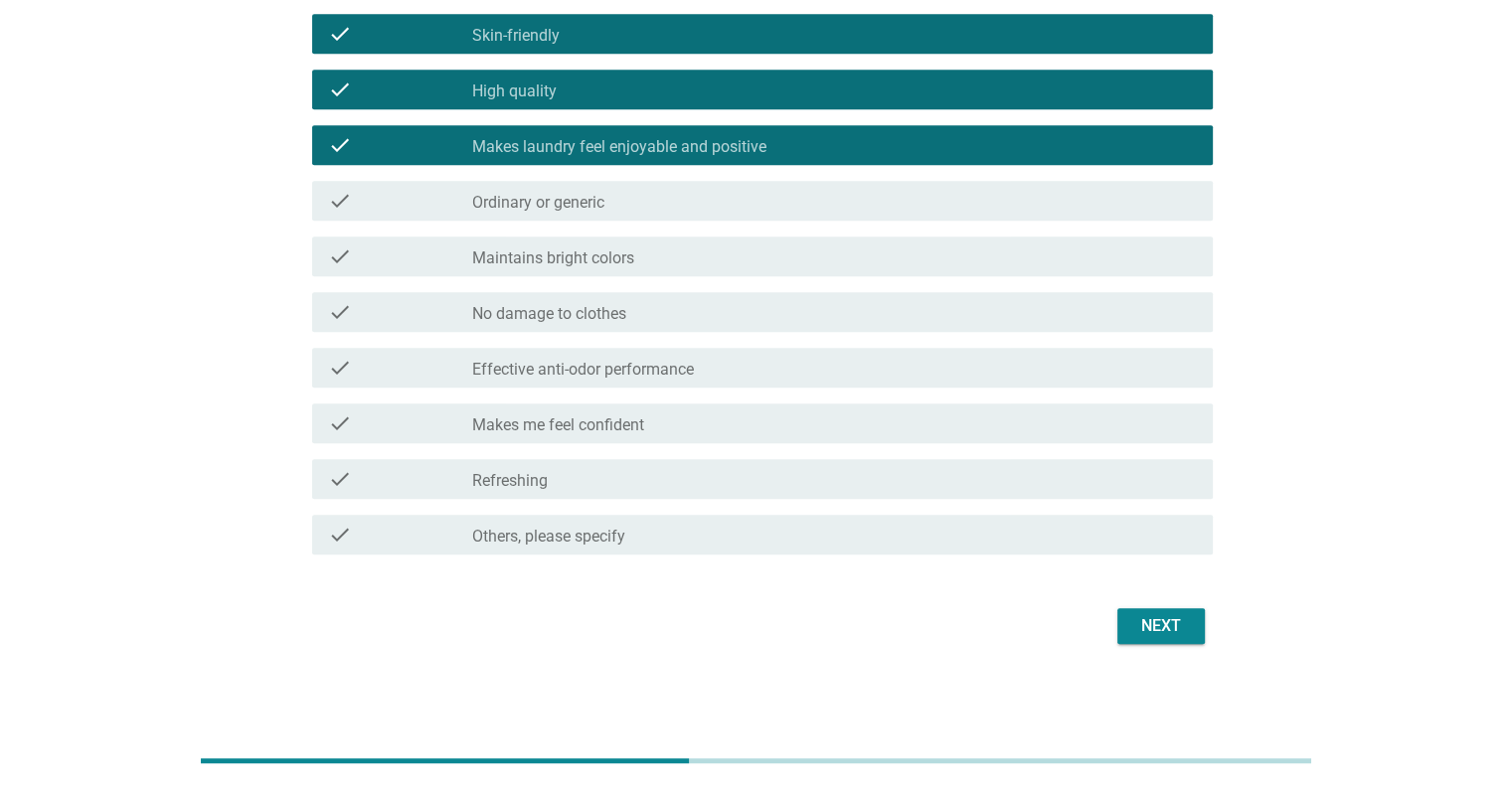 click on "Next" at bounding box center [1161, 626] 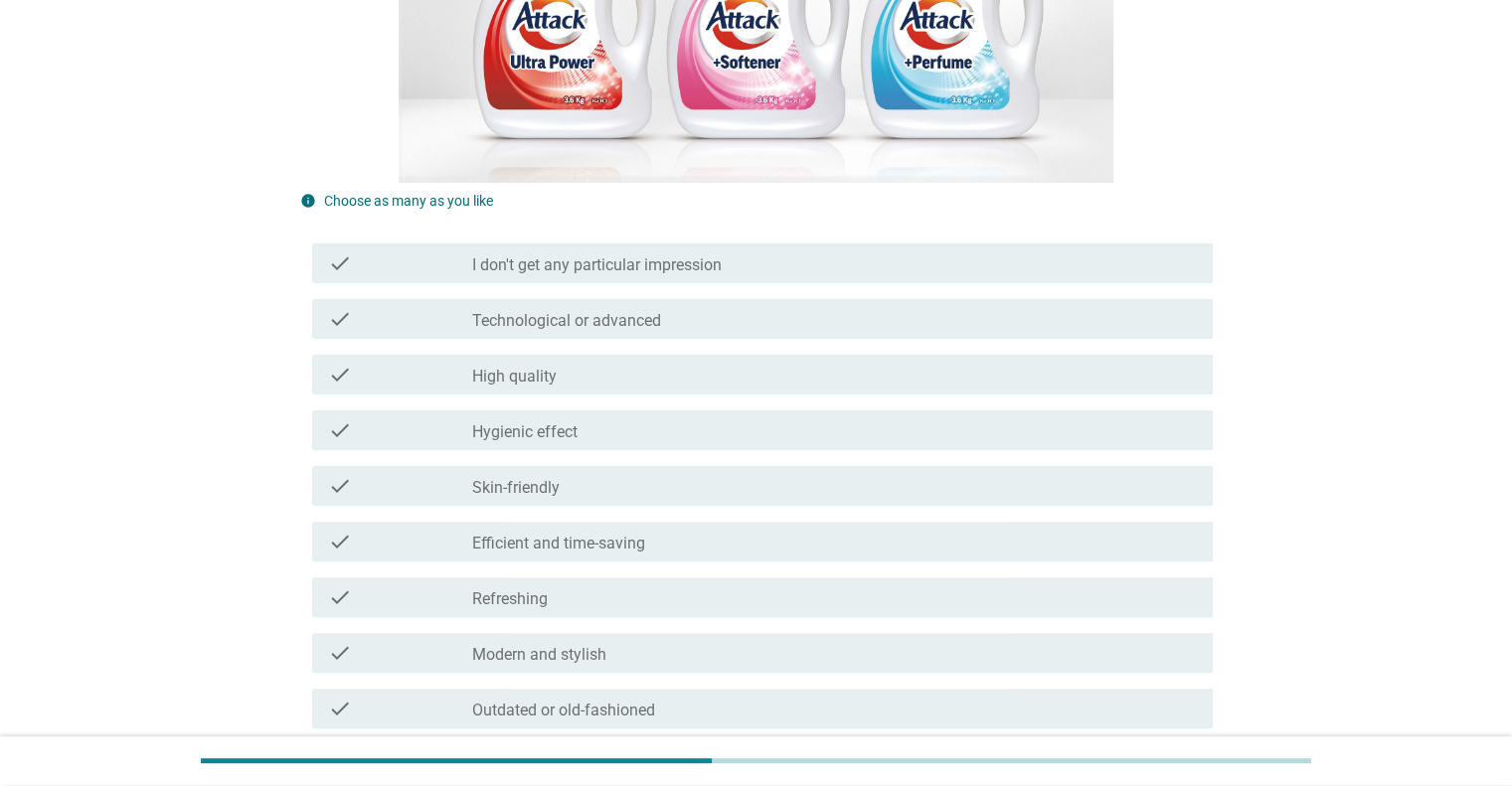 scroll, scrollTop: 497, scrollLeft: 0, axis: vertical 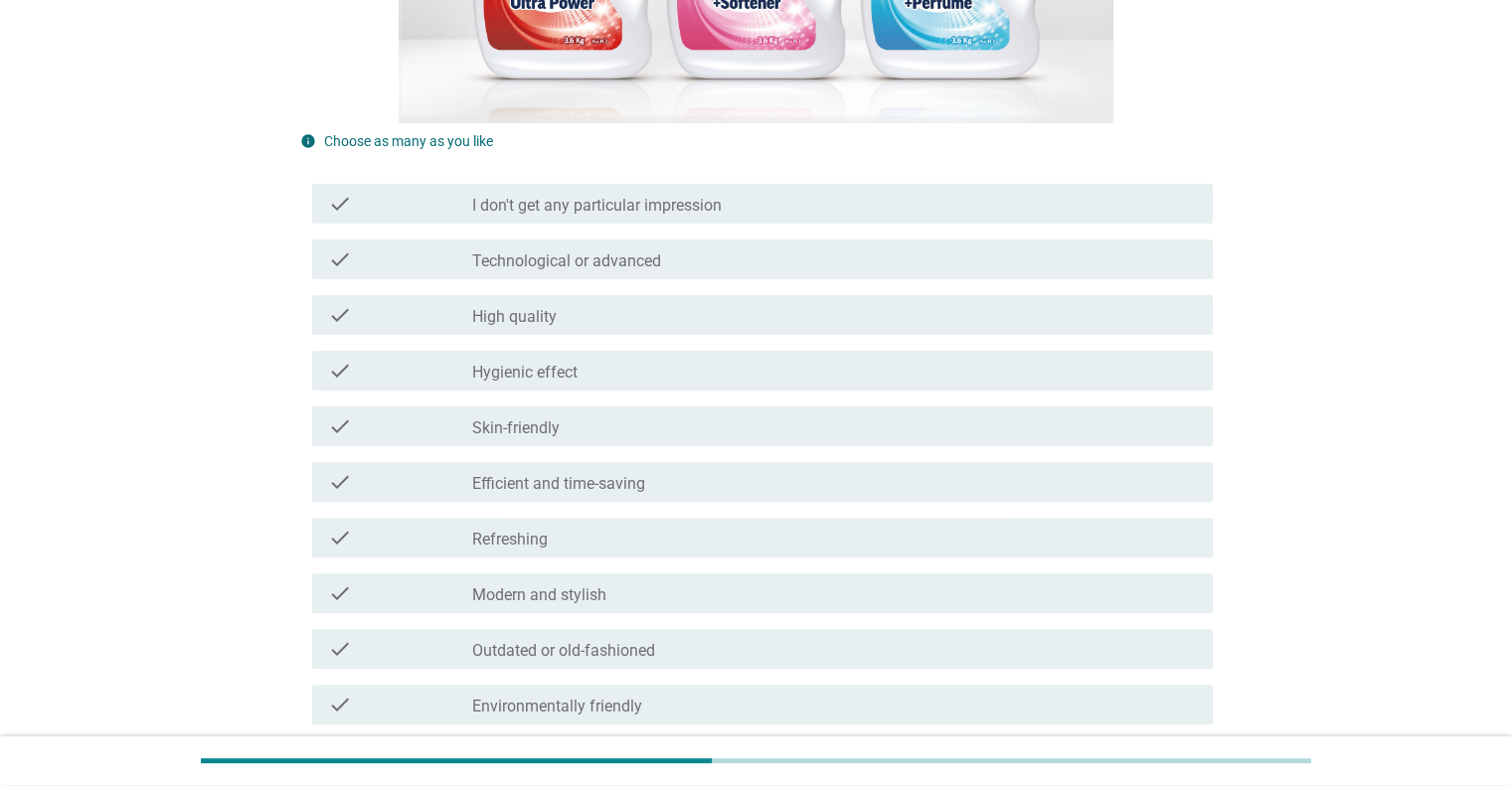 click on "check_box_outline_blank Skin-friendly" at bounding box center (834, 426) 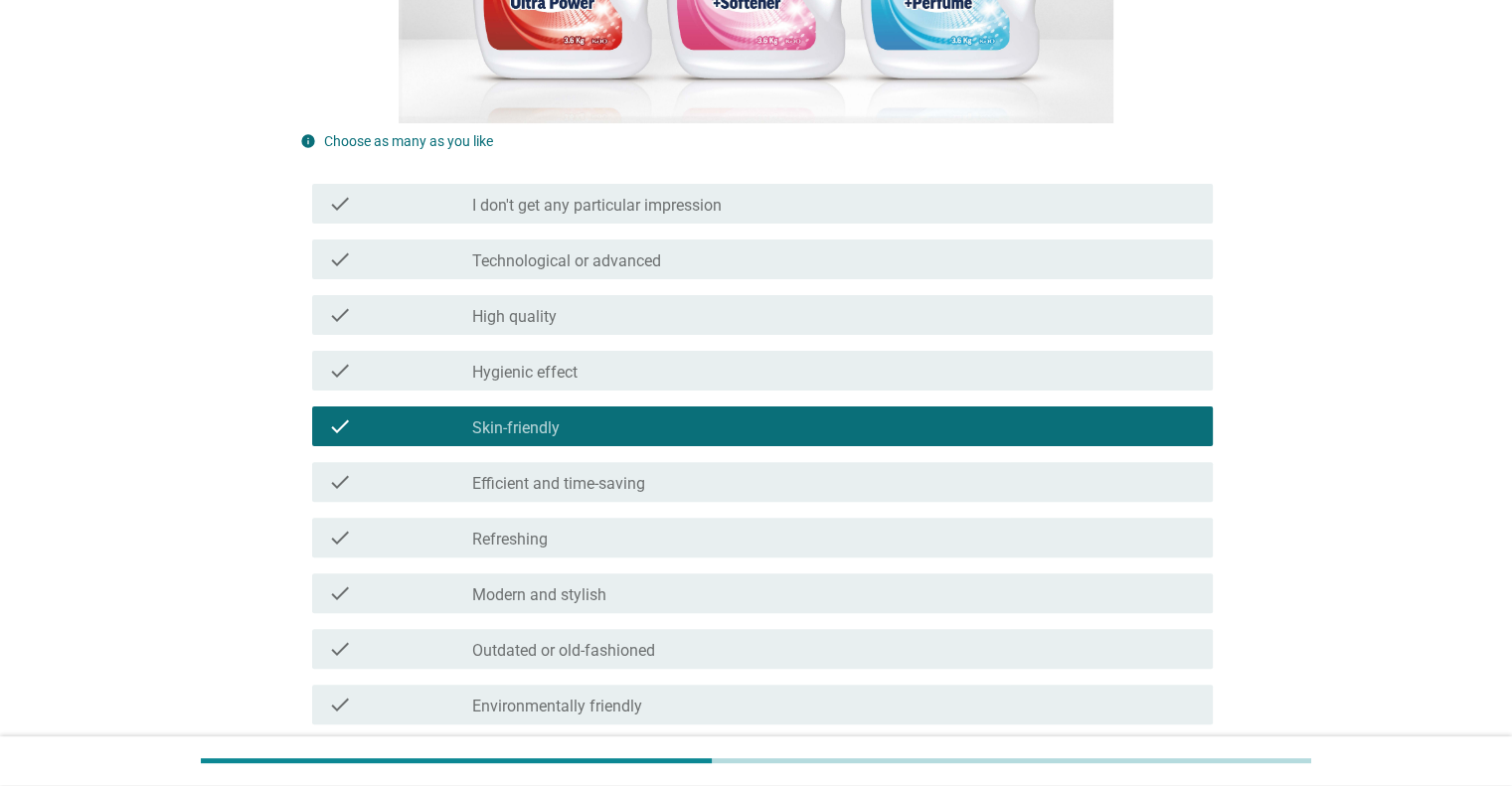 click on "check     check_box_outline_blank Hygienic effect" at bounding box center [756, 371] 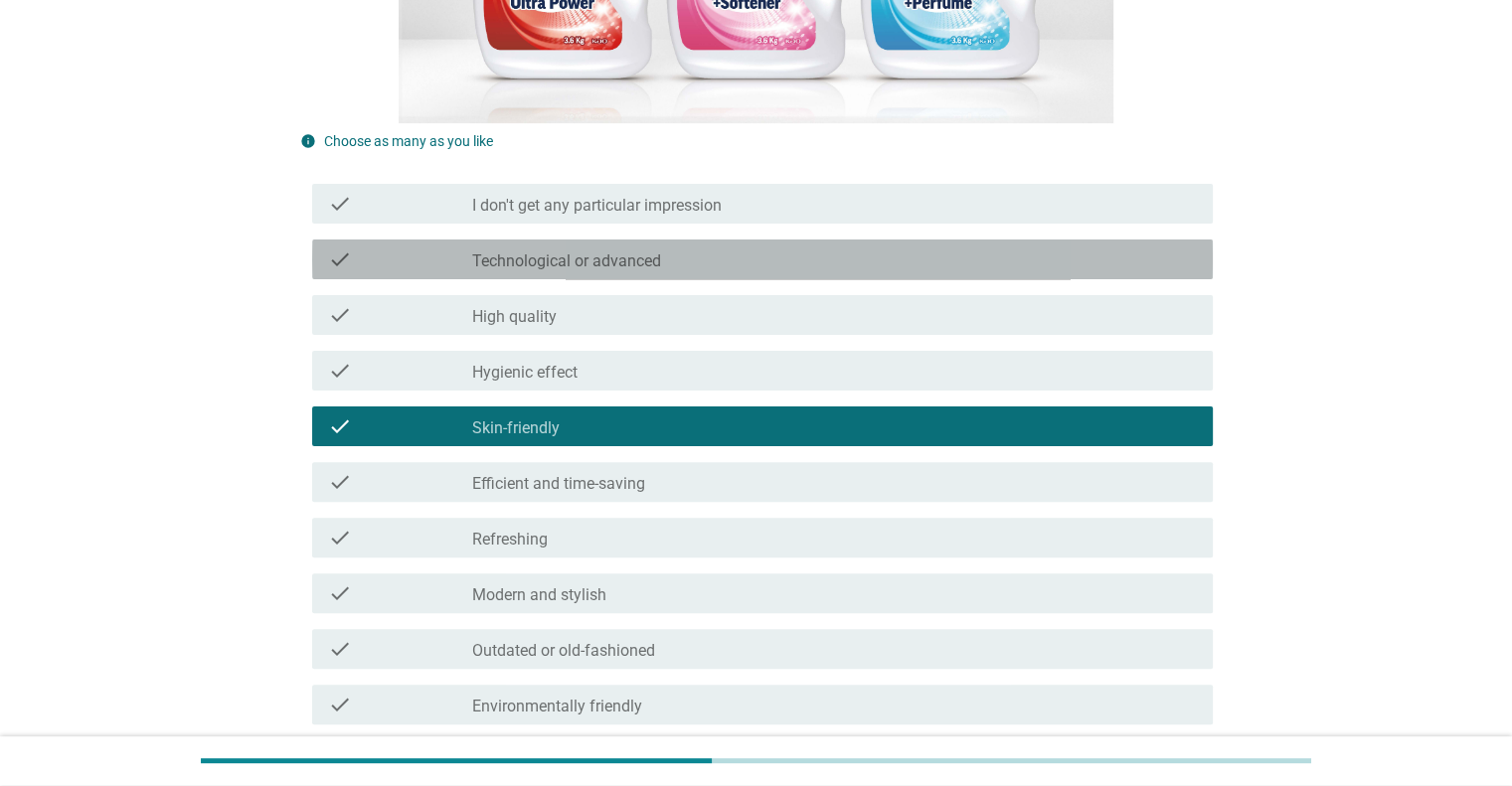 drag, startPoint x: 628, startPoint y: 254, endPoint x: 630, endPoint y: 205, distance: 49.040799 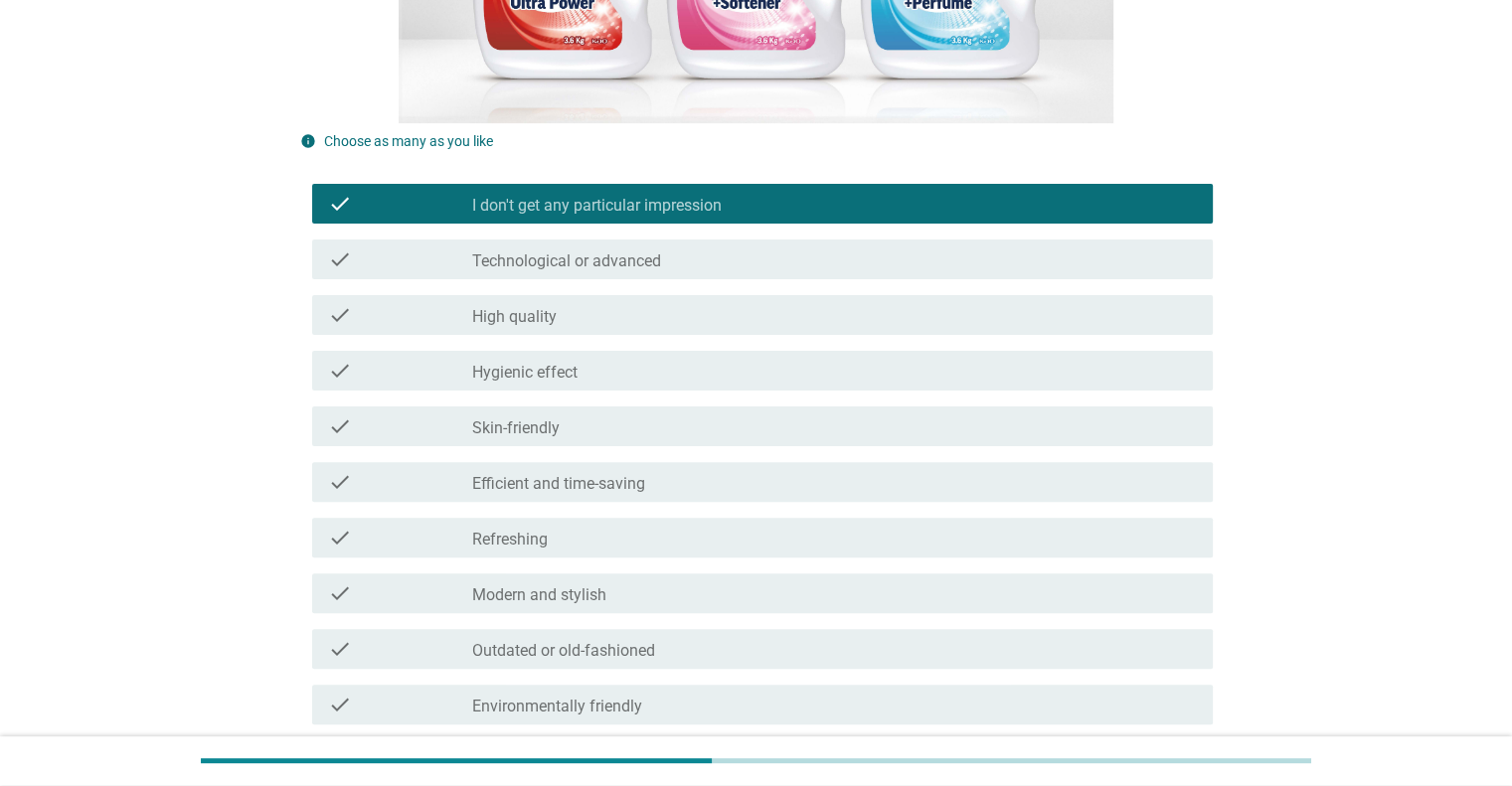 click on "check     check_box I don't get any particular impression" at bounding box center [762, 204] 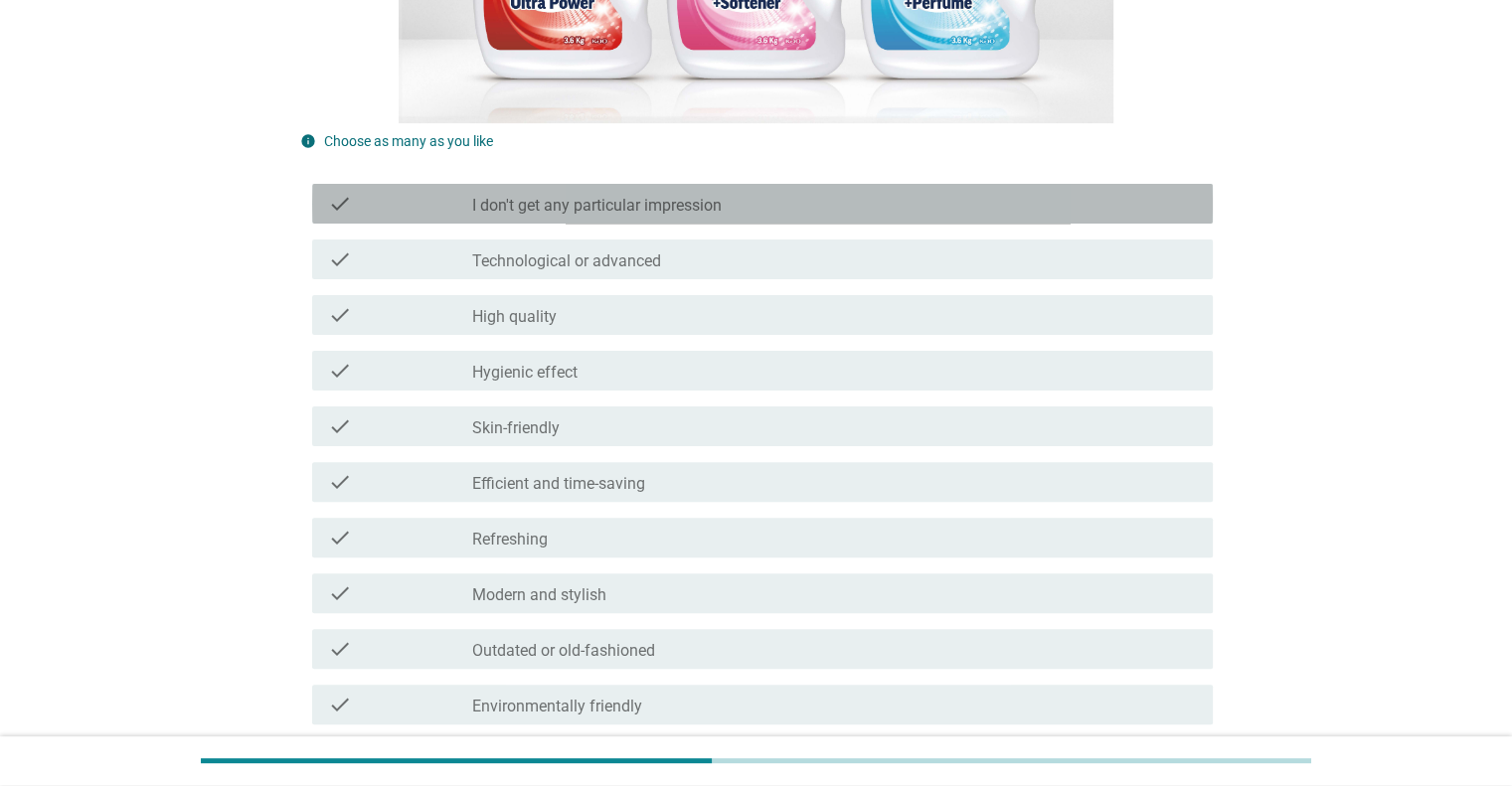 click on "check_box_outline_blank High quality" at bounding box center [834, 315] 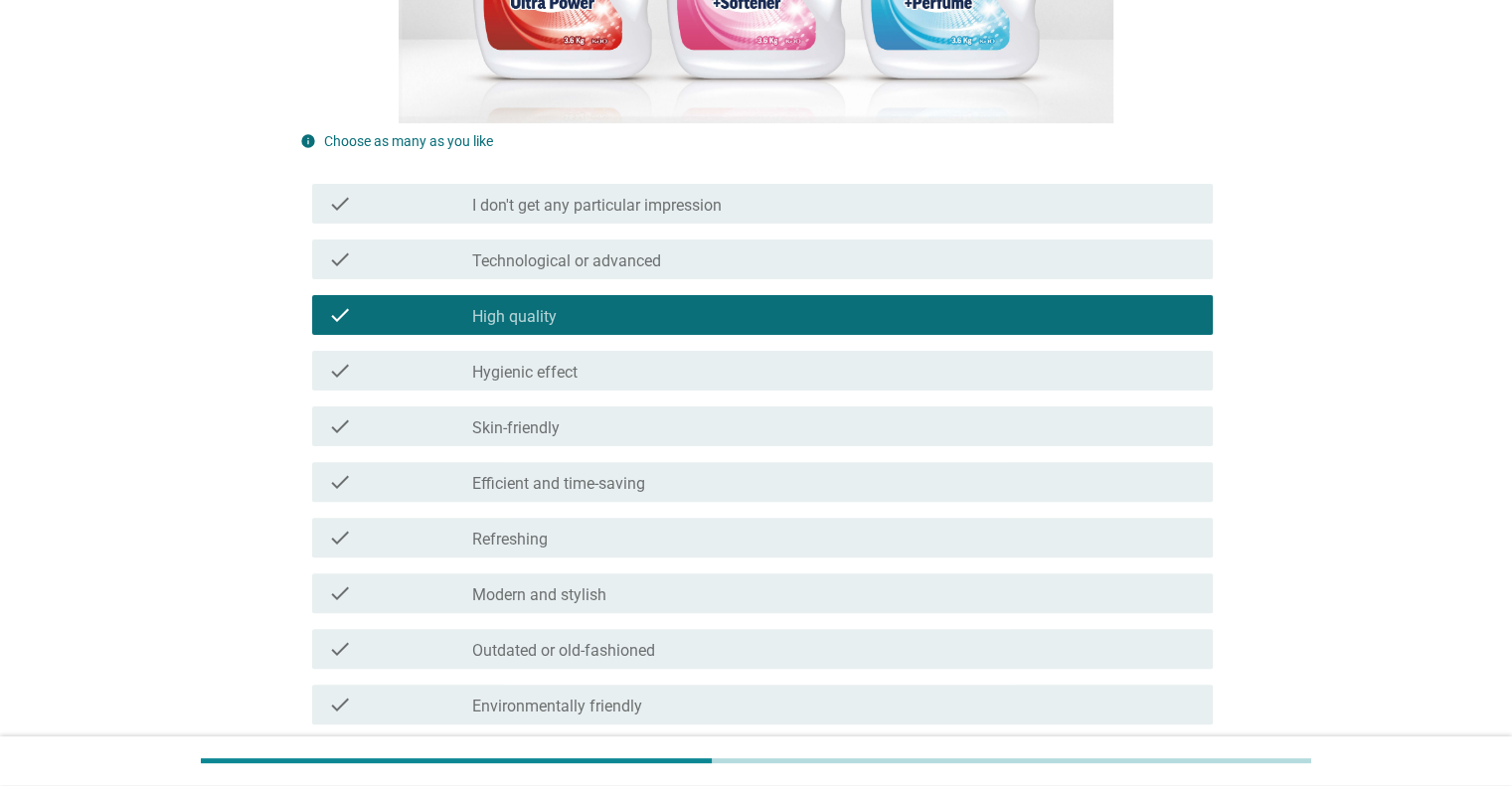 click on "check_box_outline_blank Hygienic effect" at bounding box center (834, 371) 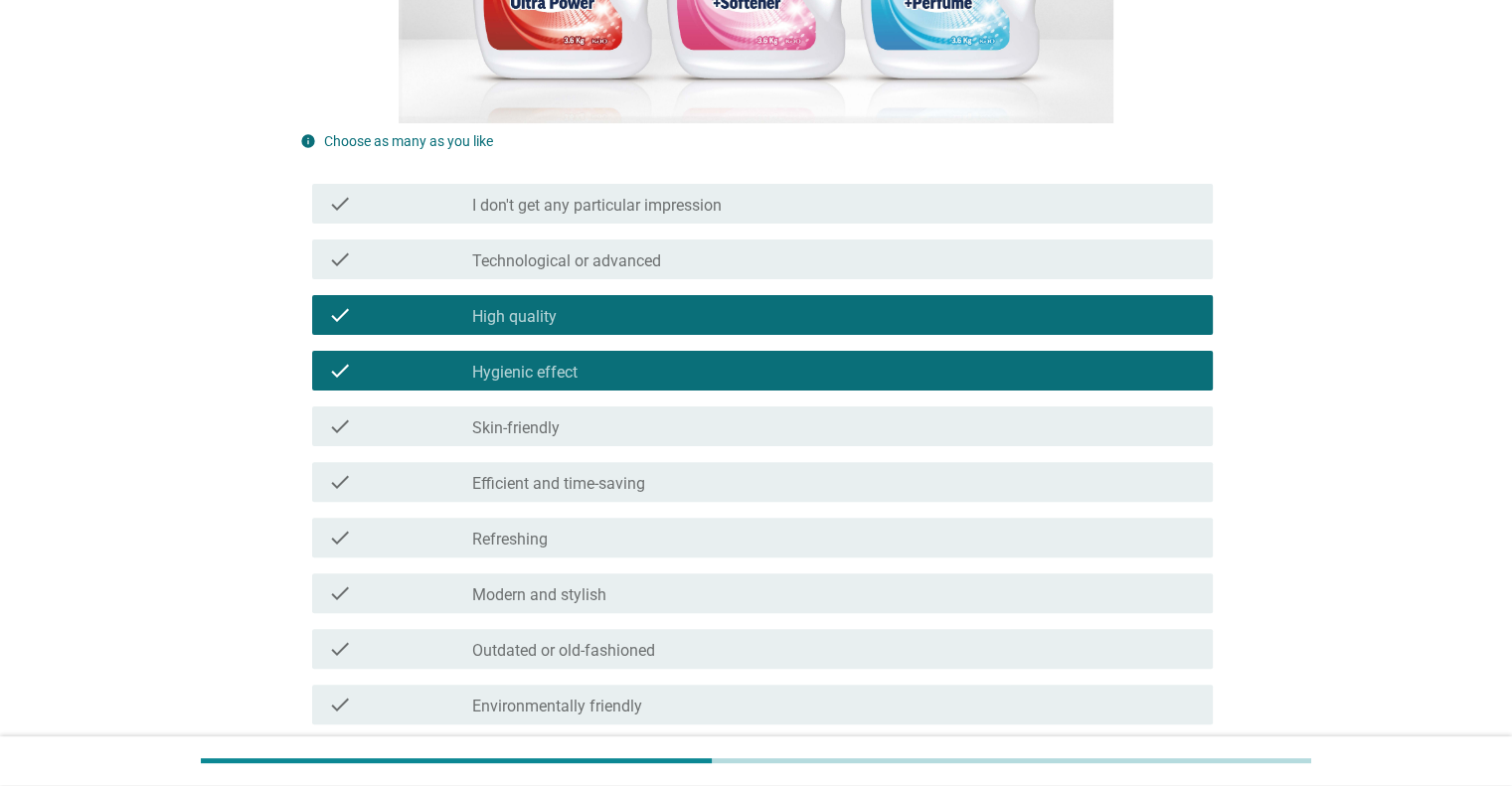 drag, startPoint x: 585, startPoint y: 498, endPoint x: 569, endPoint y: 593, distance: 96.3379 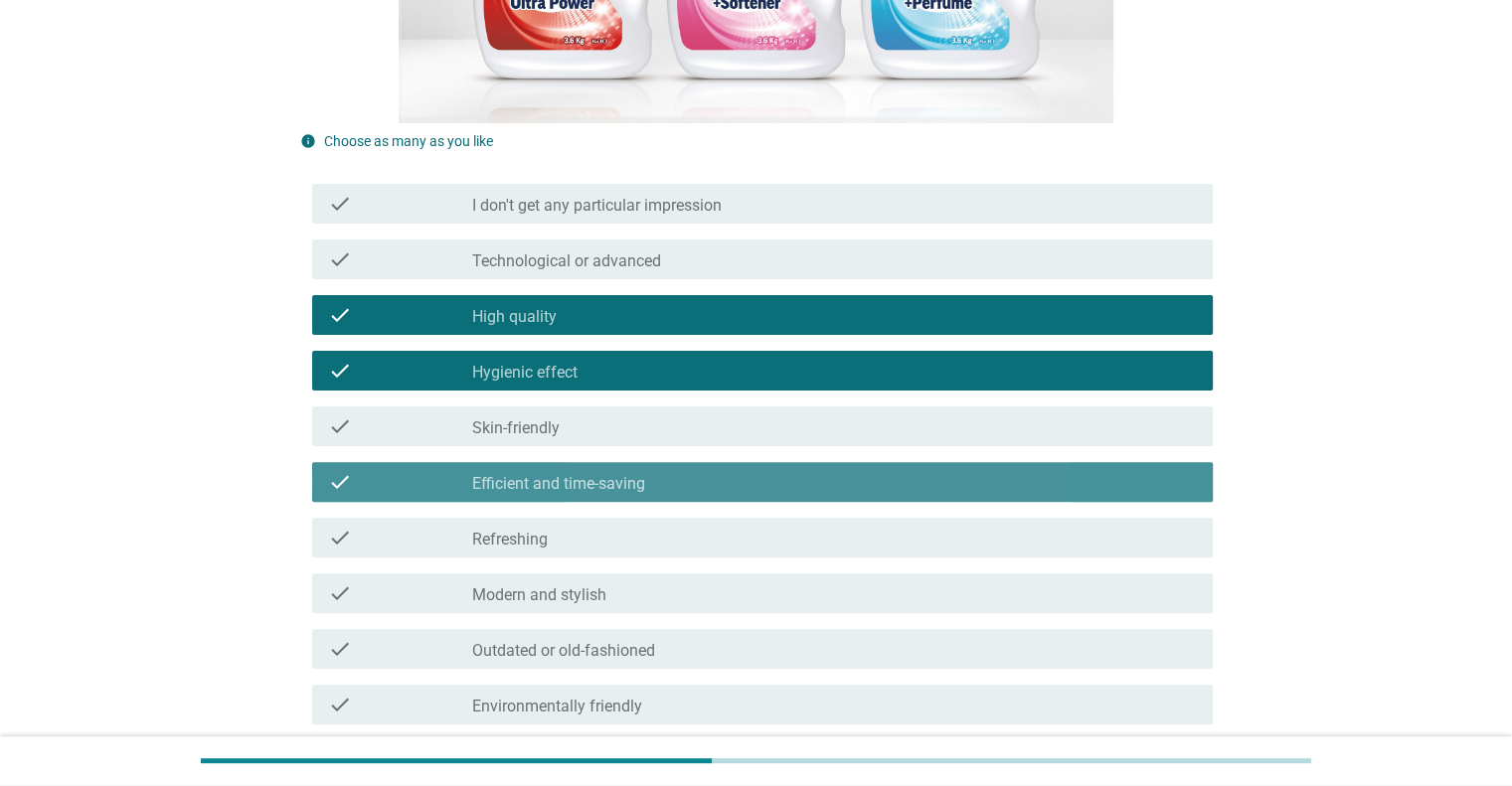 drag, startPoint x: 569, startPoint y: 594, endPoint x: 562, endPoint y: 634, distance: 40.60788 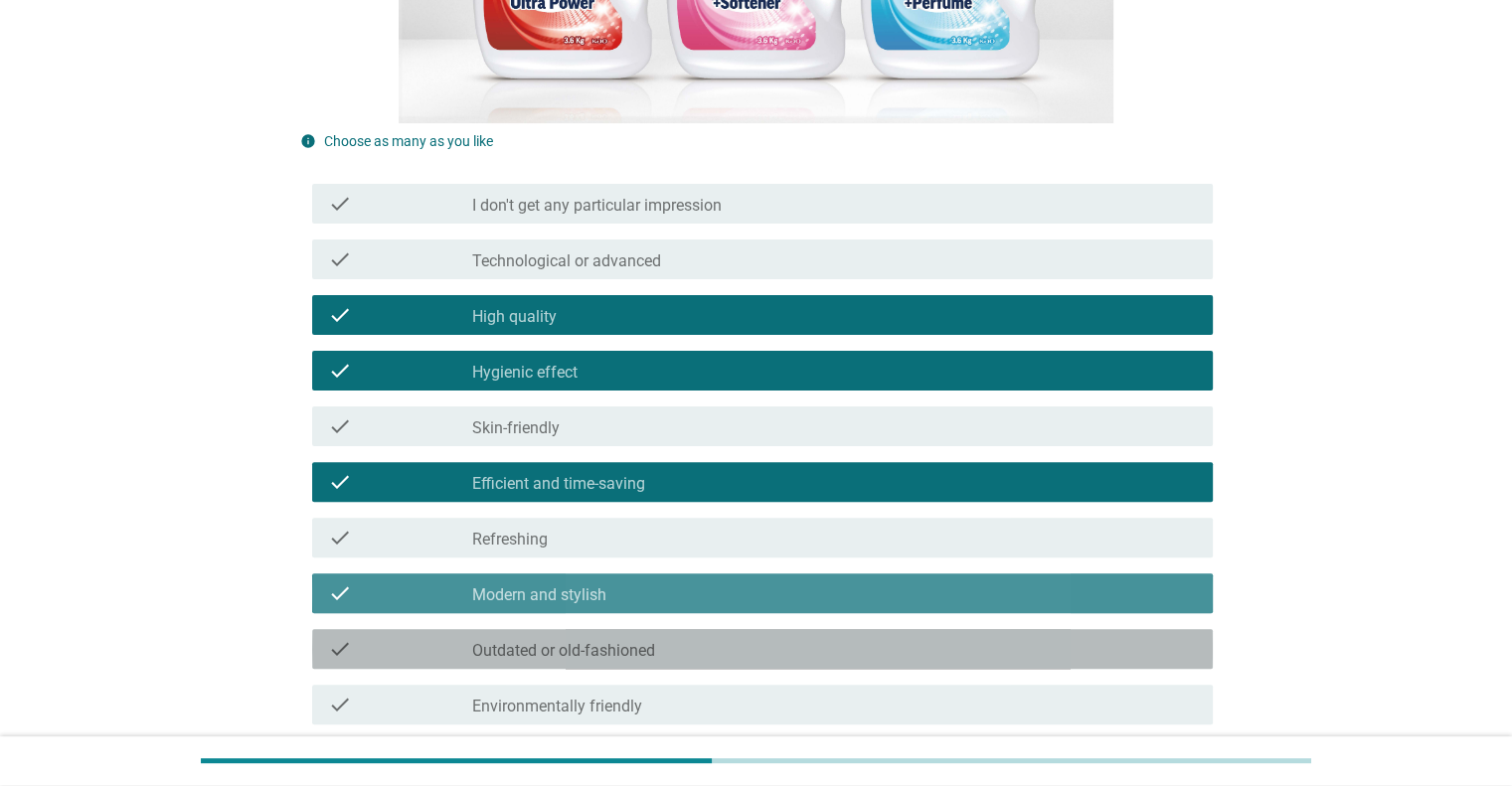 drag, startPoint x: 562, startPoint y: 634, endPoint x: 559, endPoint y: 675, distance: 41.10961 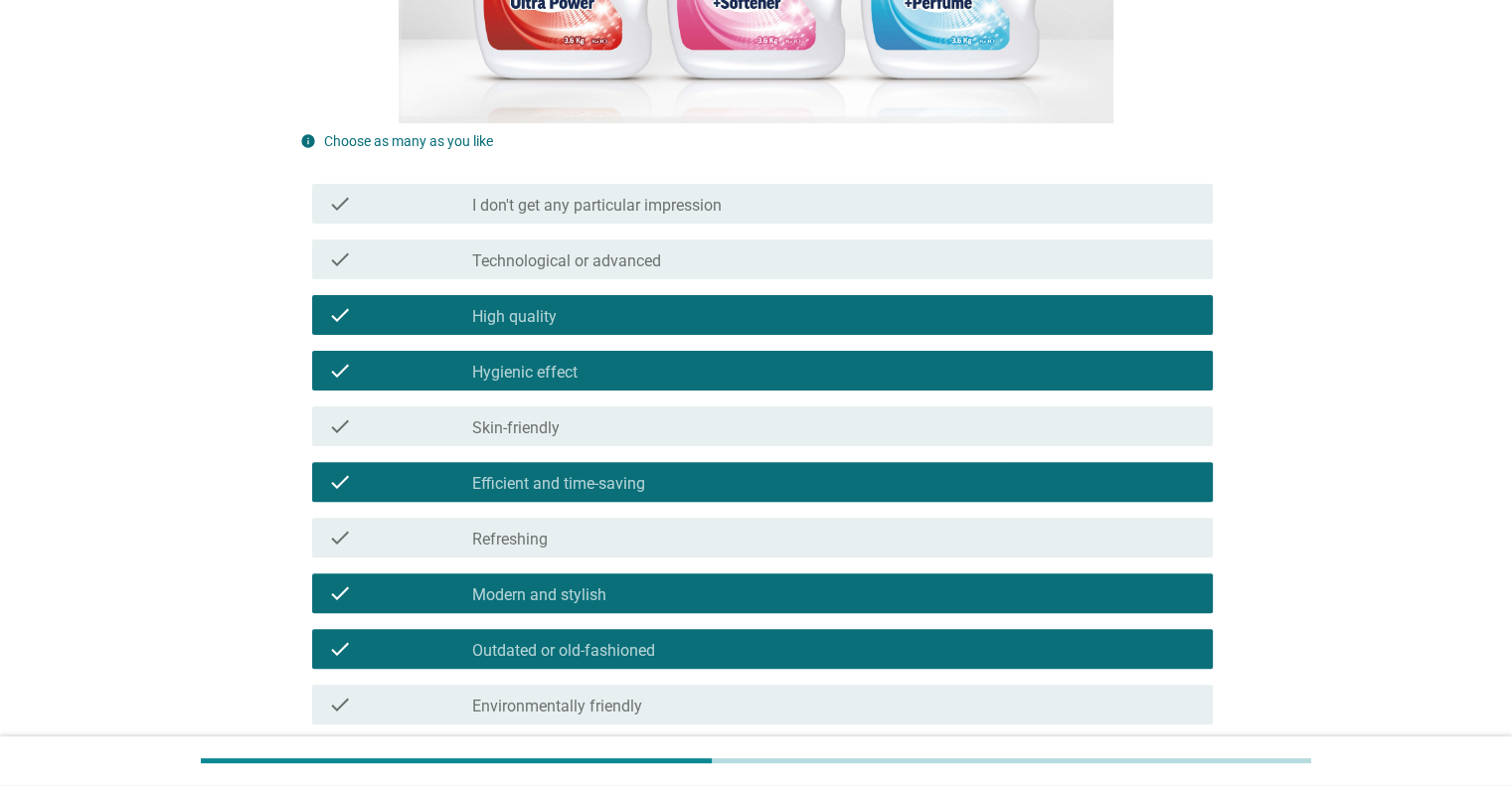 click on "check     check_box_outline_blank Outdated or old-fashioned" at bounding box center [756, 649] 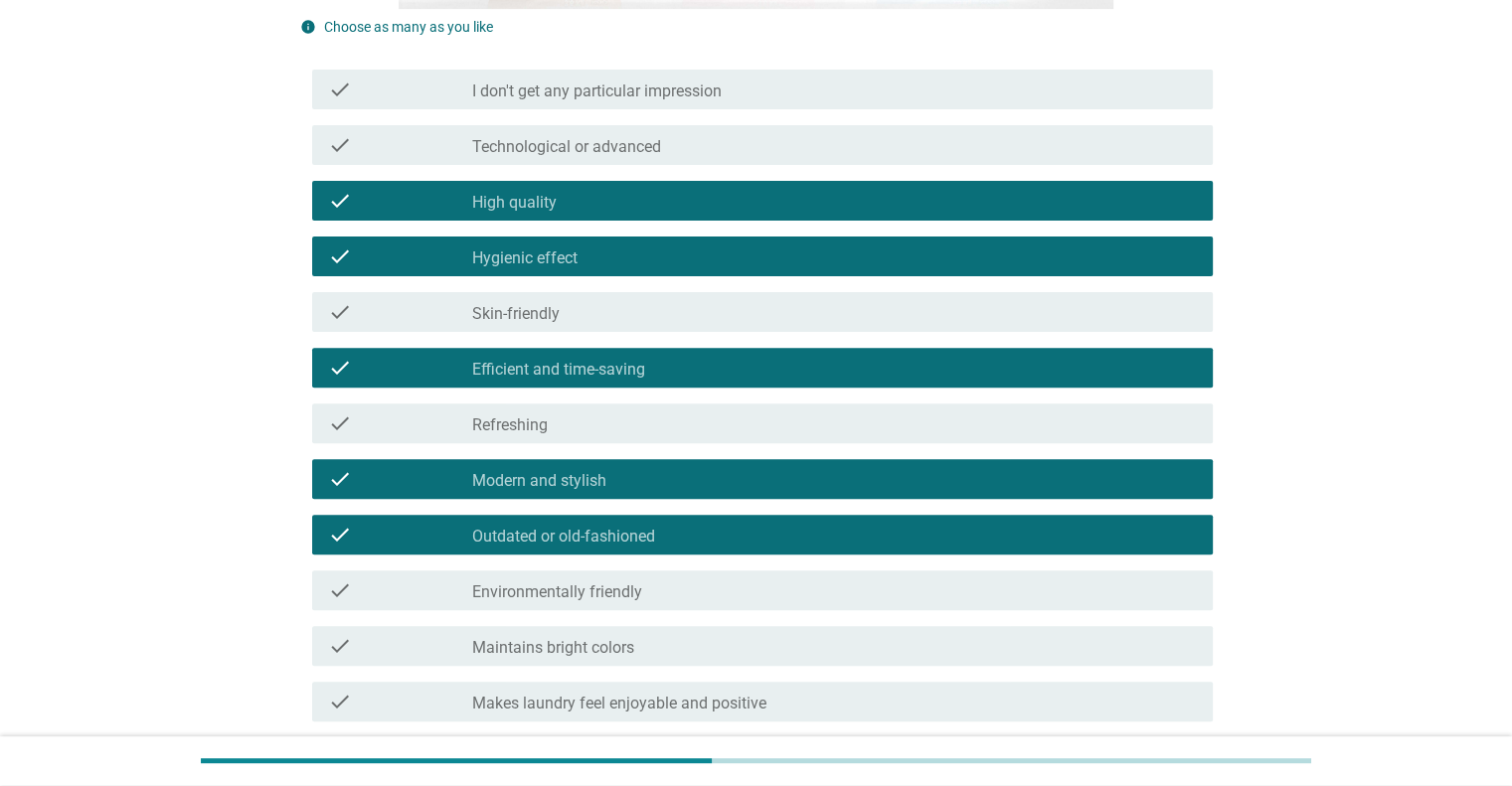 scroll, scrollTop: 696, scrollLeft: 0, axis: vertical 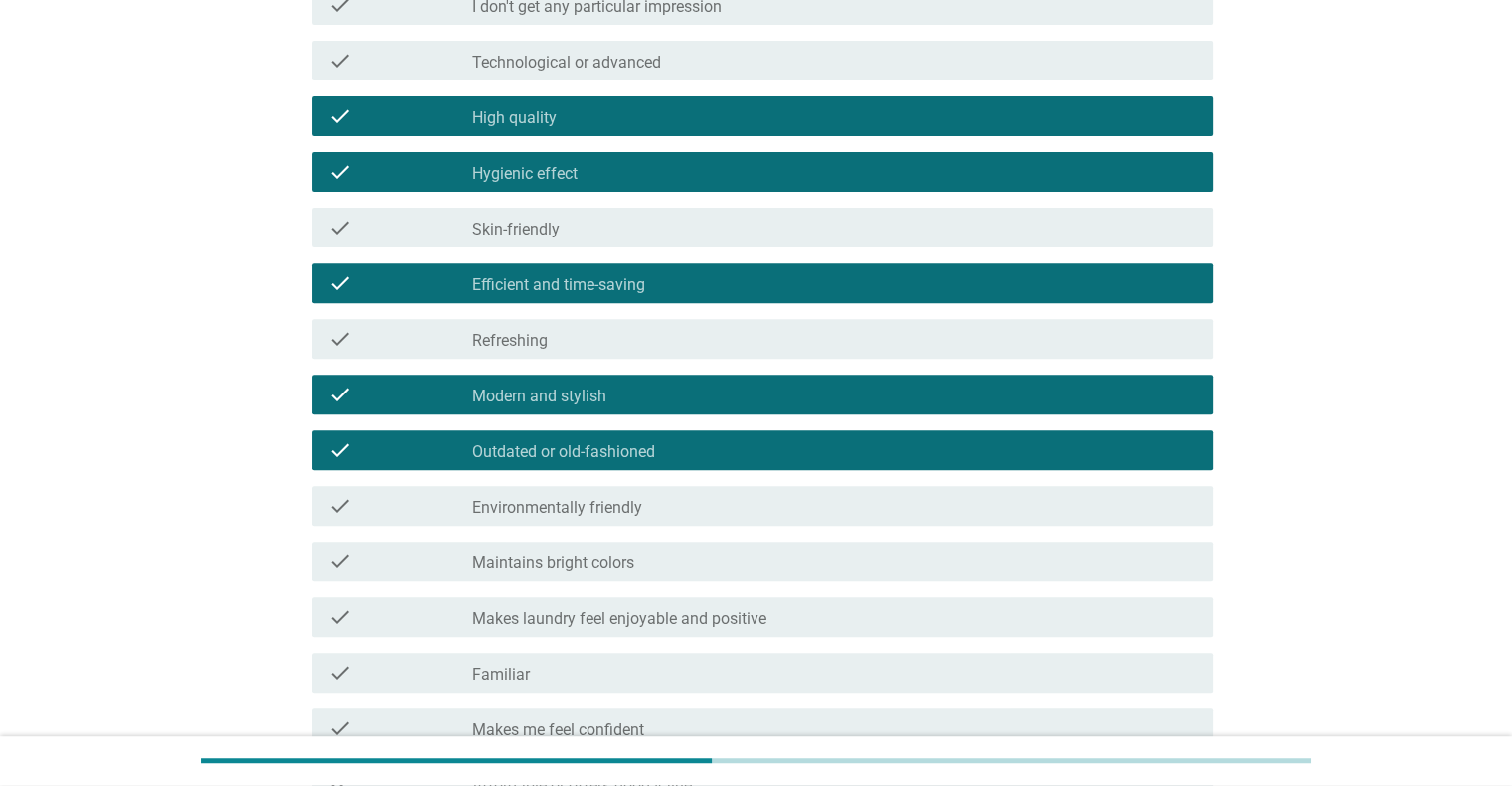 click on "check     check_box_outline_blank Outdated or old-fashioned" at bounding box center [762, 450] 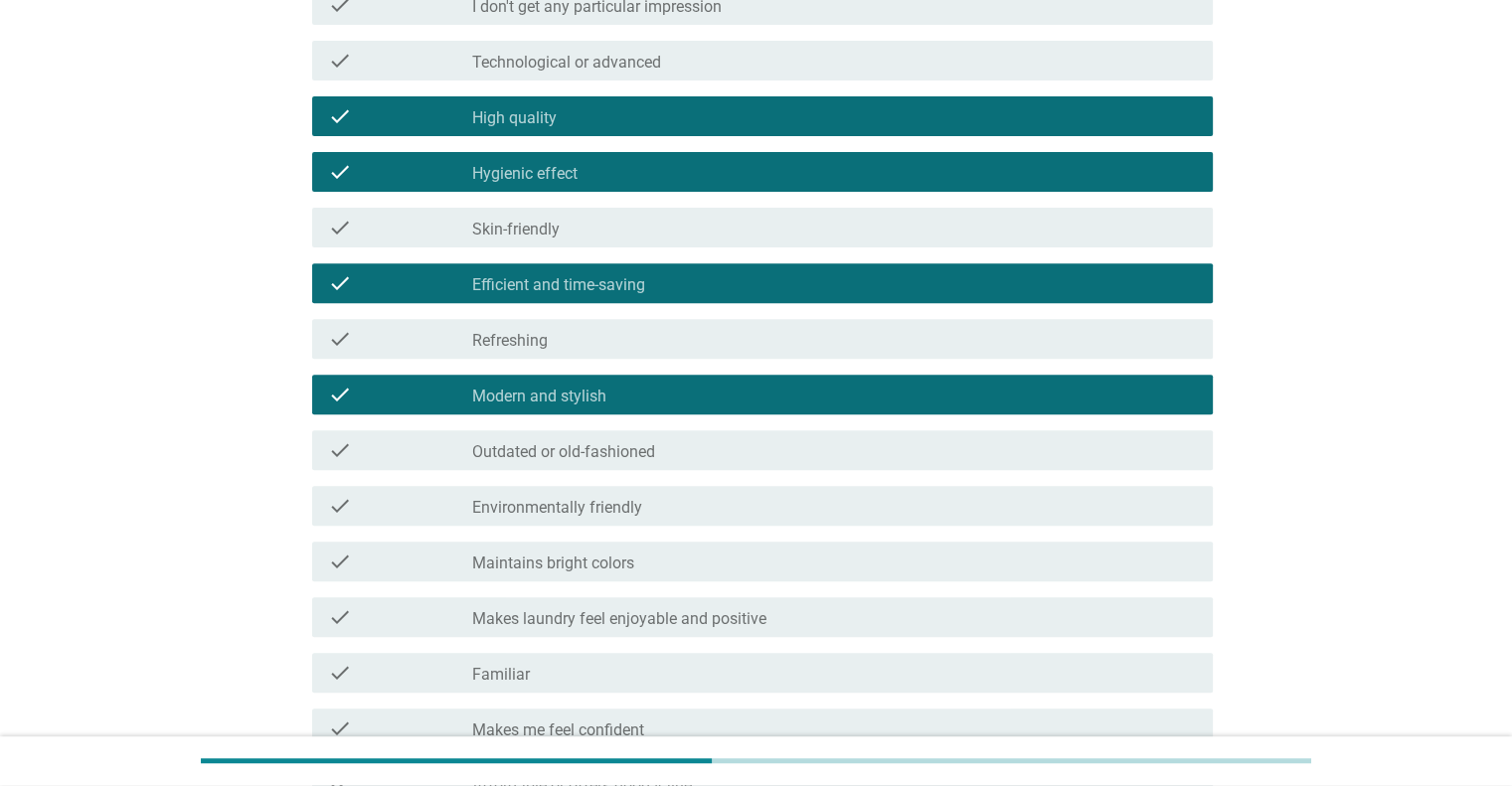 drag, startPoint x: 629, startPoint y: 608, endPoint x: 637, endPoint y: 562, distance: 46.69047 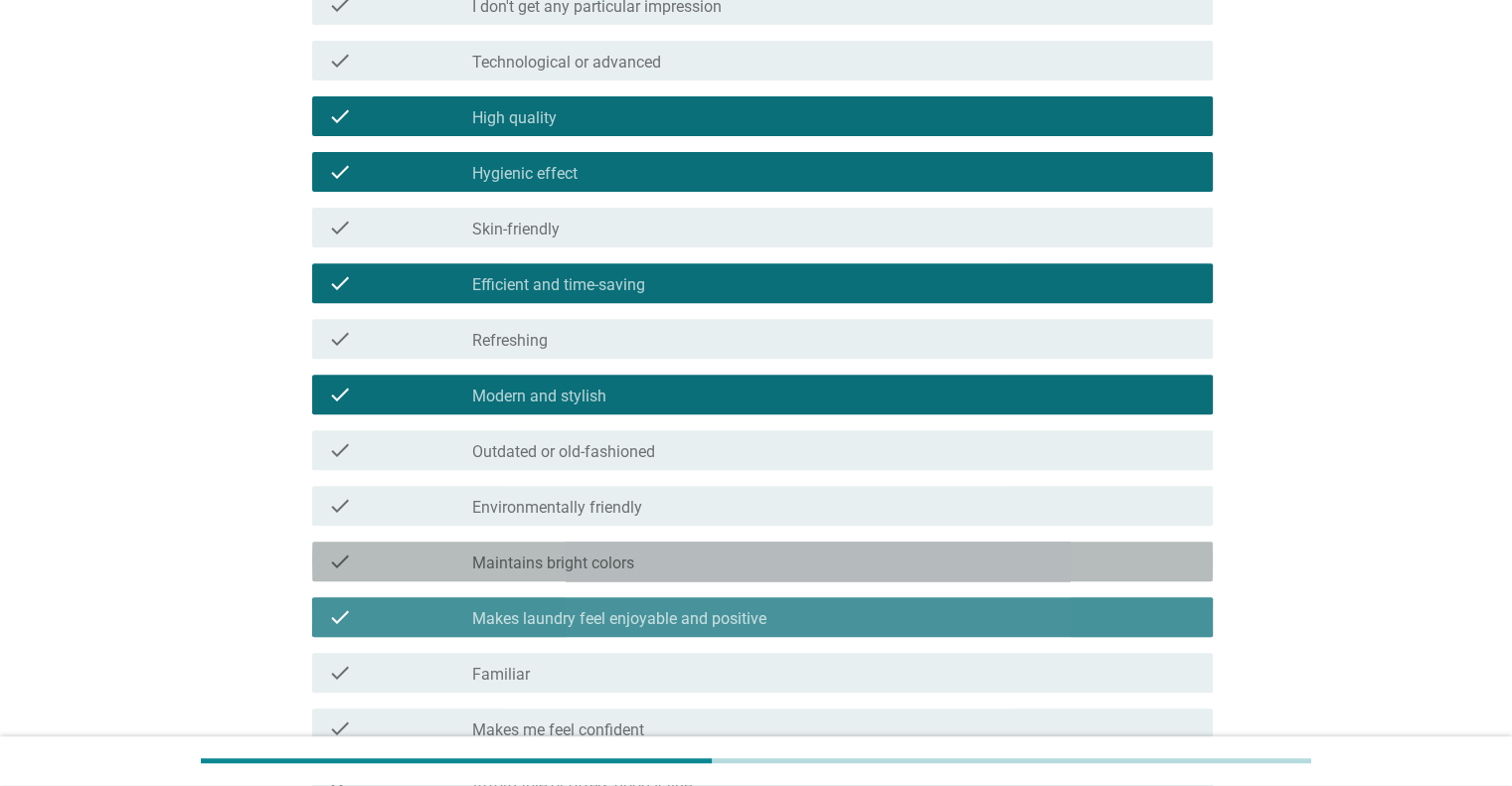 click on "check_box_outline_blank Maintains bright colors" at bounding box center (834, 561) 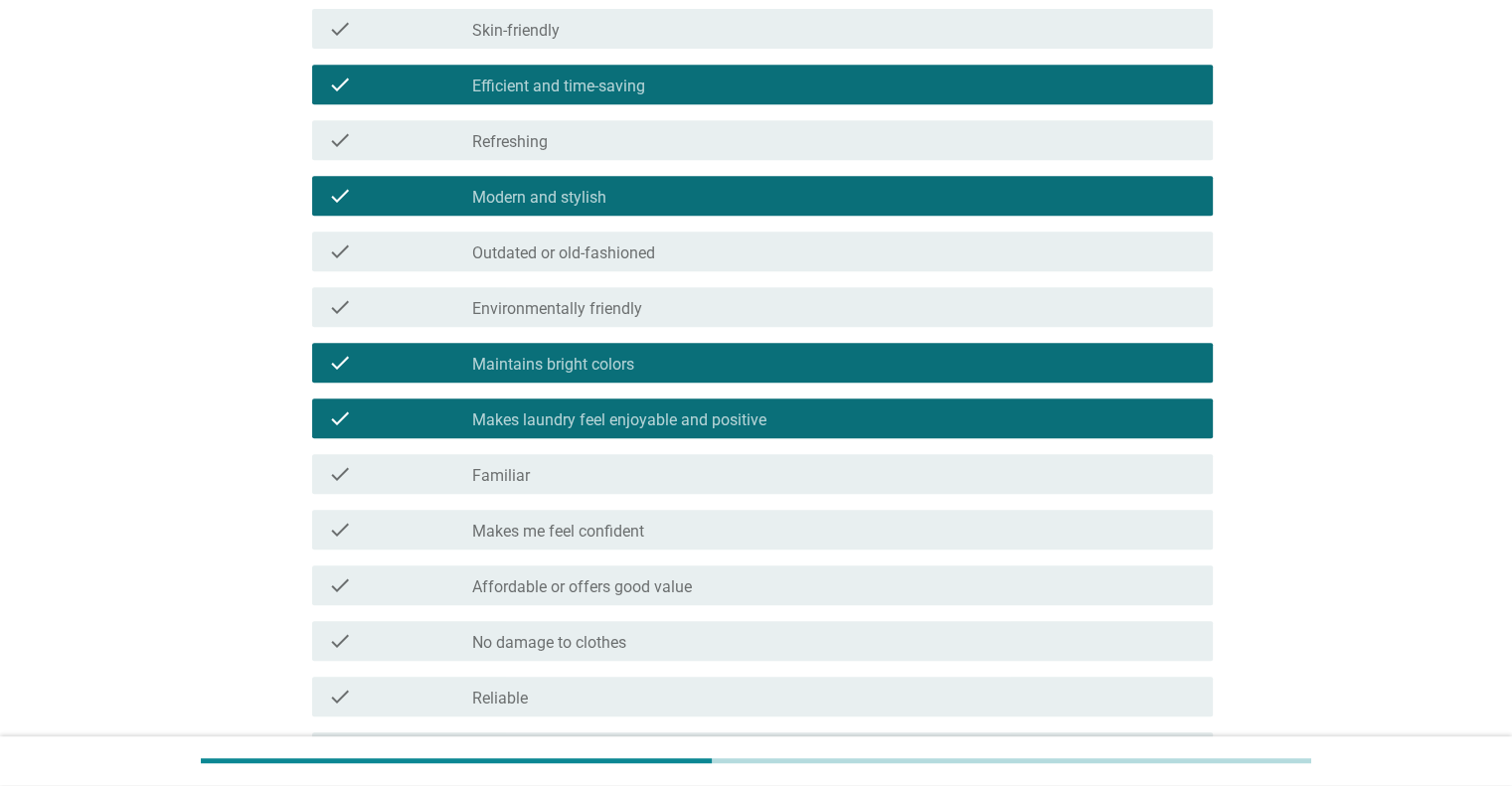 click on "Makes me feel confident" at bounding box center [558, 532] 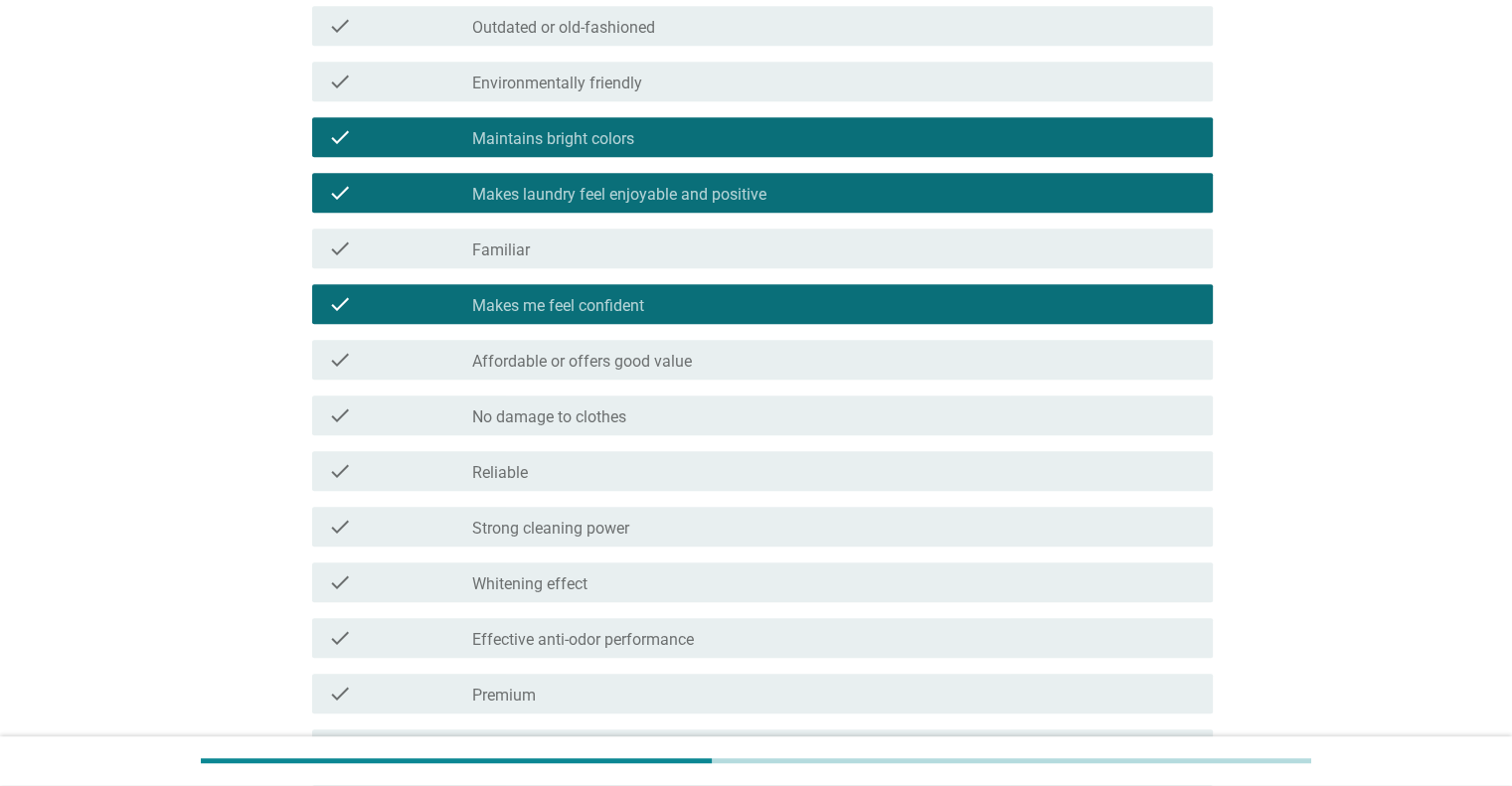 scroll, scrollTop: 1192, scrollLeft: 0, axis: vertical 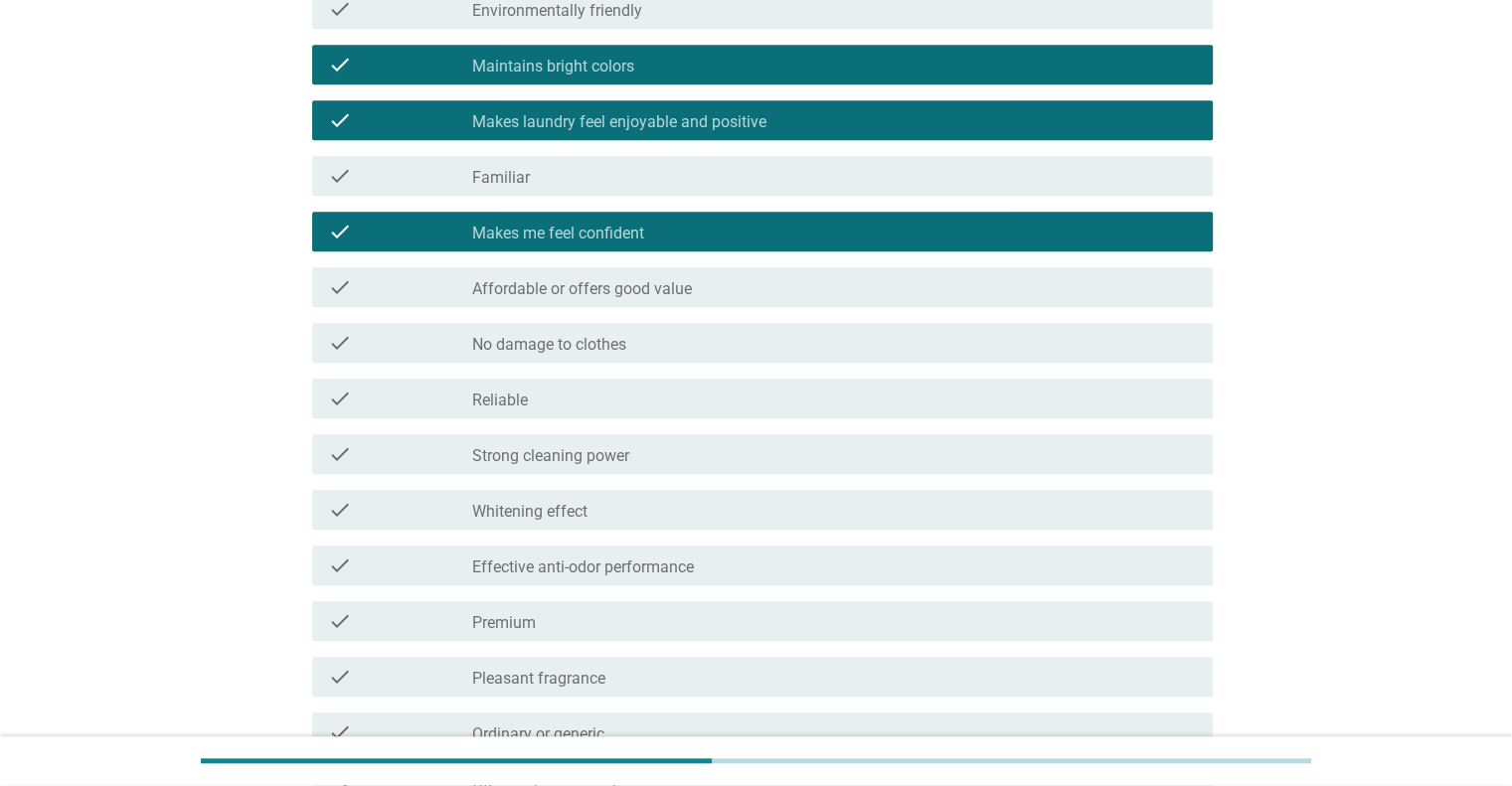 click on "check_box_outline_blank Reliable" at bounding box center [834, 398] 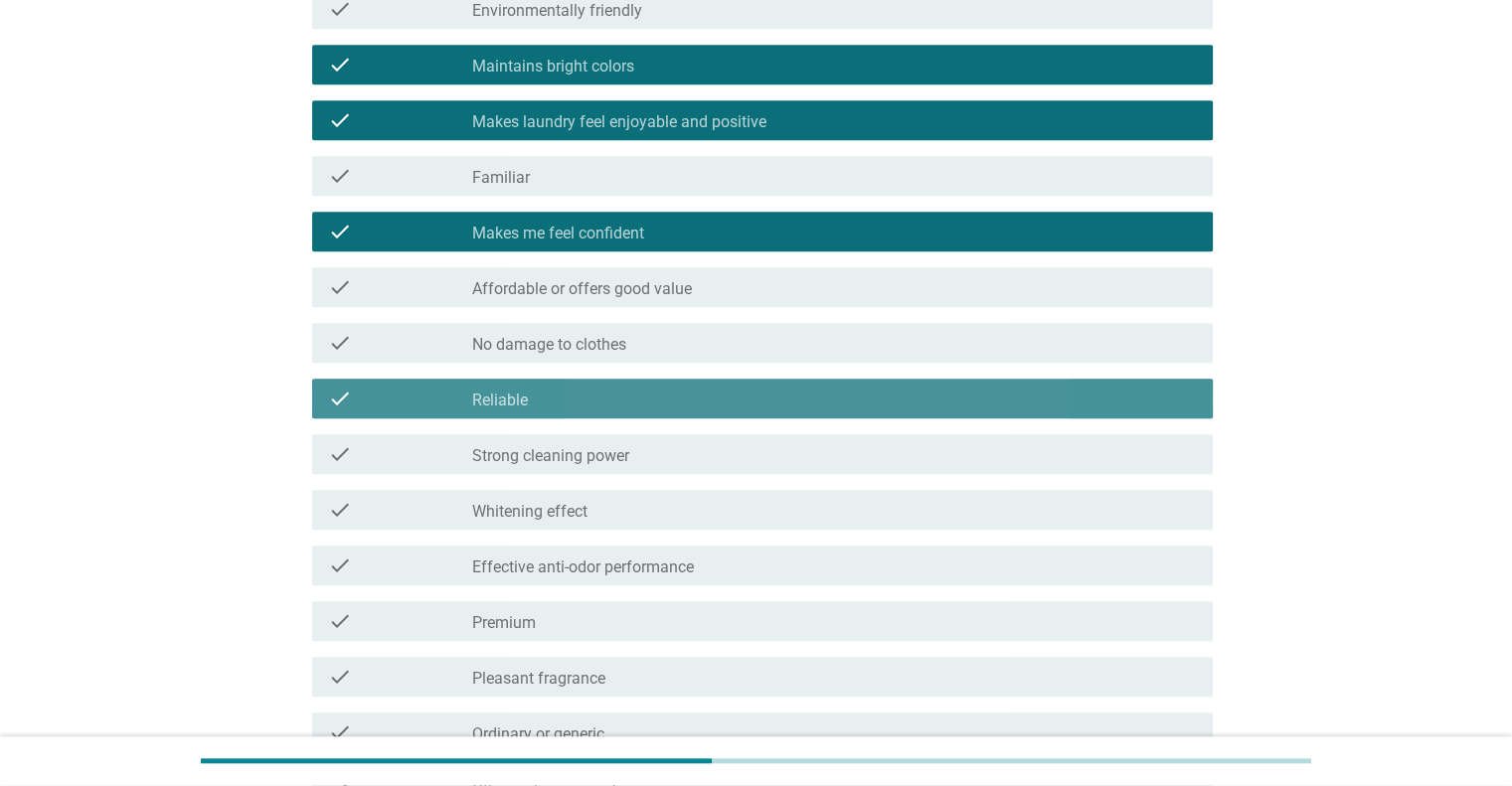 click on "Strong cleaning power" at bounding box center (551, 456) 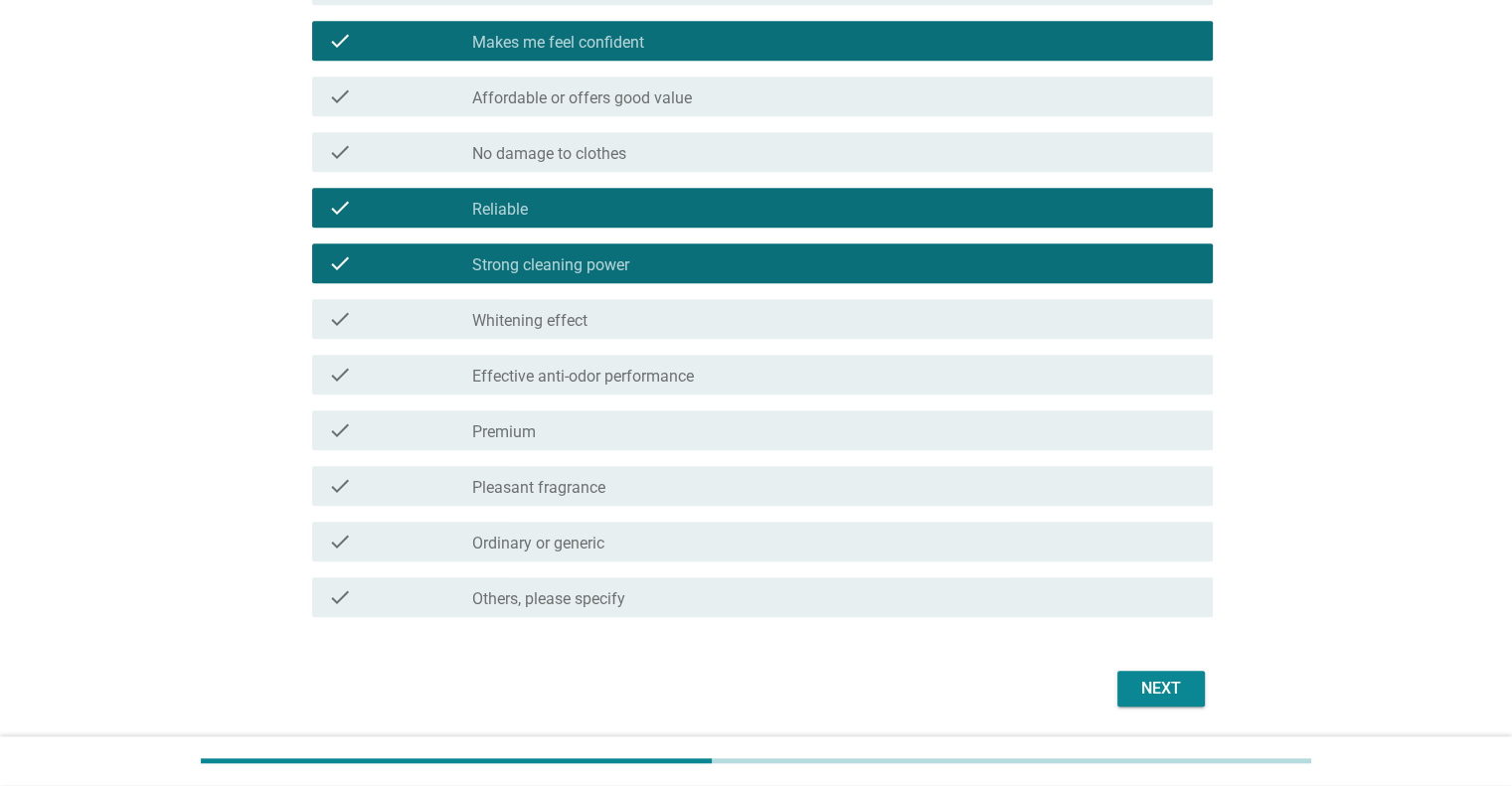 scroll, scrollTop: 1391, scrollLeft: 0, axis: vertical 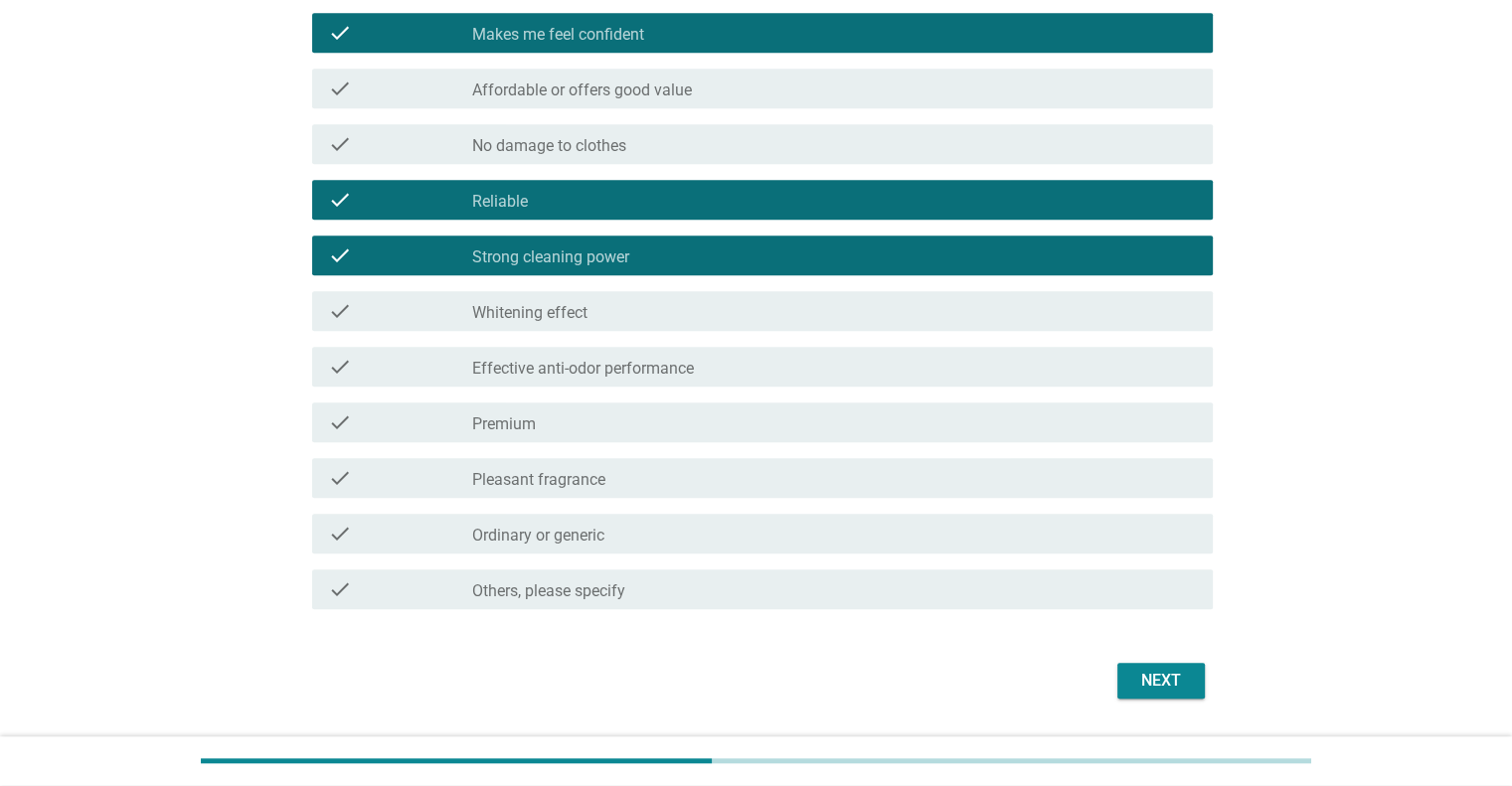 click on "Next" at bounding box center (756, 681) 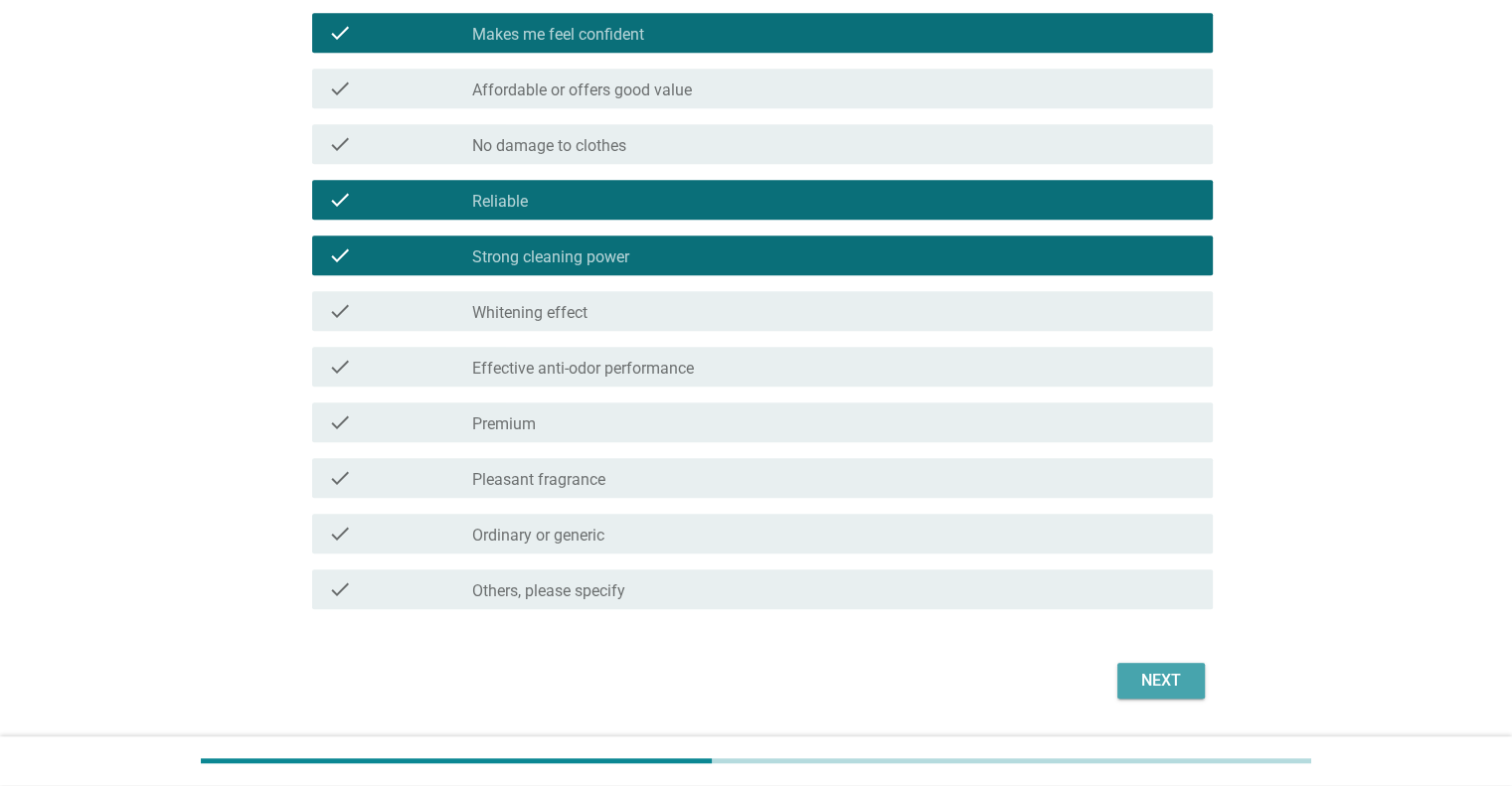 click on "Next" at bounding box center (1161, 681) 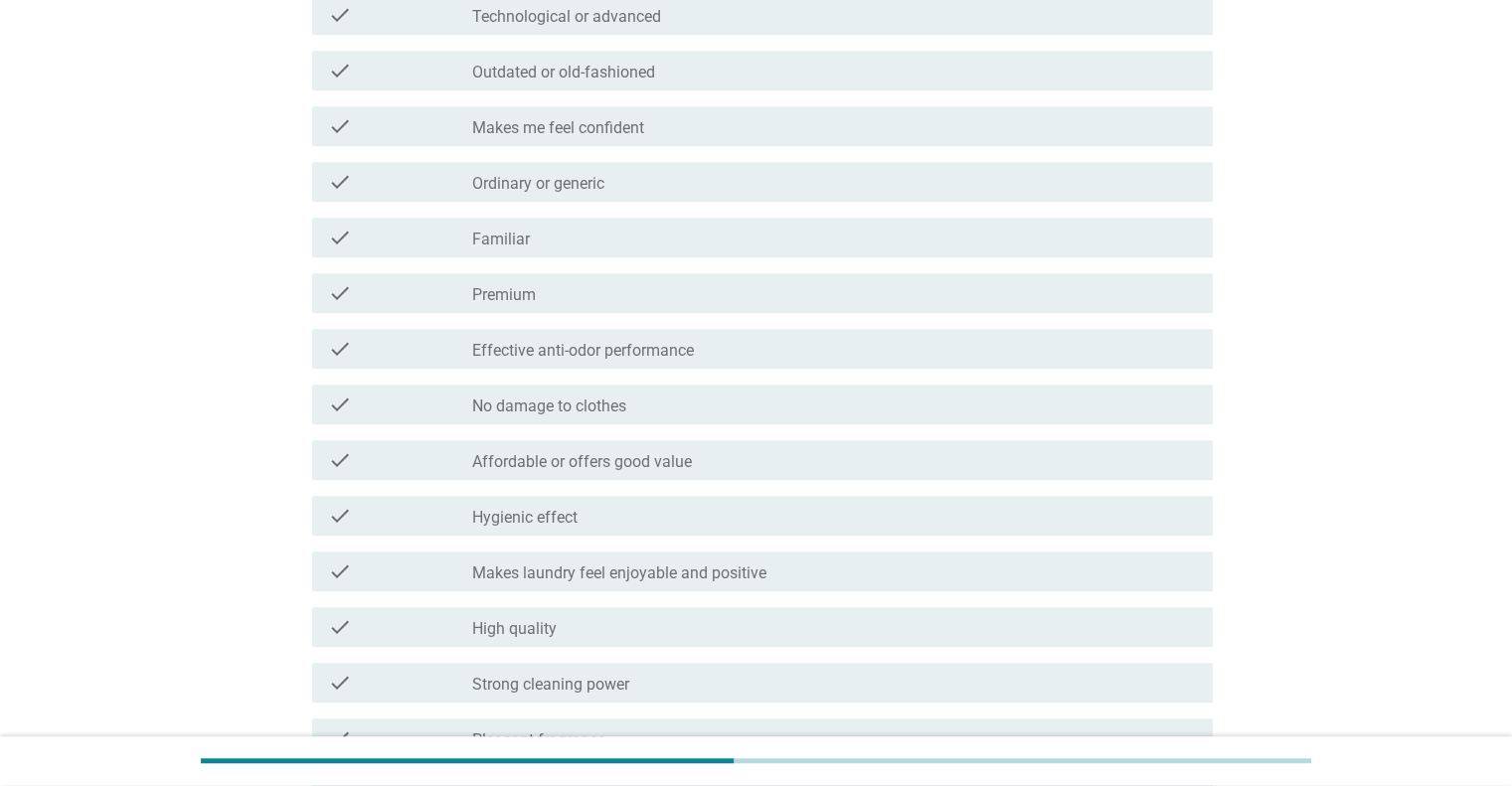 scroll, scrollTop: 1192, scrollLeft: 0, axis: vertical 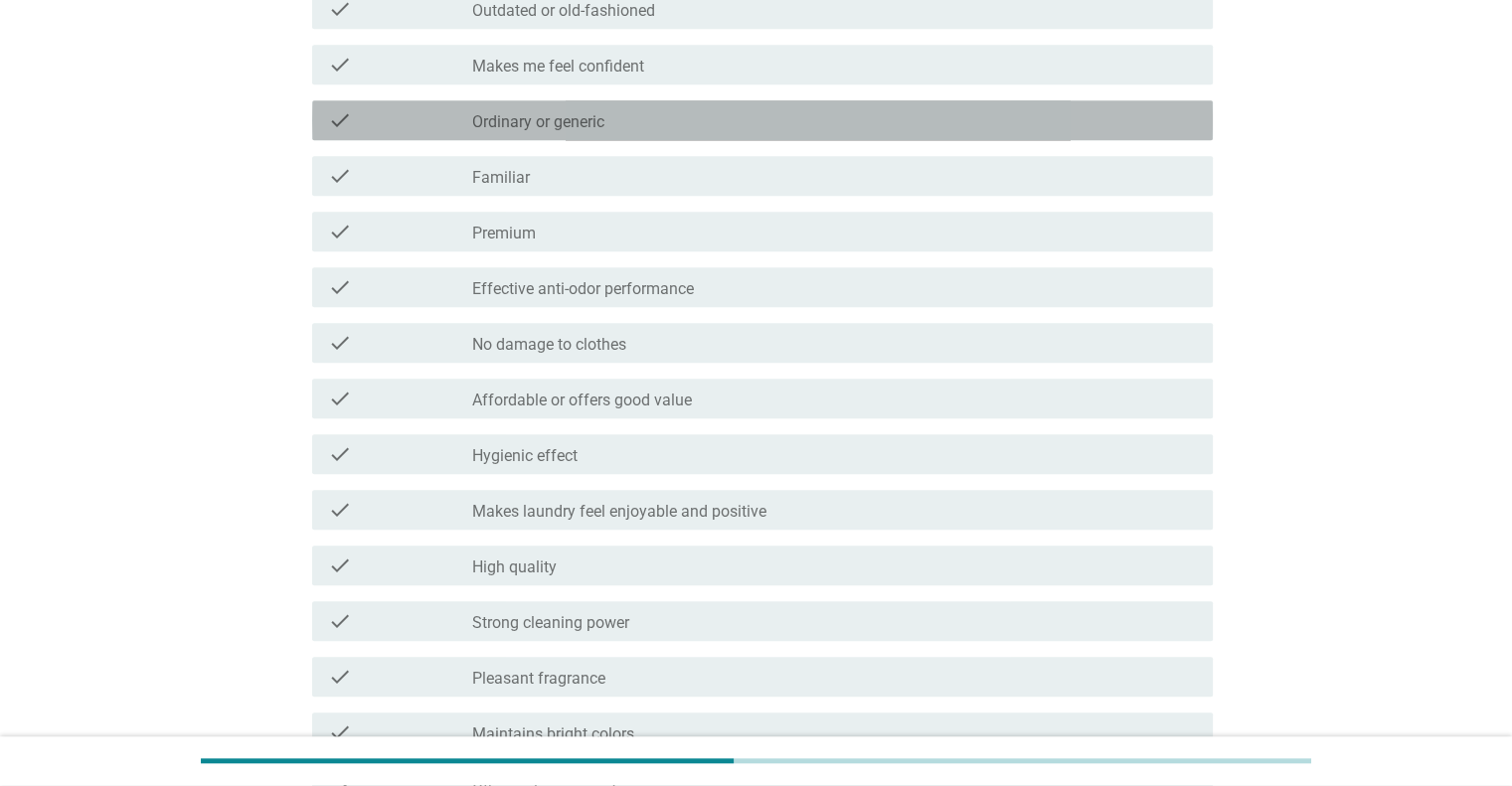 click on "Ordinary or generic" at bounding box center [538, 122] 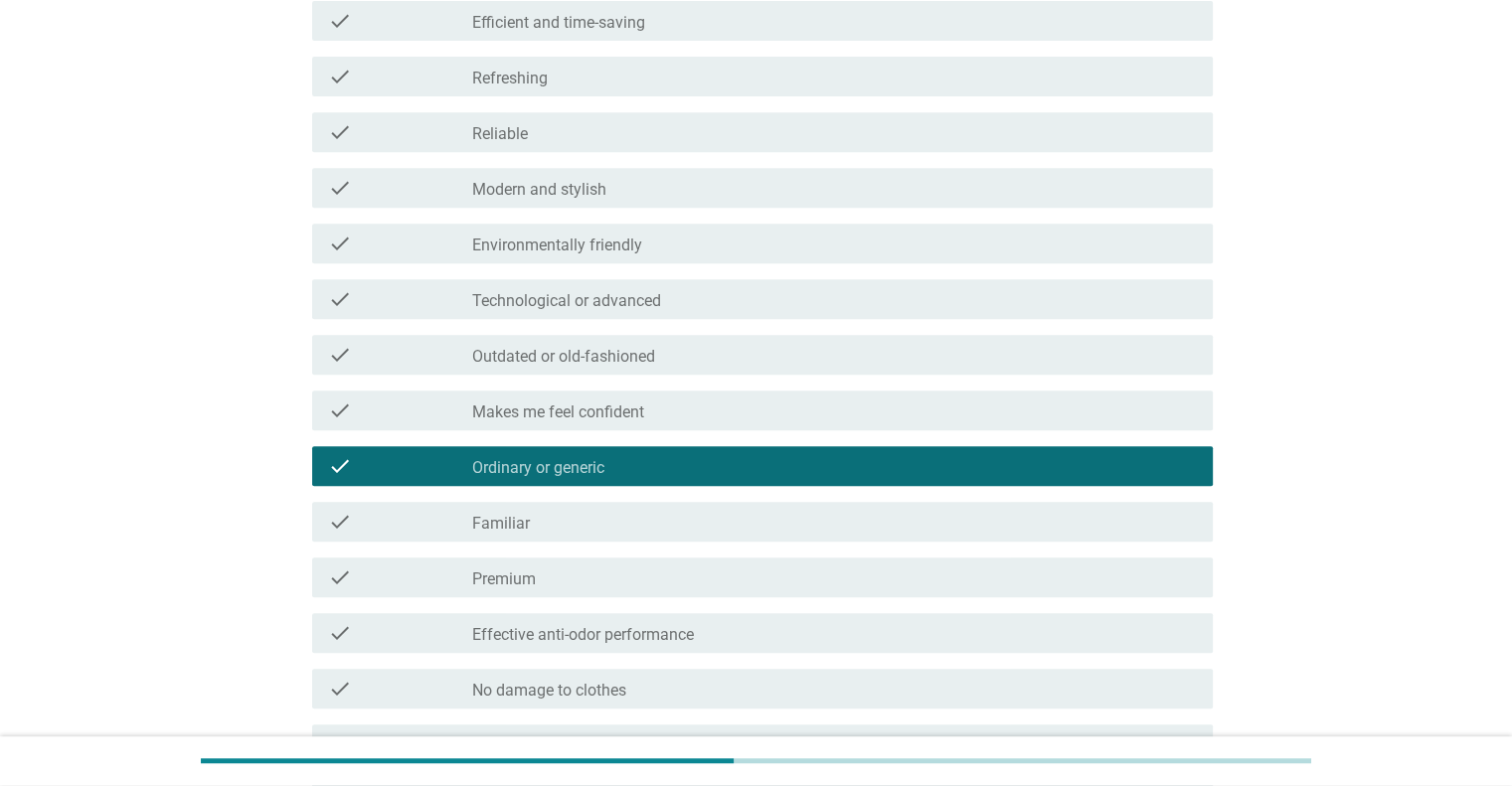scroll, scrollTop: 696, scrollLeft: 0, axis: vertical 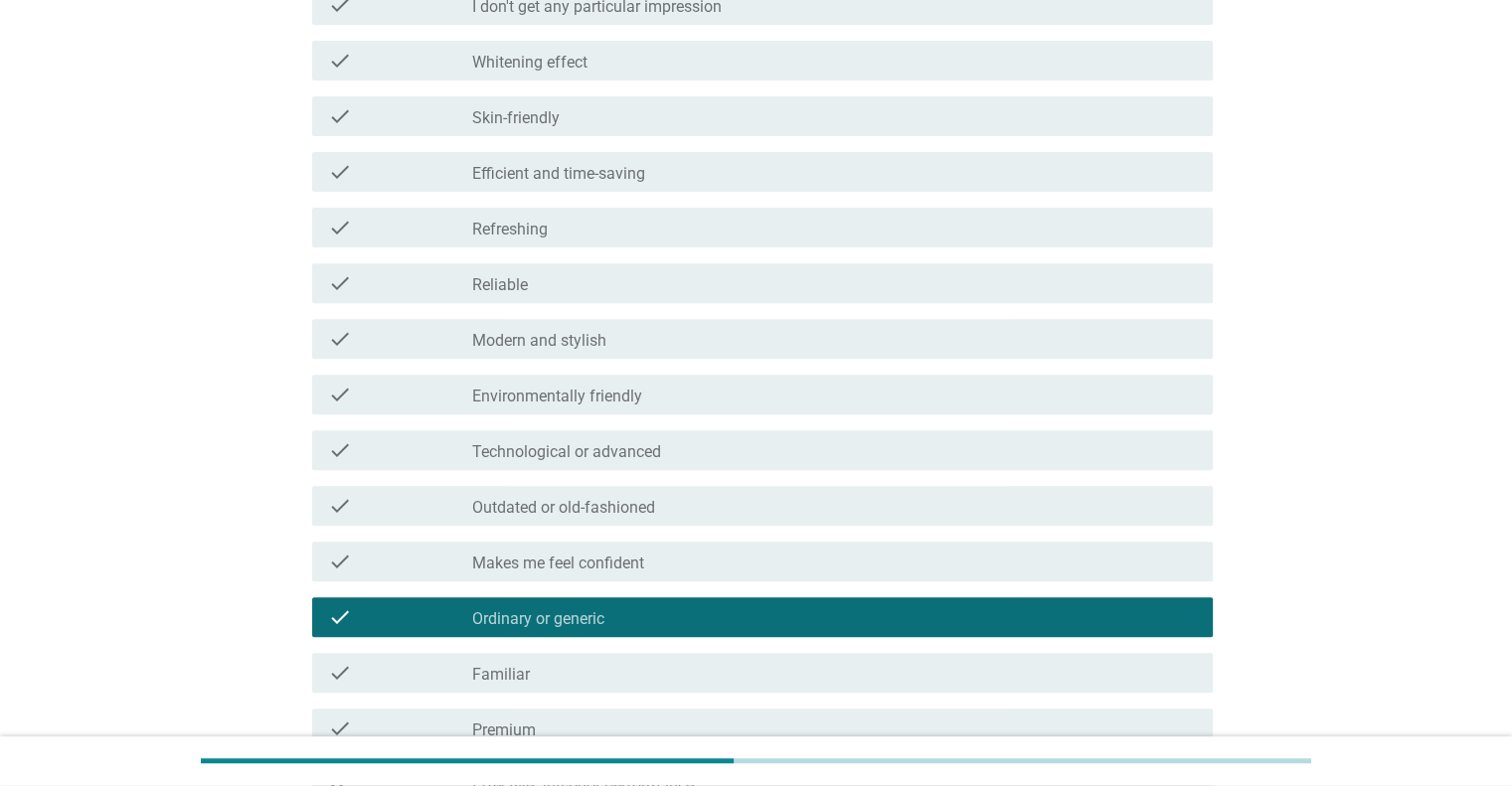 click on "Outdated or old-fashioned" at bounding box center [564, 508] 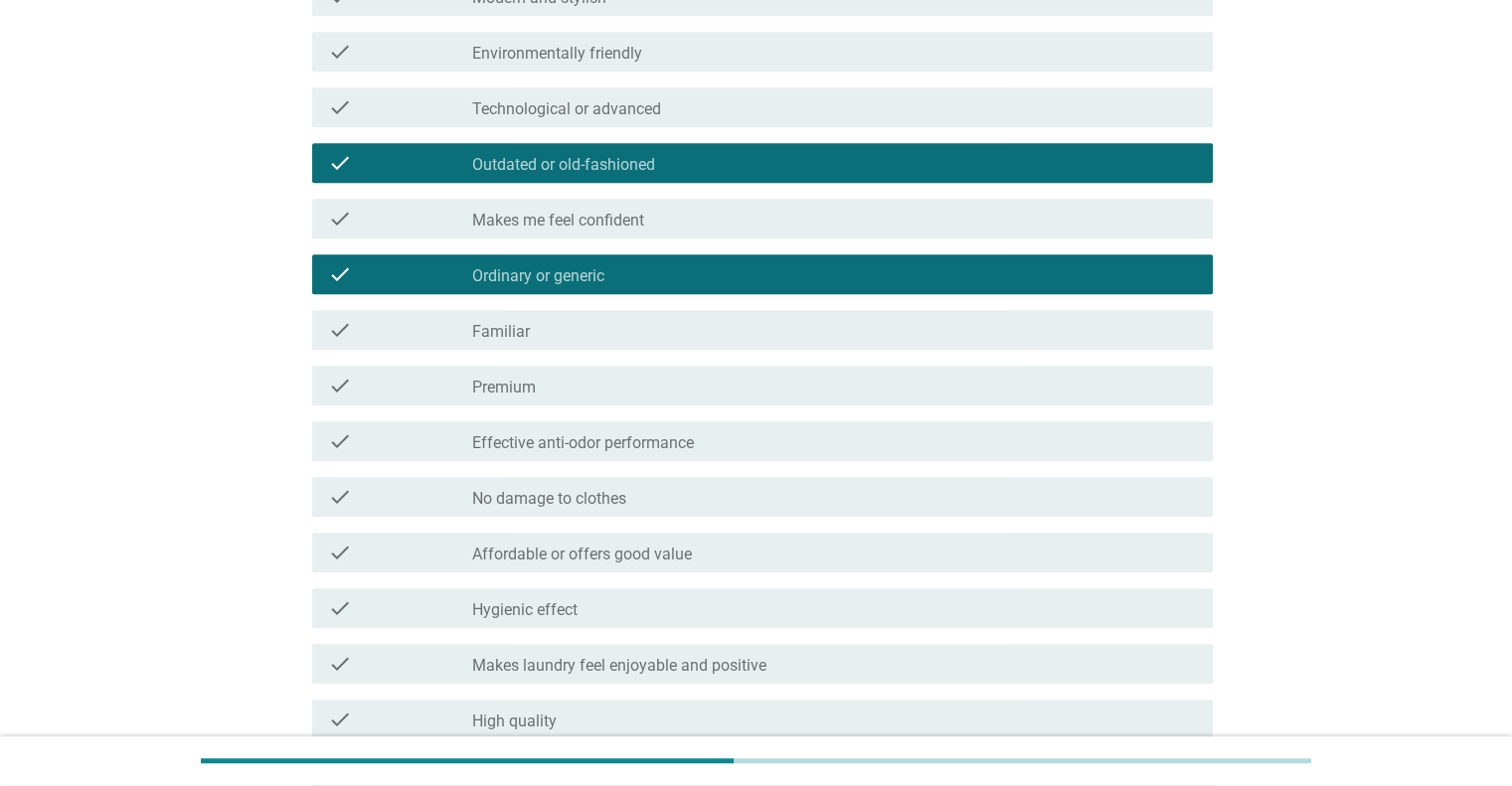 scroll, scrollTop: 1446, scrollLeft: 0, axis: vertical 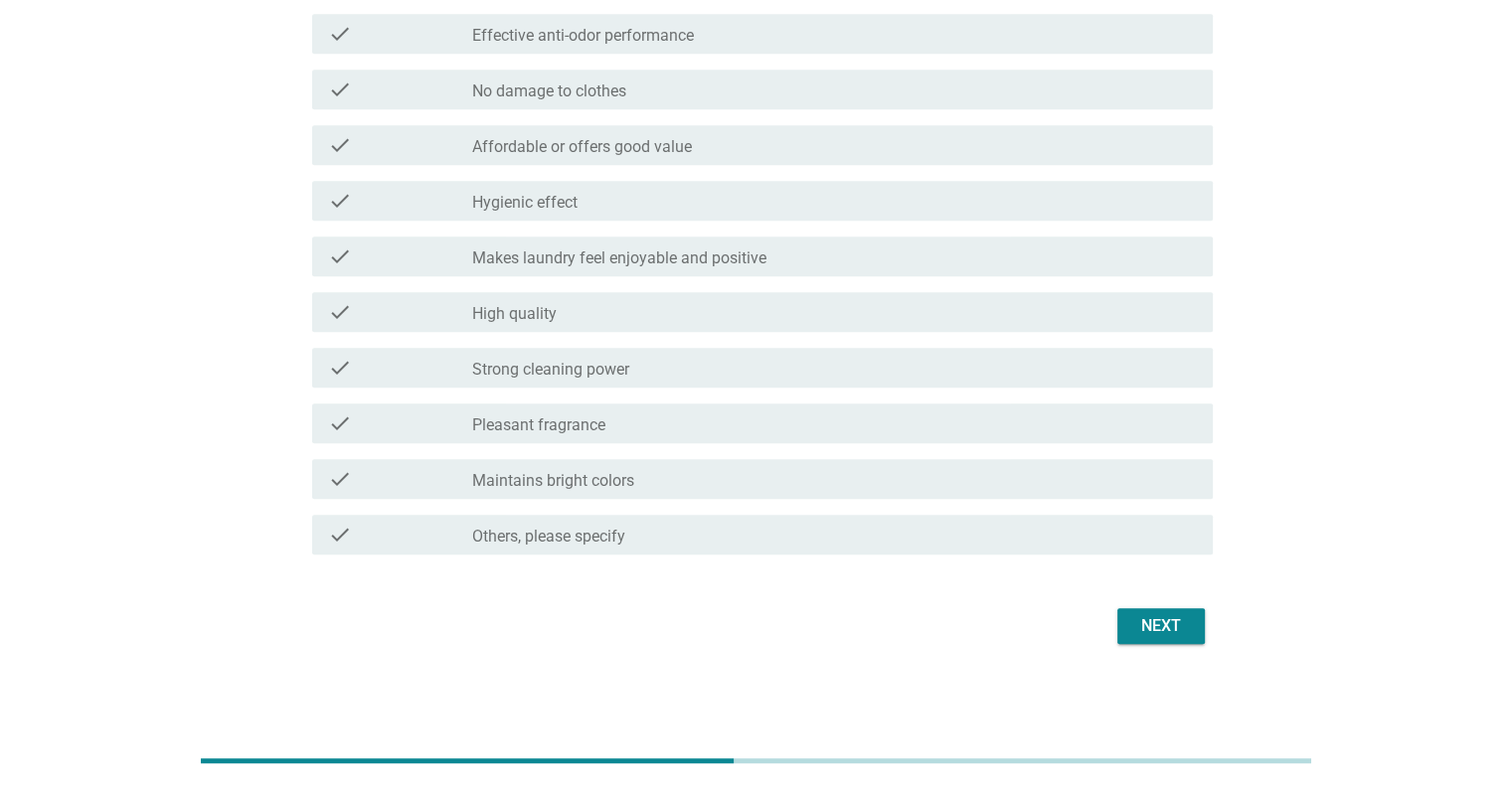 click on "Next" at bounding box center [1161, 626] 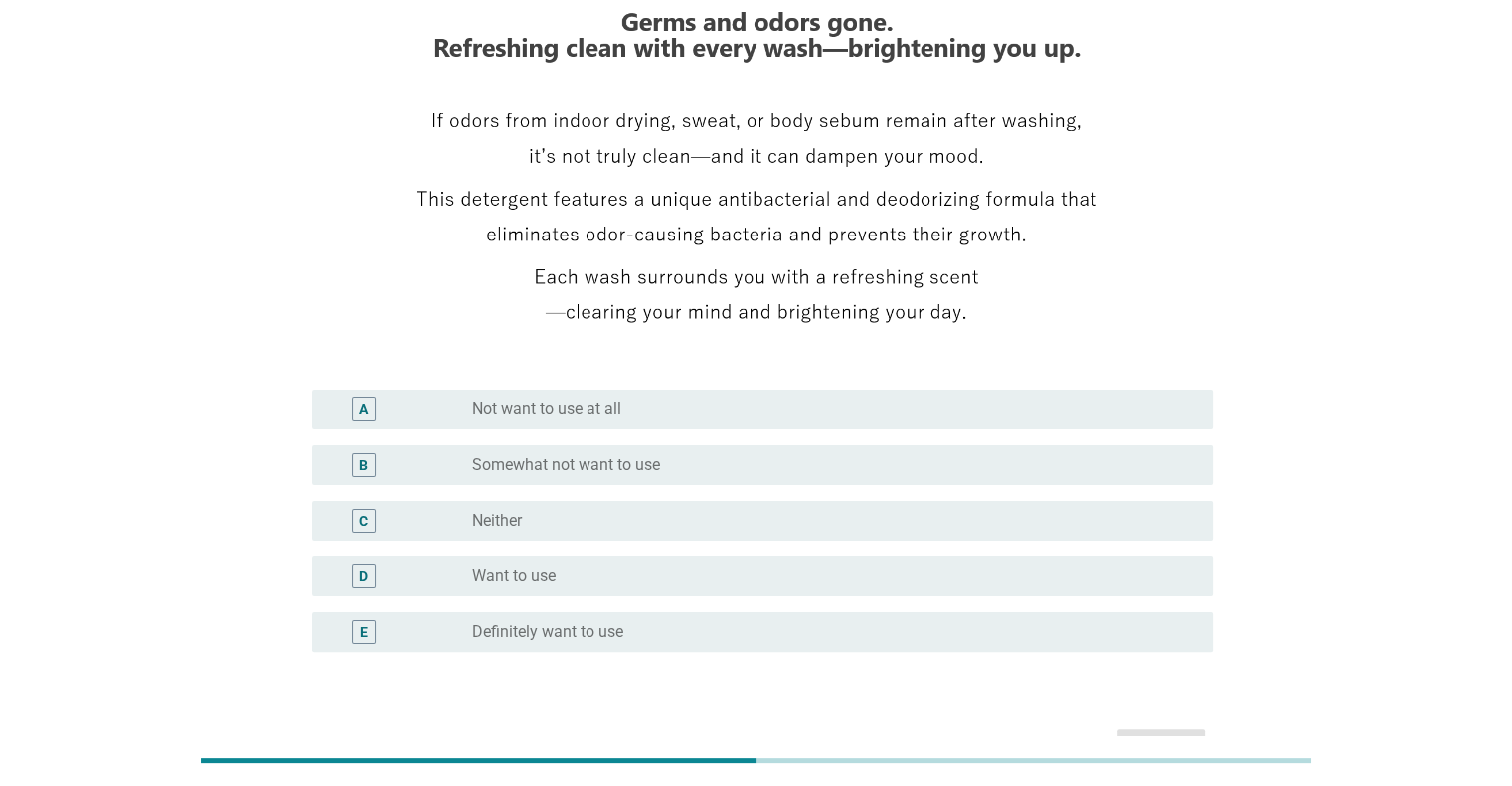 scroll, scrollTop: 298, scrollLeft: 0, axis: vertical 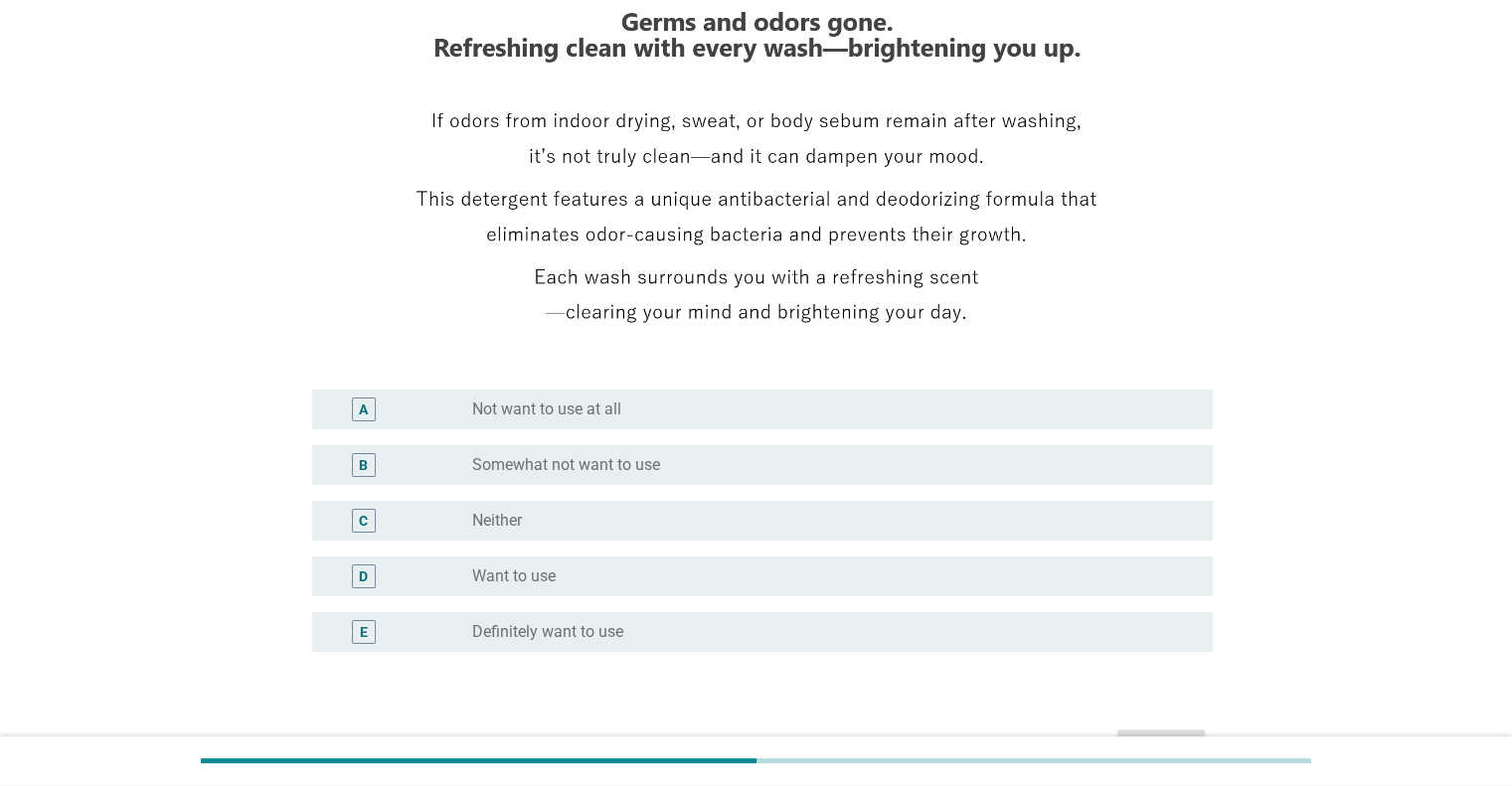 click on "Want to use" at bounding box center (514, 576) 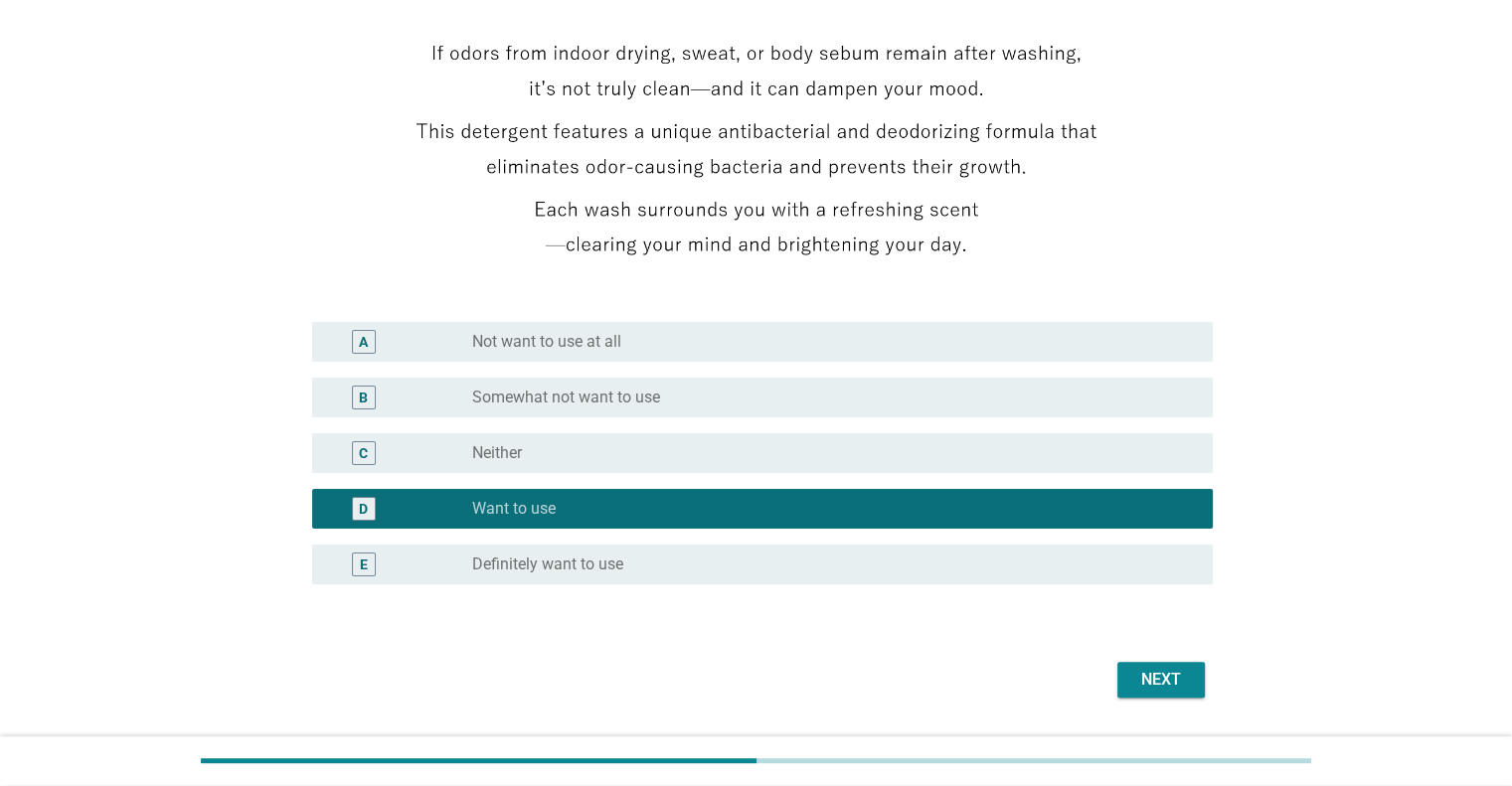 scroll, scrollTop: 419, scrollLeft: 0, axis: vertical 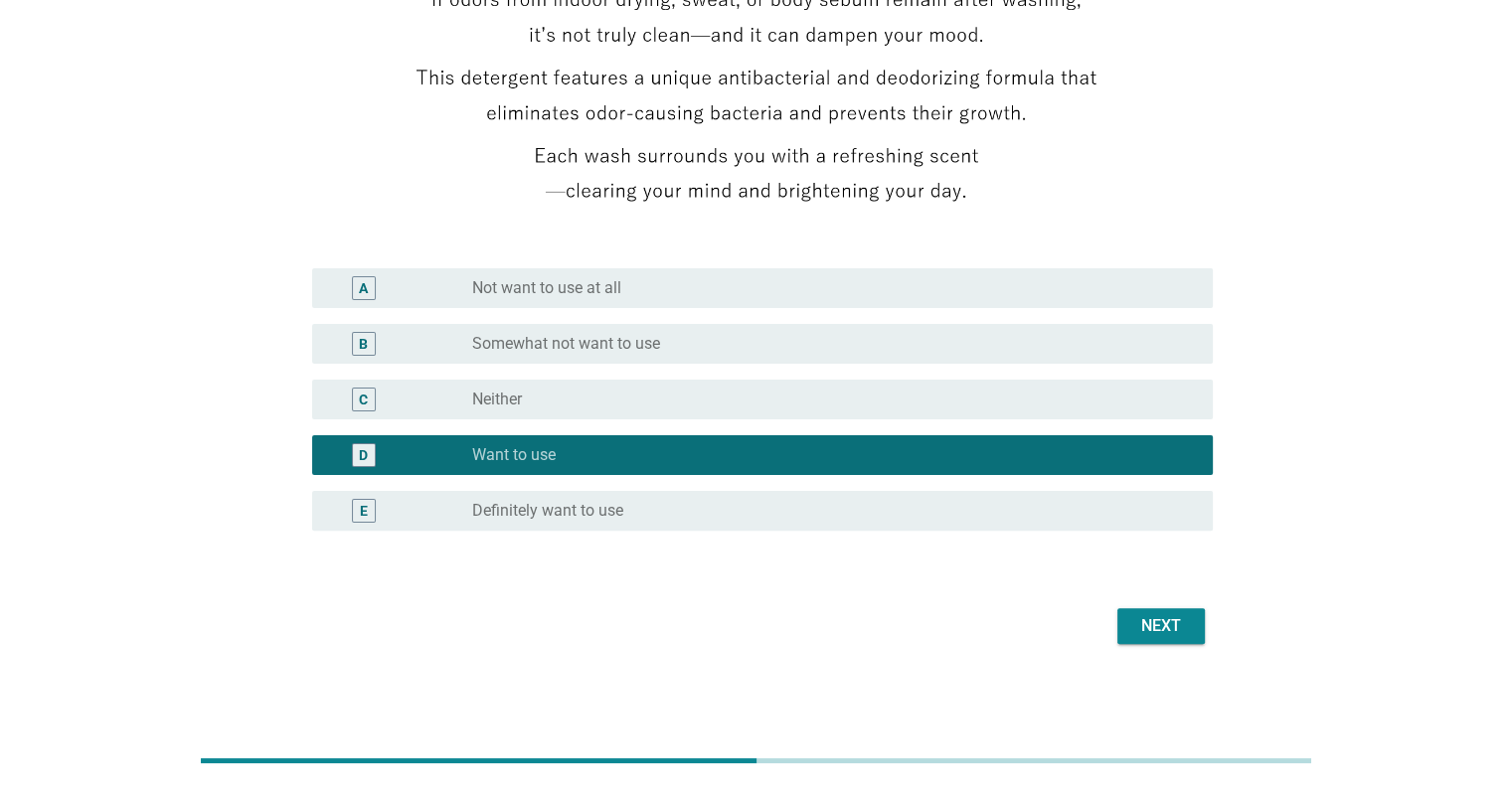 click on "Next" at bounding box center (756, 626) 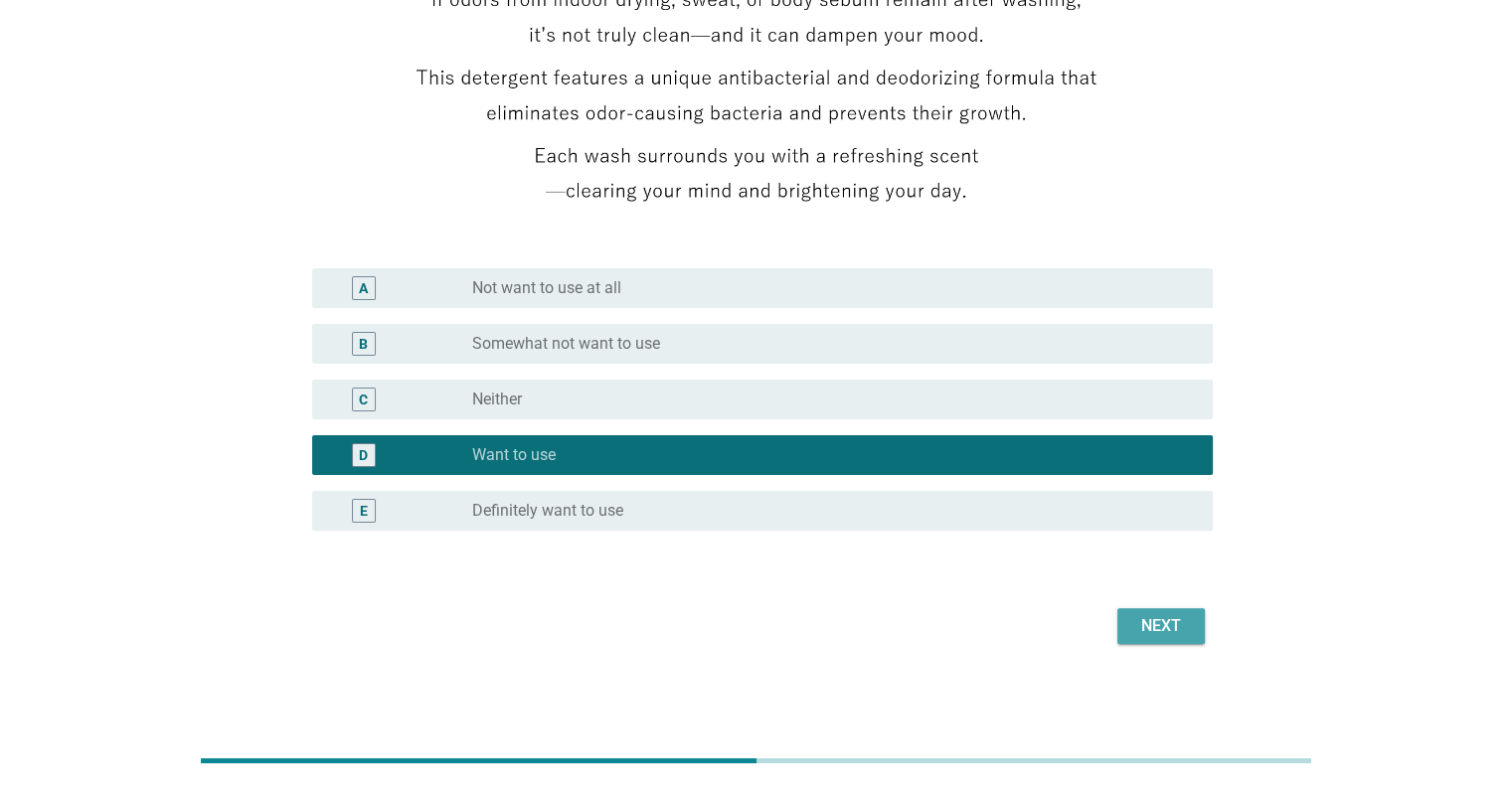 click on "Next" at bounding box center [1161, 626] 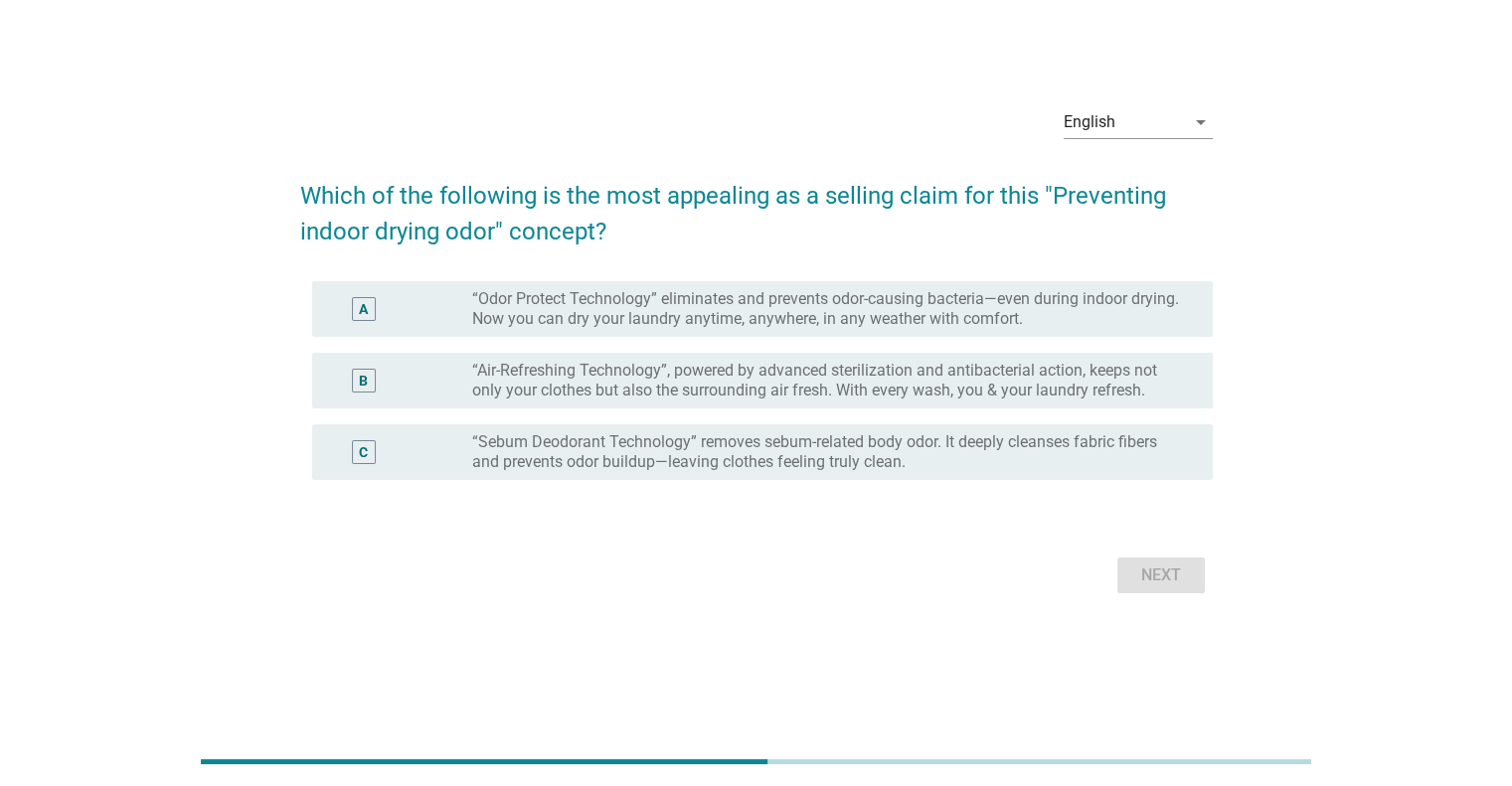 scroll, scrollTop: 0, scrollLeft: 0, axis: both 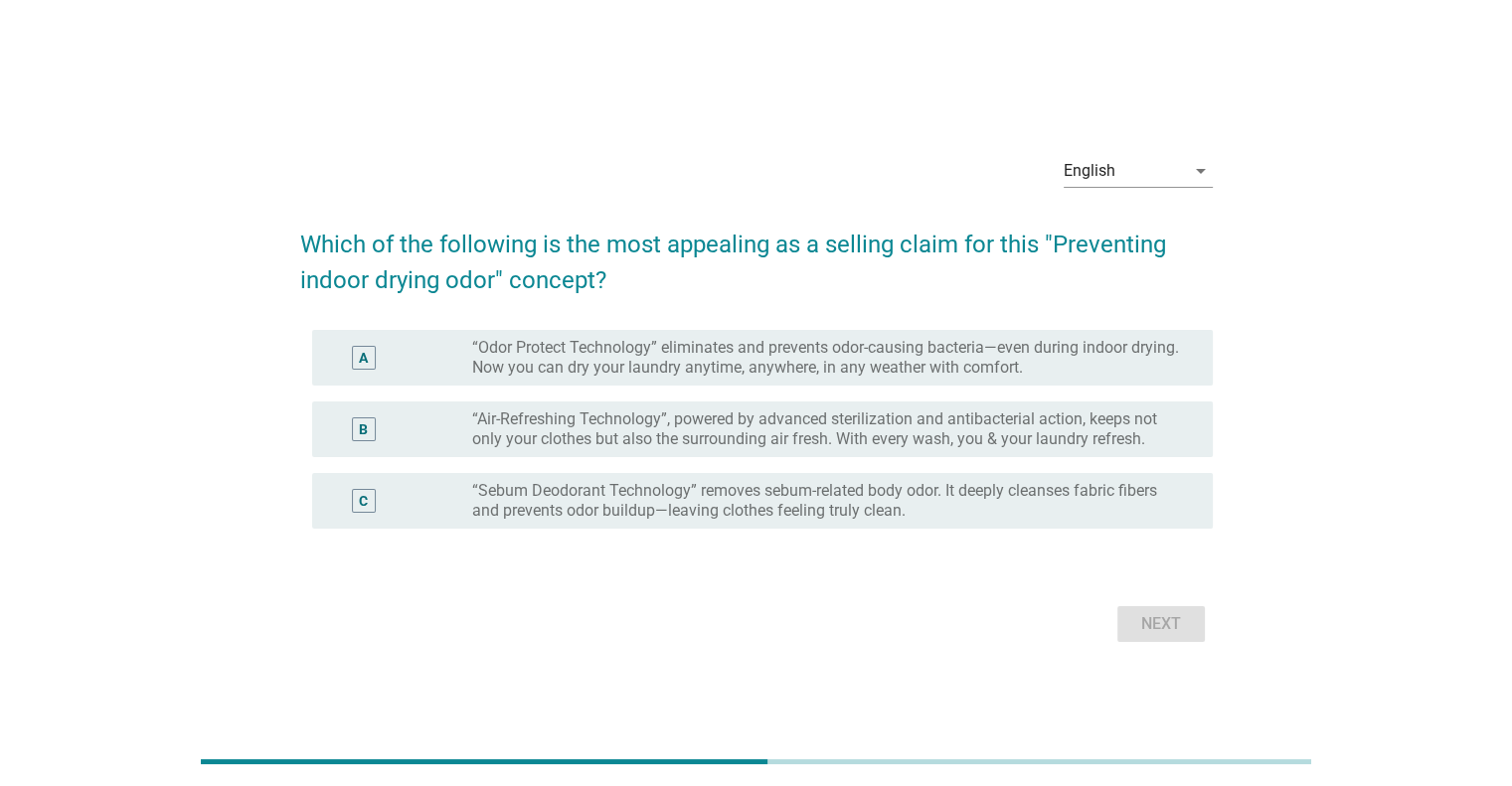 click on "“Air-Refreshing Technology”, powered by advanced sterilization and antibacterial action, keeps not only your clothes but also the surrounding air fresh. With every wash, you & your laundry refresh." at bounding box center (826, 429) 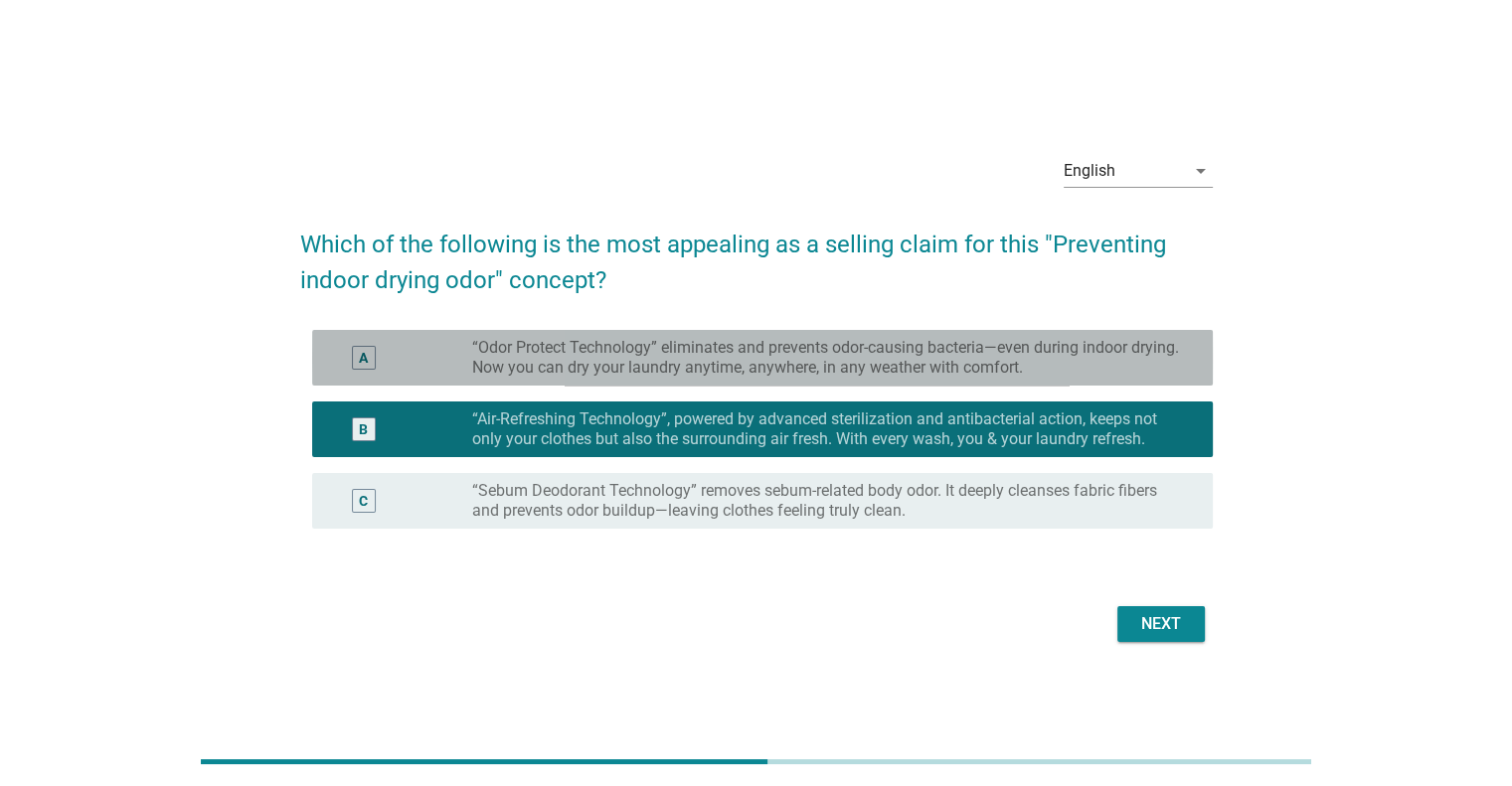 click on "A     radio_button_unchecked “Odor Protect Technology” eliminates and prevents odor-causing bacteria—even during indoor drying. Now you can dry your laundry anytime, anywhere, in any weather with comfort." at bounding box center (762, 358) 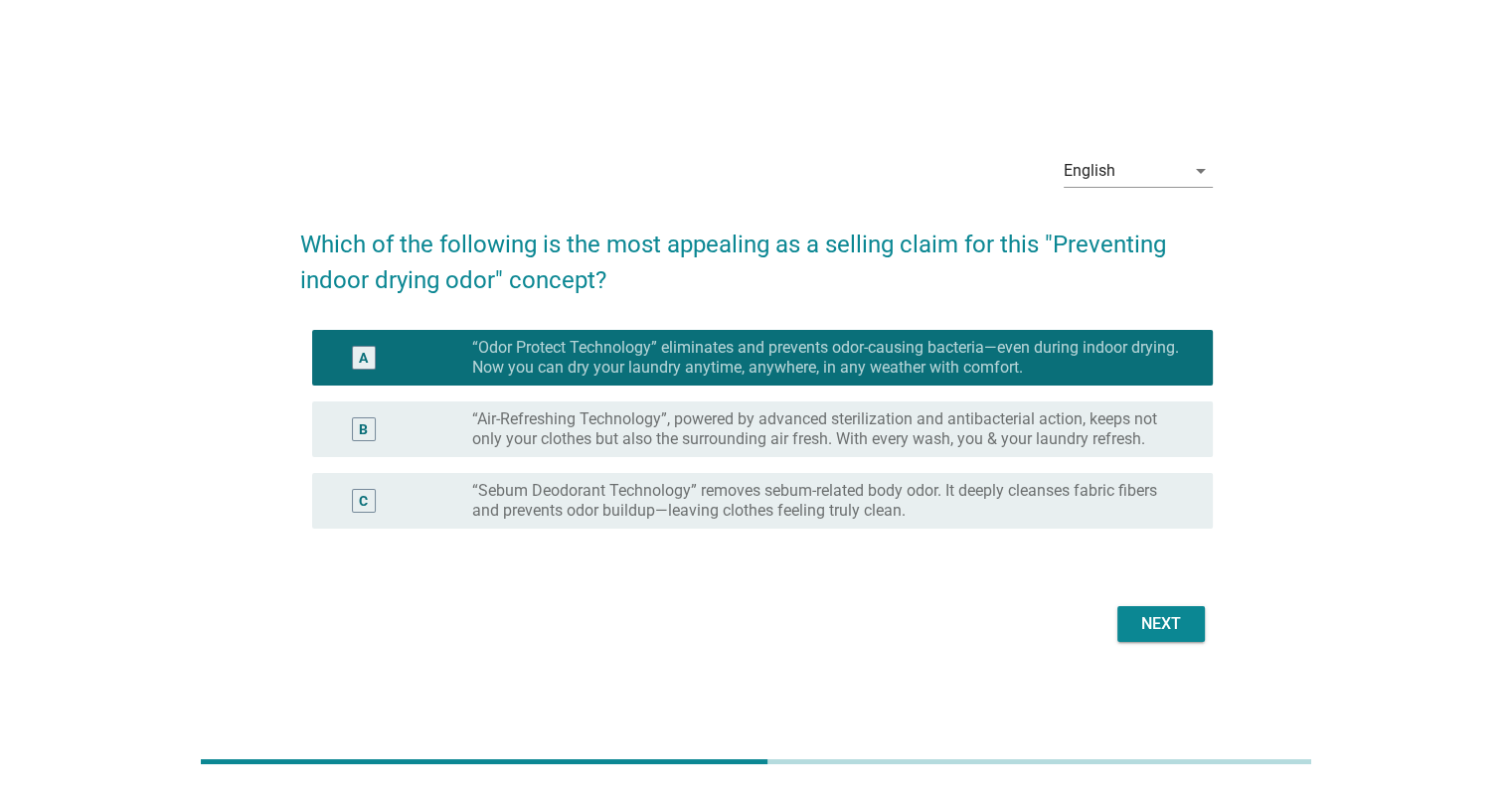 click on "Next" at bounding box center (1161, 624) 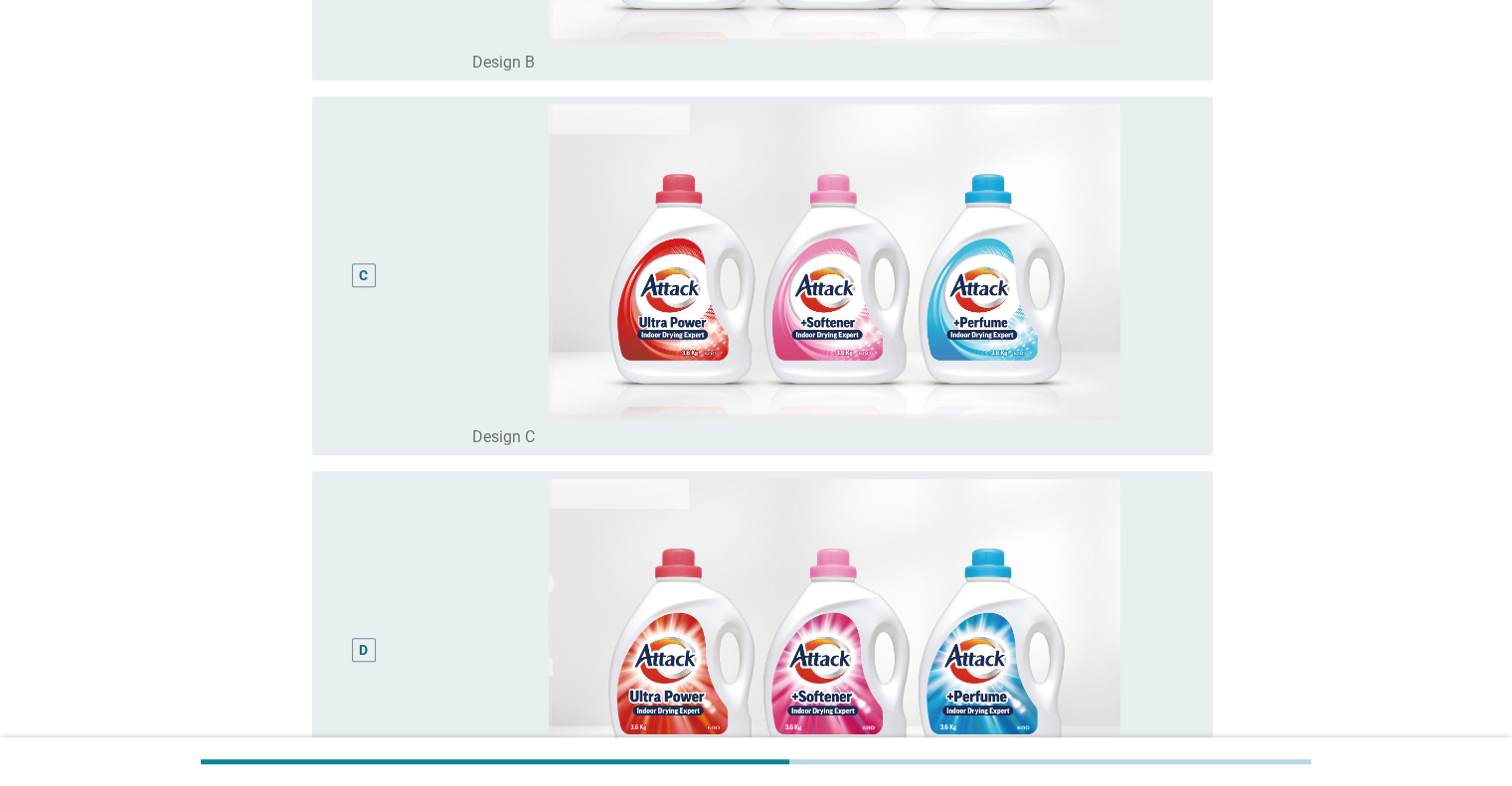 scroll, scrollTop: 1228, scrollLeft: 0, axis: vertical 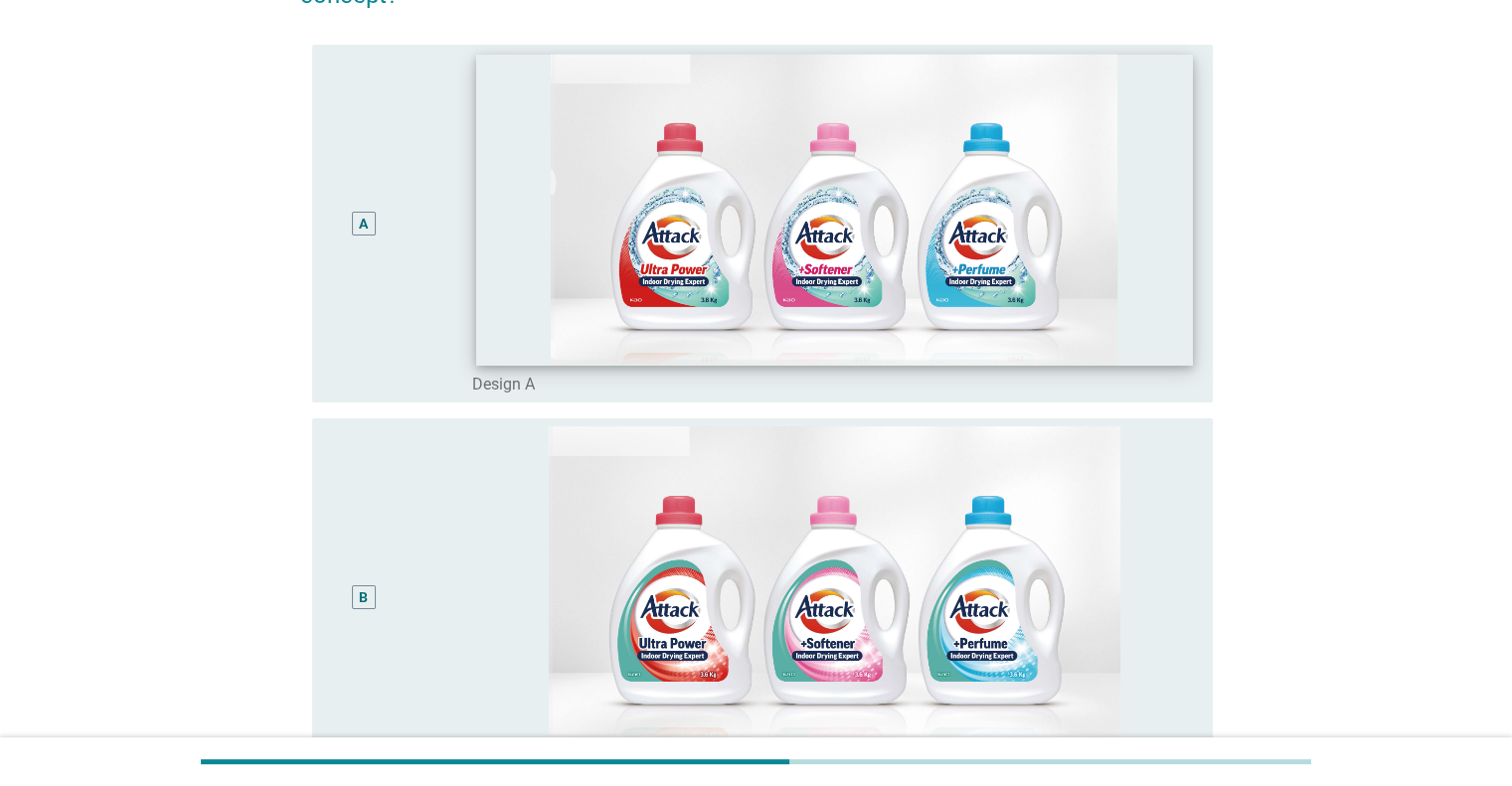 click at bounding box center (834, 209) 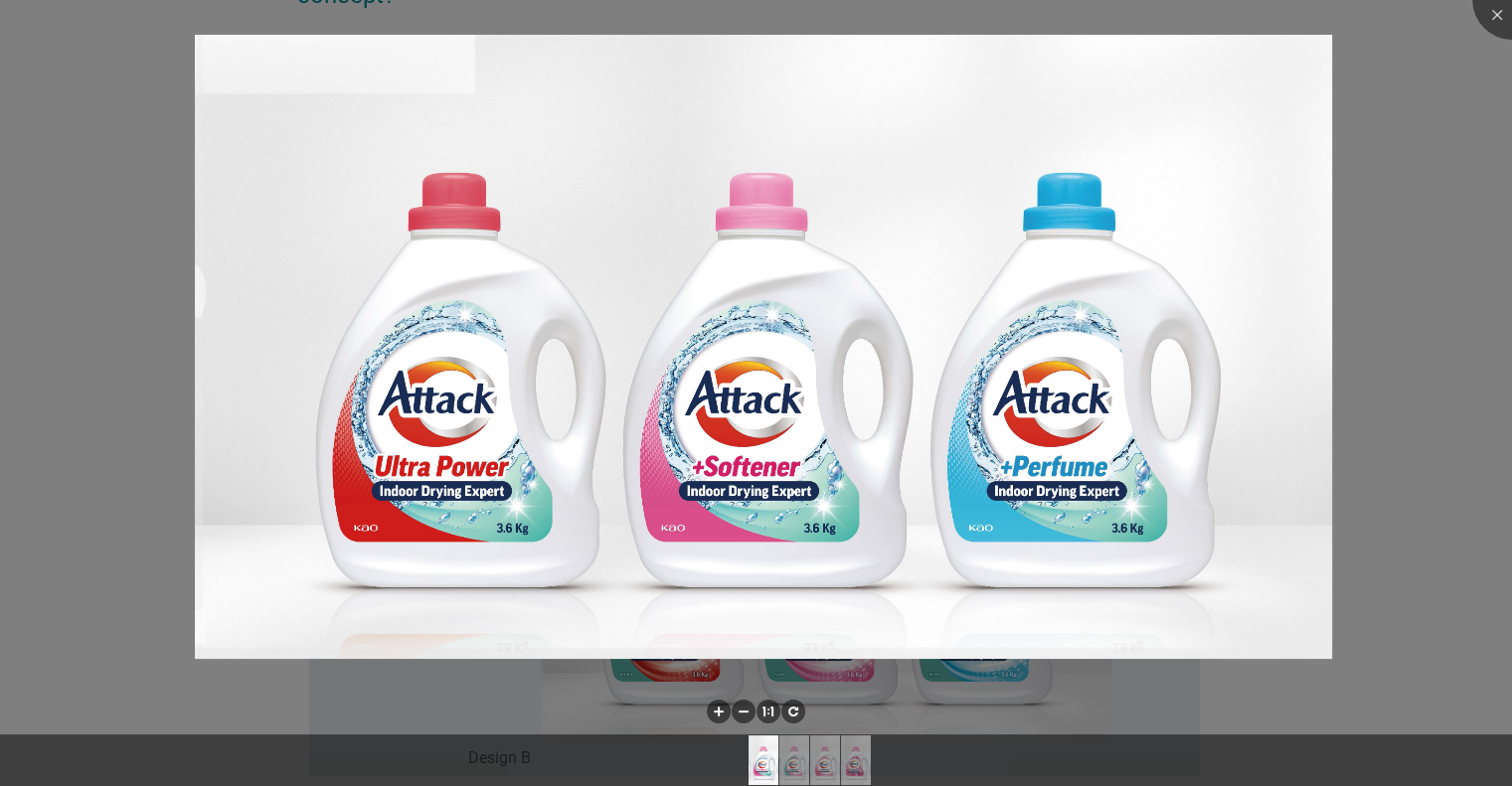 click at bounding box center (756, 393) 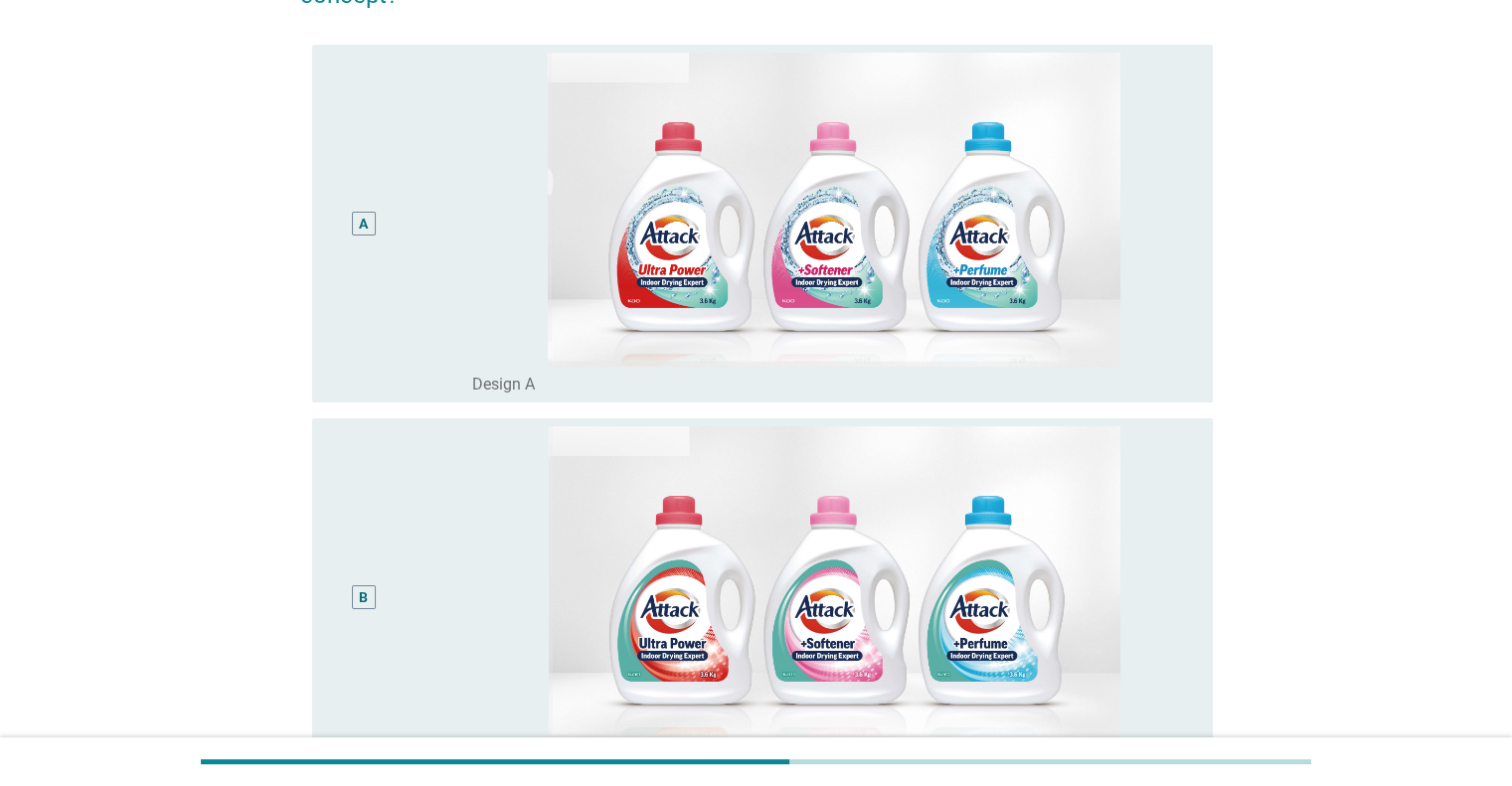 click on "A" at bounding box center (364, 224) 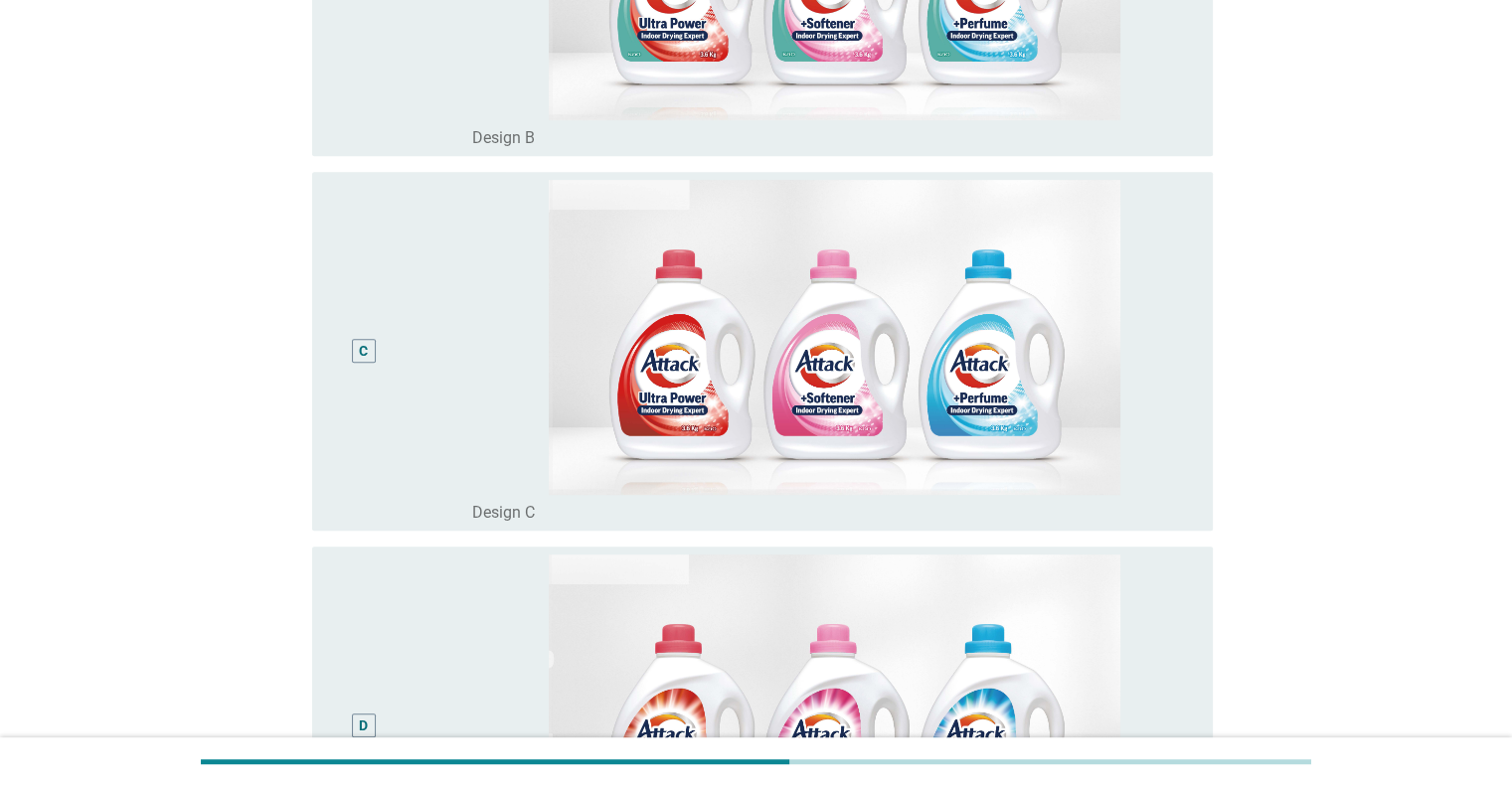 scroll, scrollTop: 1228, scrollLeft: 0, axis: vertical 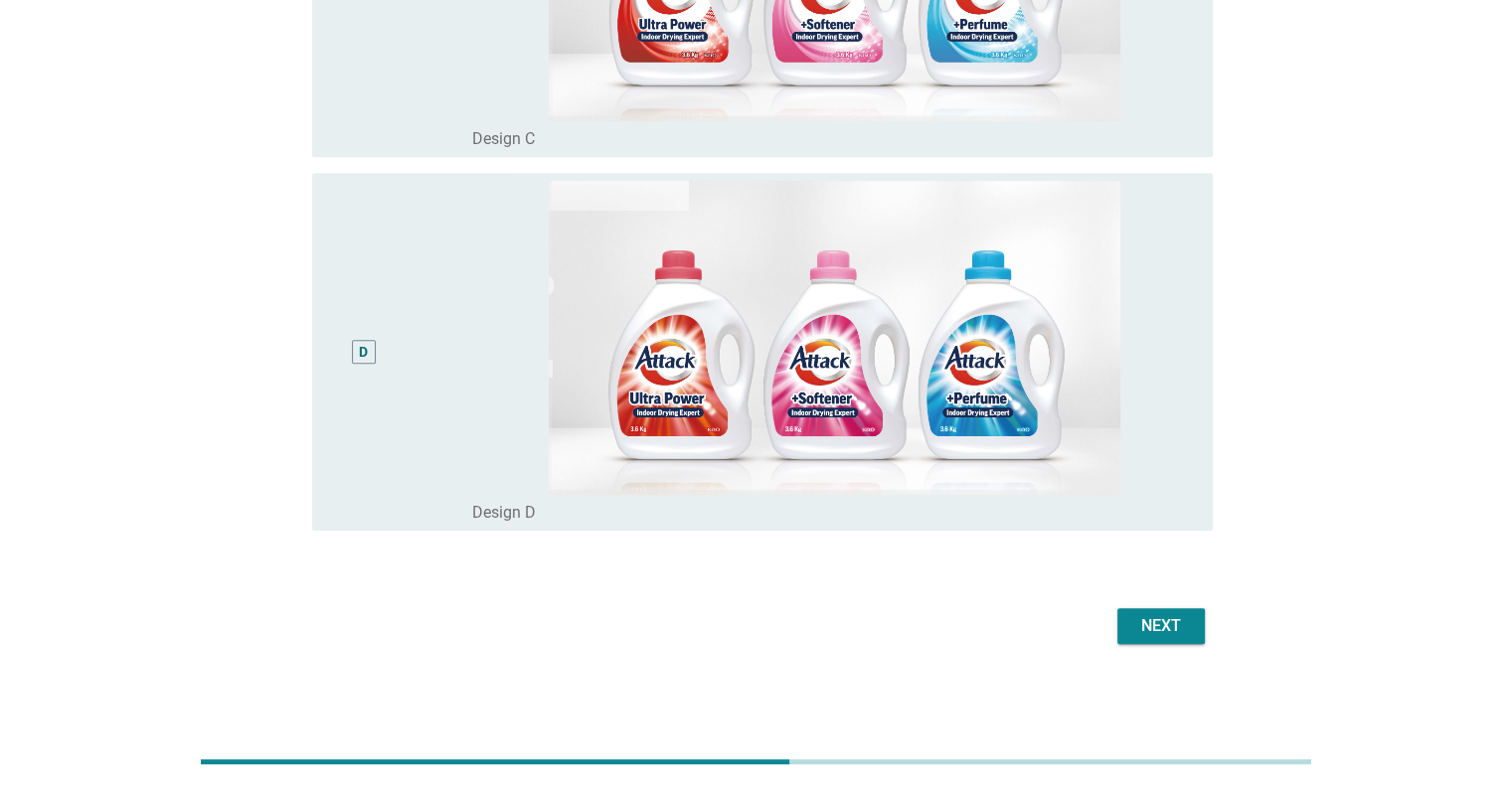 click on "Next" at bounding box center [1161, 626] 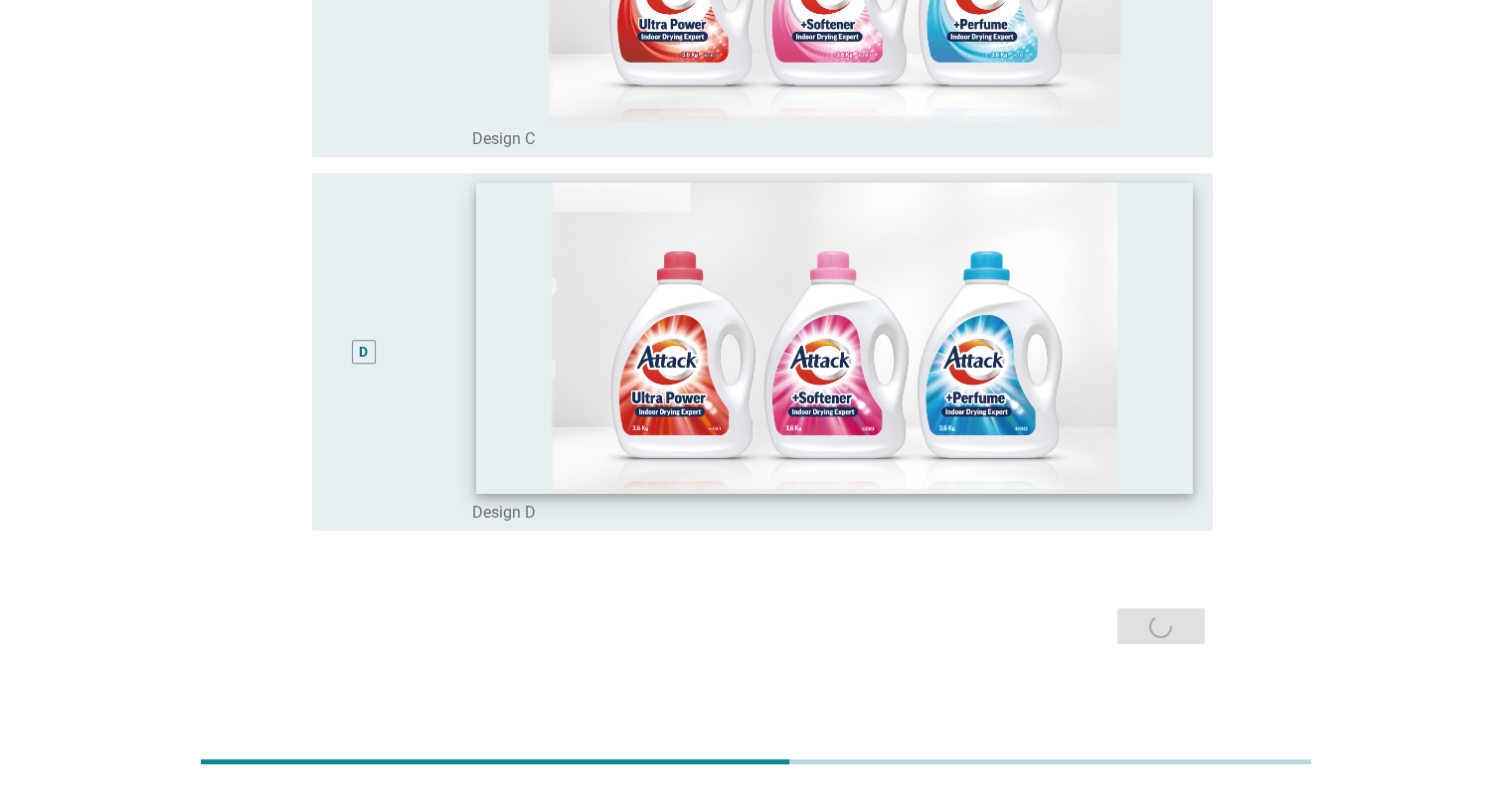 scroll, scrollTop: 0, scrollLeft: 0, axis: both 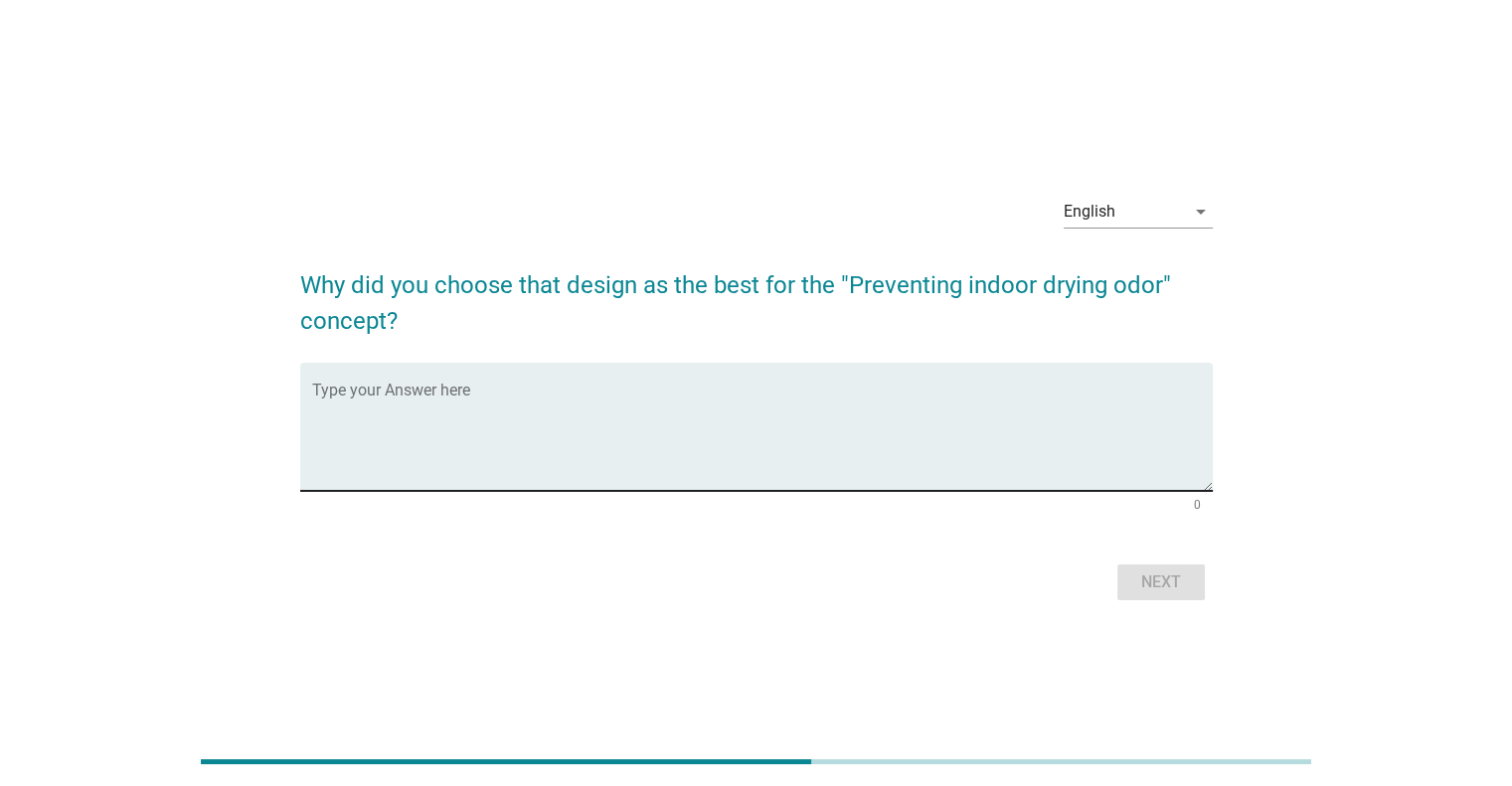 click at bounding box center (762, 438) 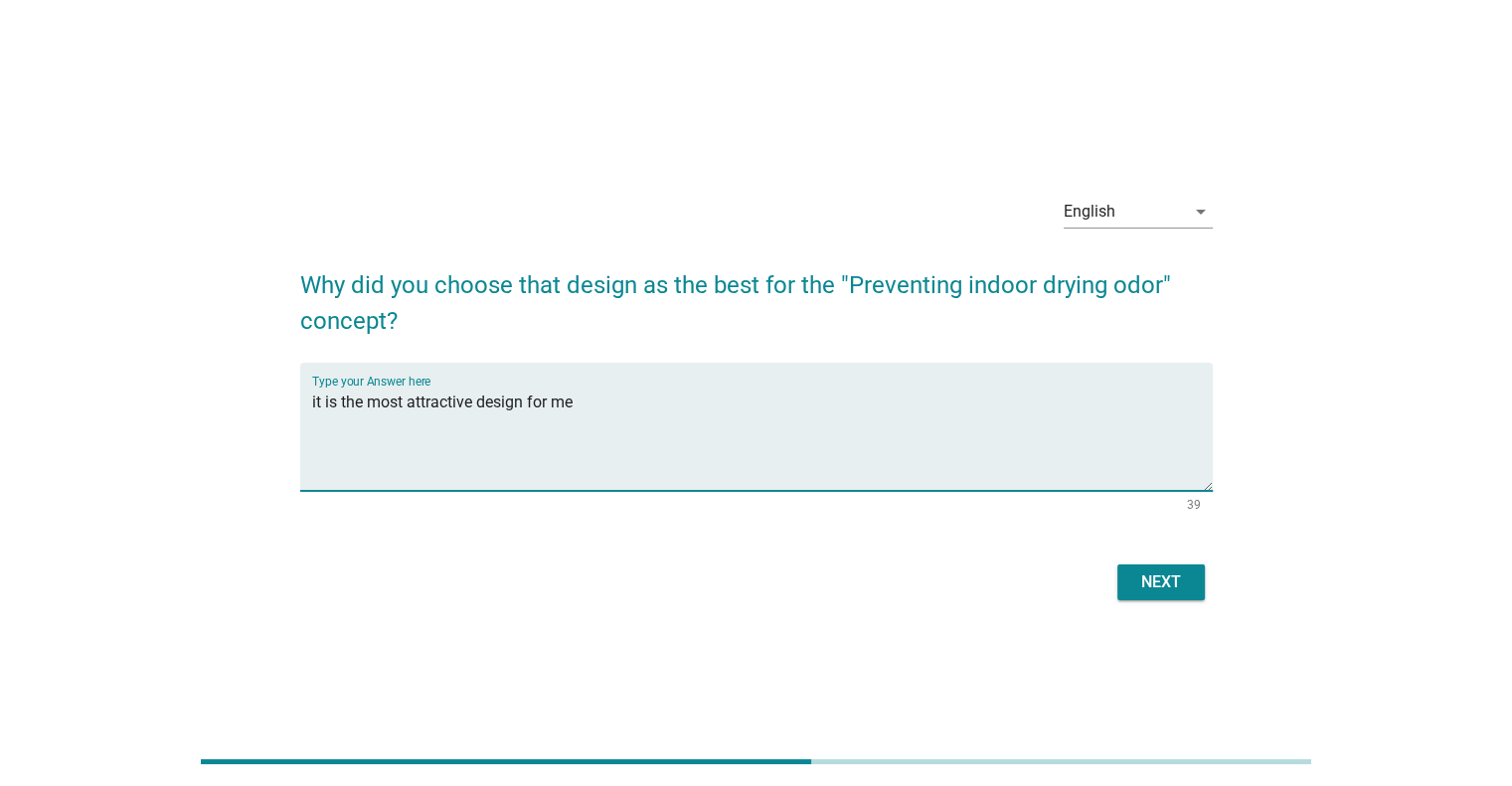 type on "it is the most attractive design for me" 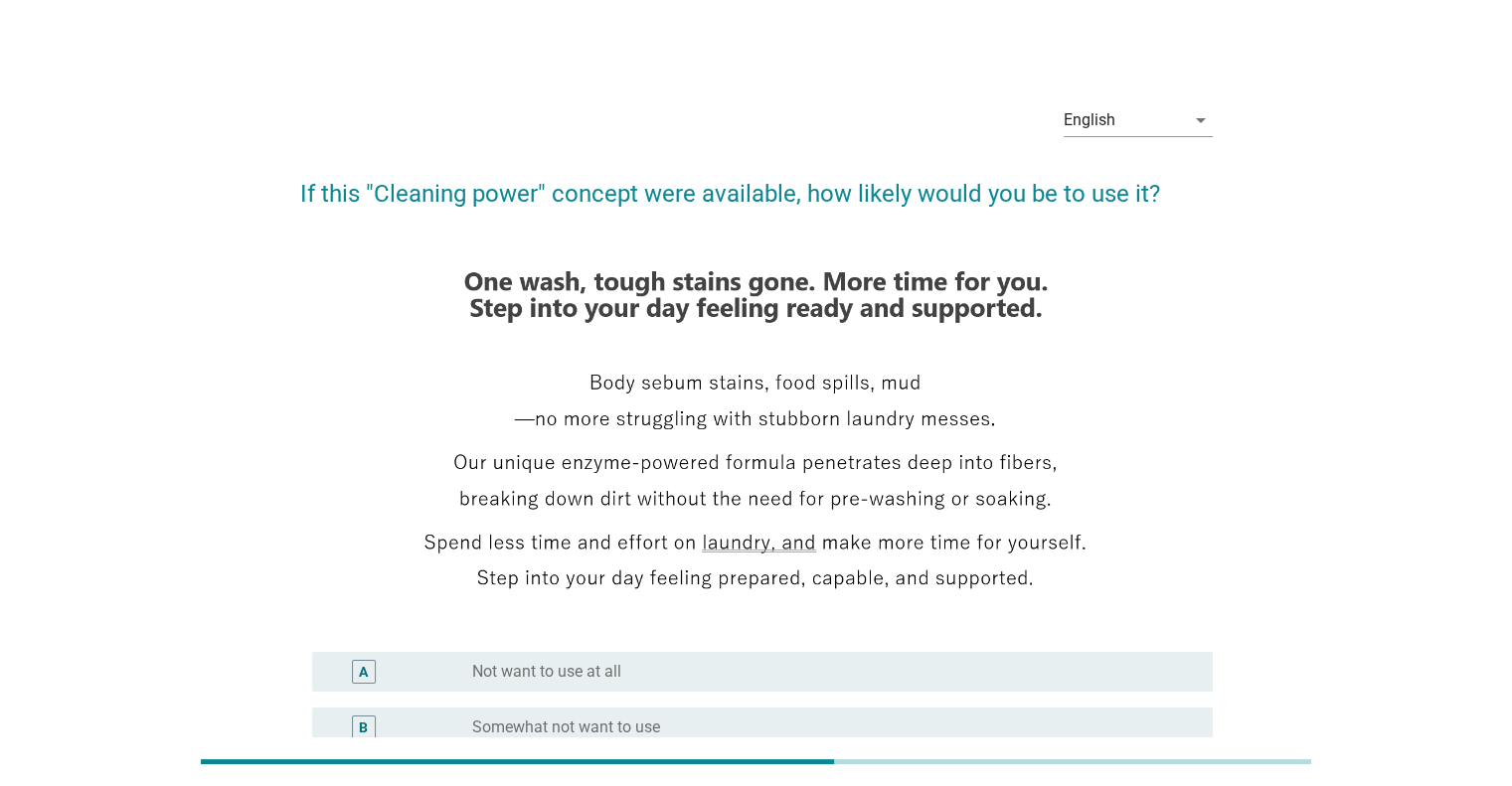 scroll, scrollTop: 384, scrollLeft: 0, axis: vertical 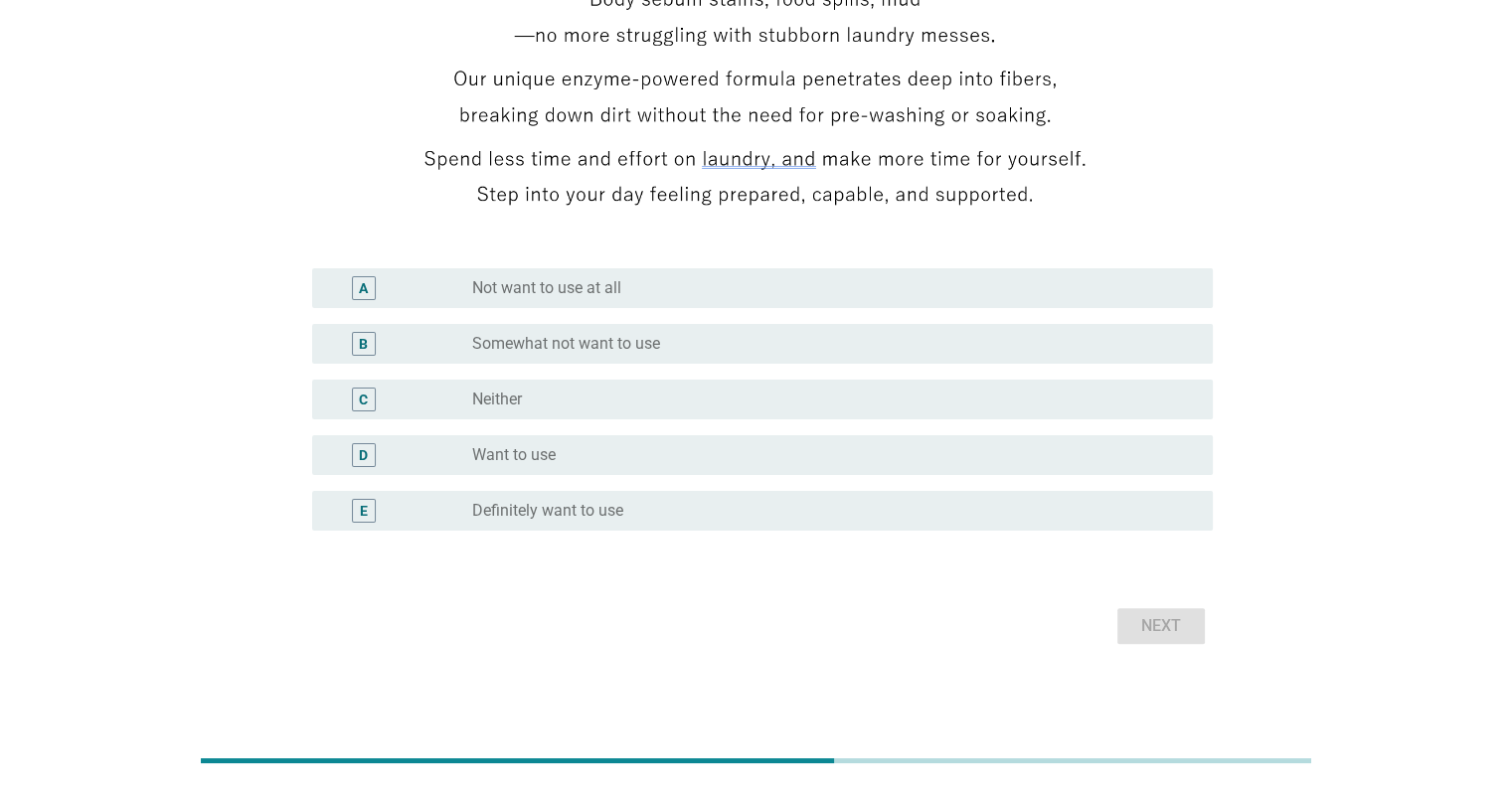 click on "Somewhat not want to use" at bounding box center [566, 344] 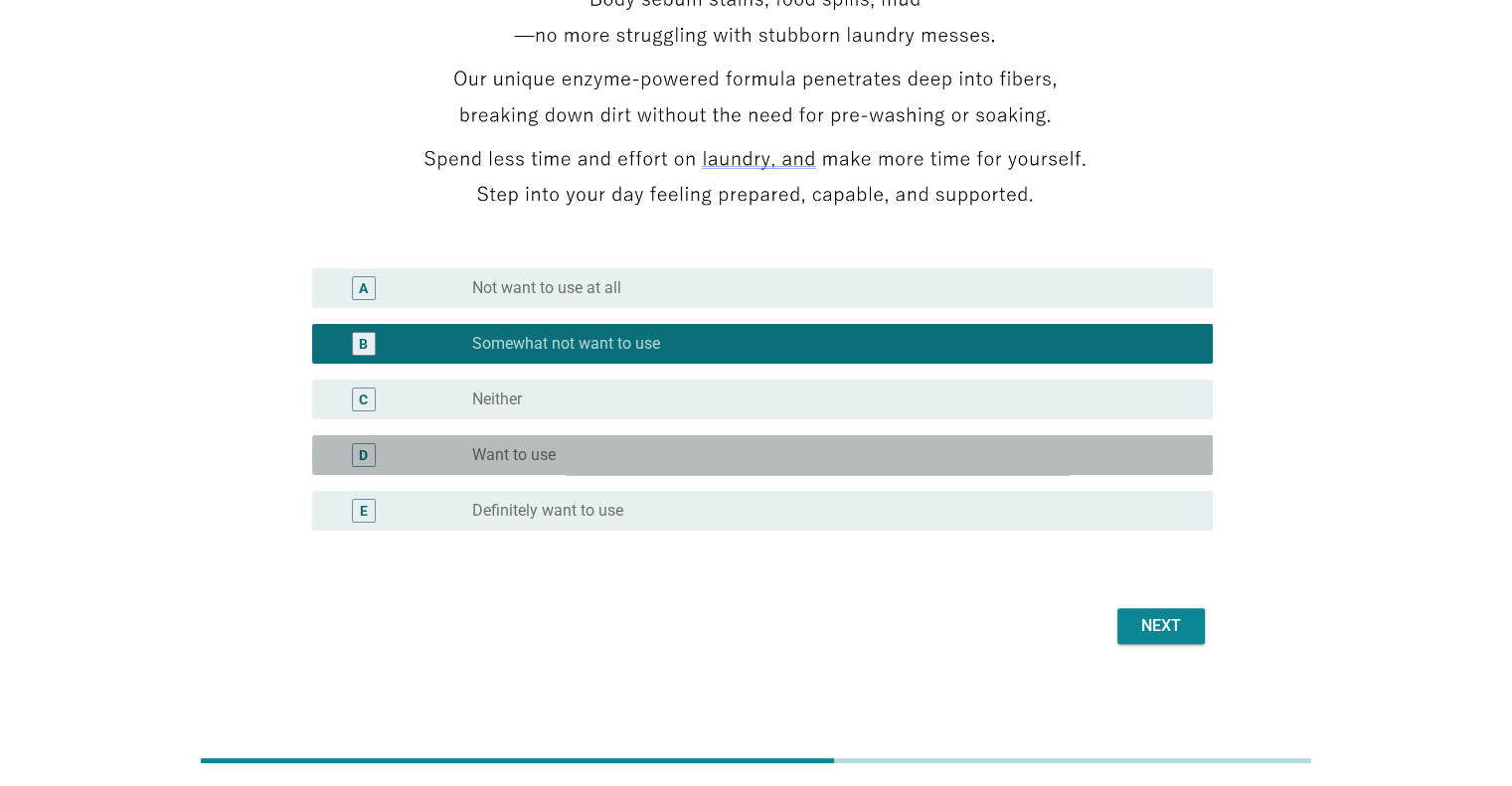 click on "radio_button_unchecked Want to use" at bounding box center (826, 455) 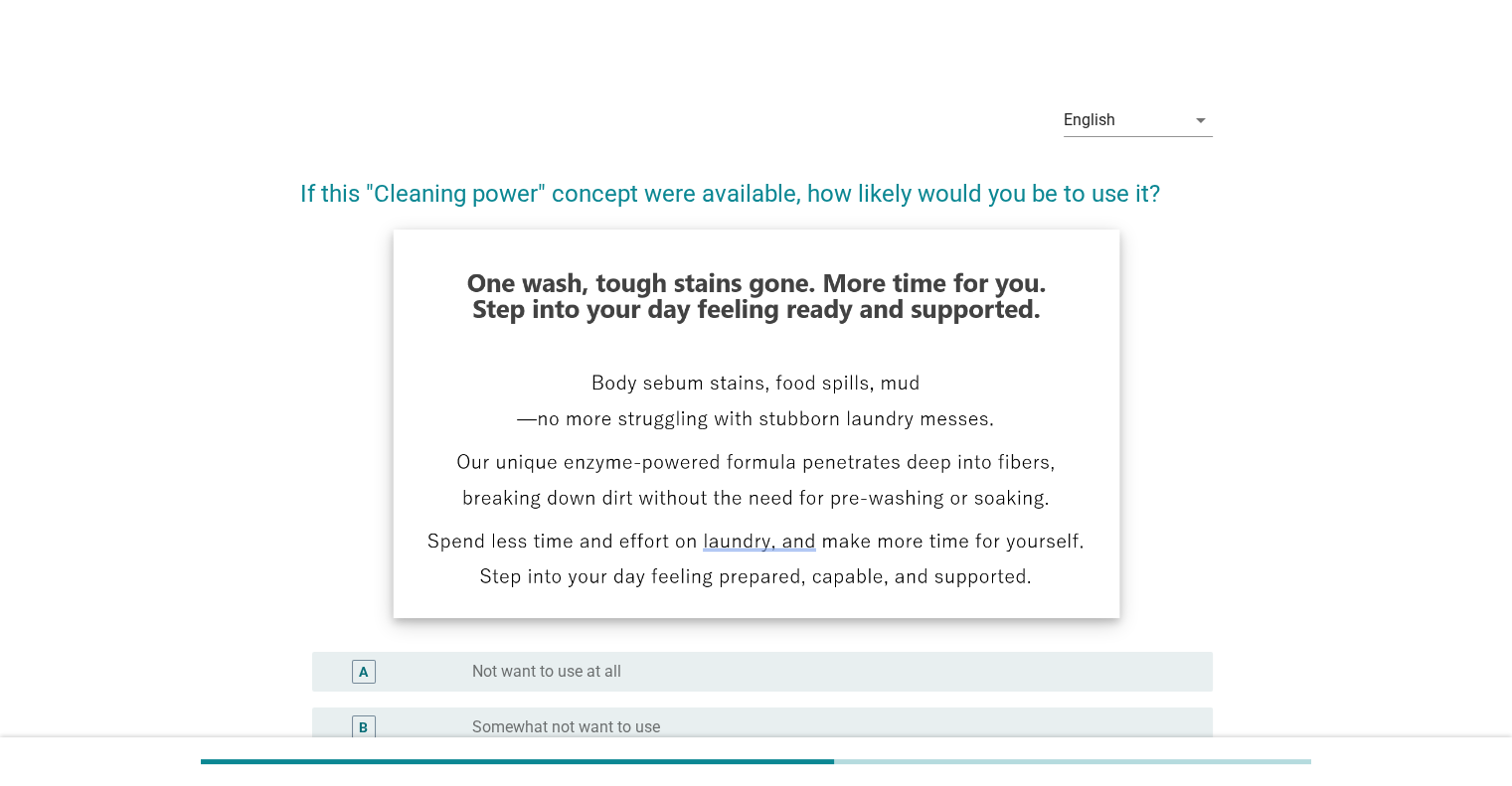 scroll, scrollTop: 384, scrollLeft: 0, axis: vertical 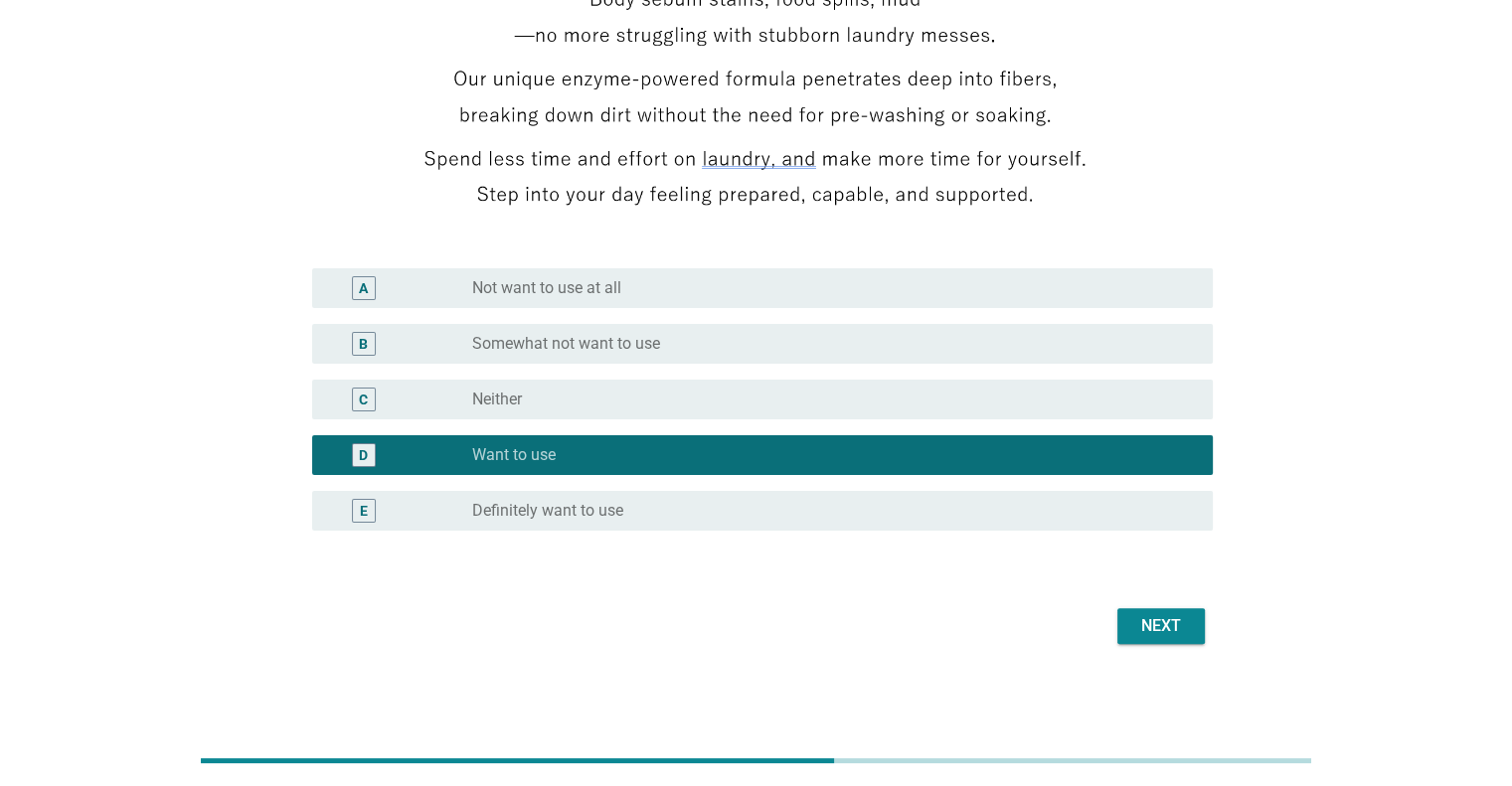 click on "Next" at bounding box center [1161, 626] 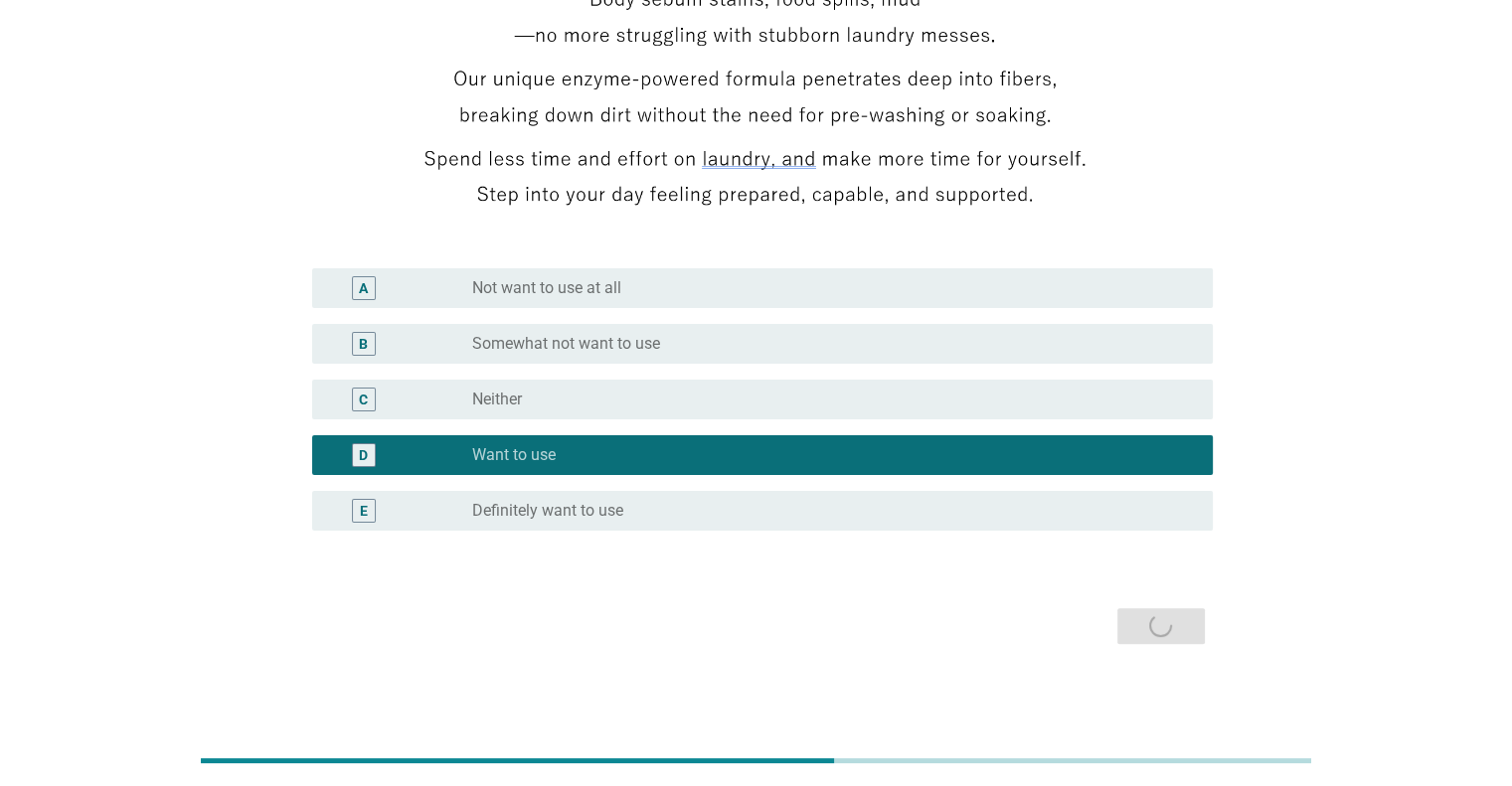 scroll, scrollTop: 0, scrollLeft: 0, axis: both 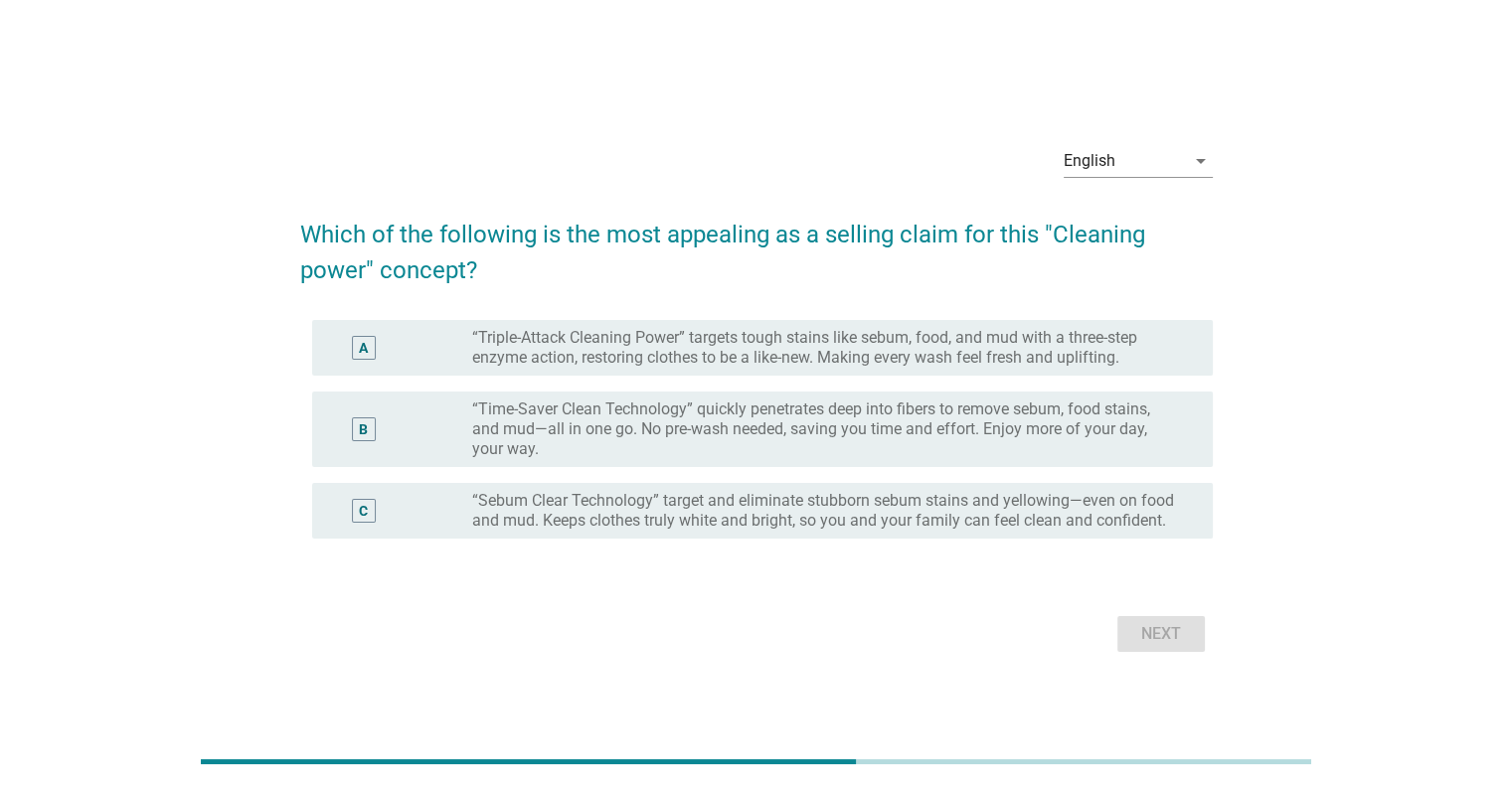 click on "“Time-Saver Clean Technology” quickly penetrates deep into fibers to remove sebum, food stains, and mud—all in one go. No pre-wash needed, saving you time and effort. Enjoy more of your day, your way." at bounding box center [826, 429] 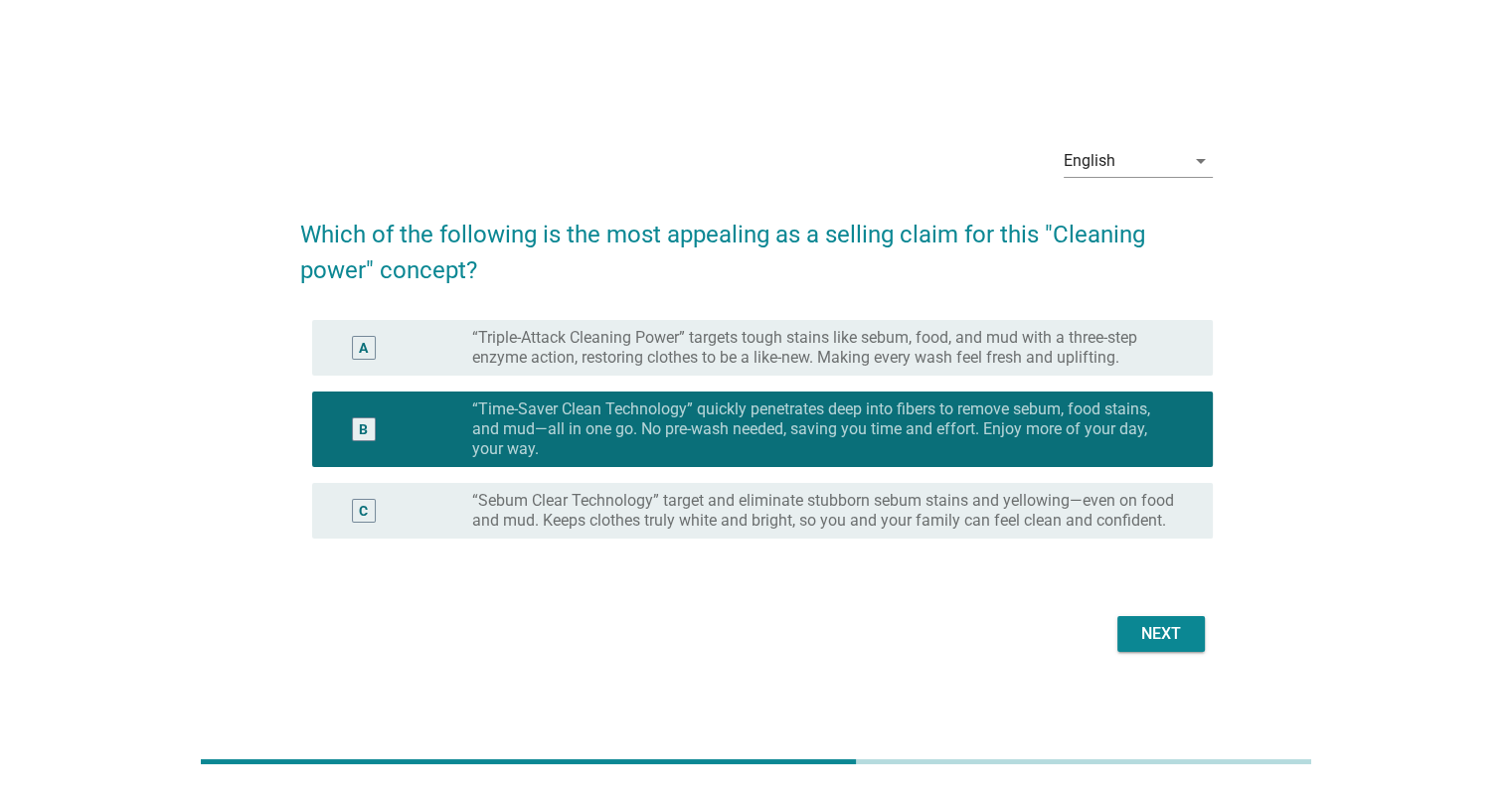 click on "“Triple-Attack Cleaning Power” targets tough stains like sebum, food, and mud with a three-step enzyme action, restoring clothes to be a like-new. Making every wash feel fresh and uplifting." at bounding box center (826, 348) 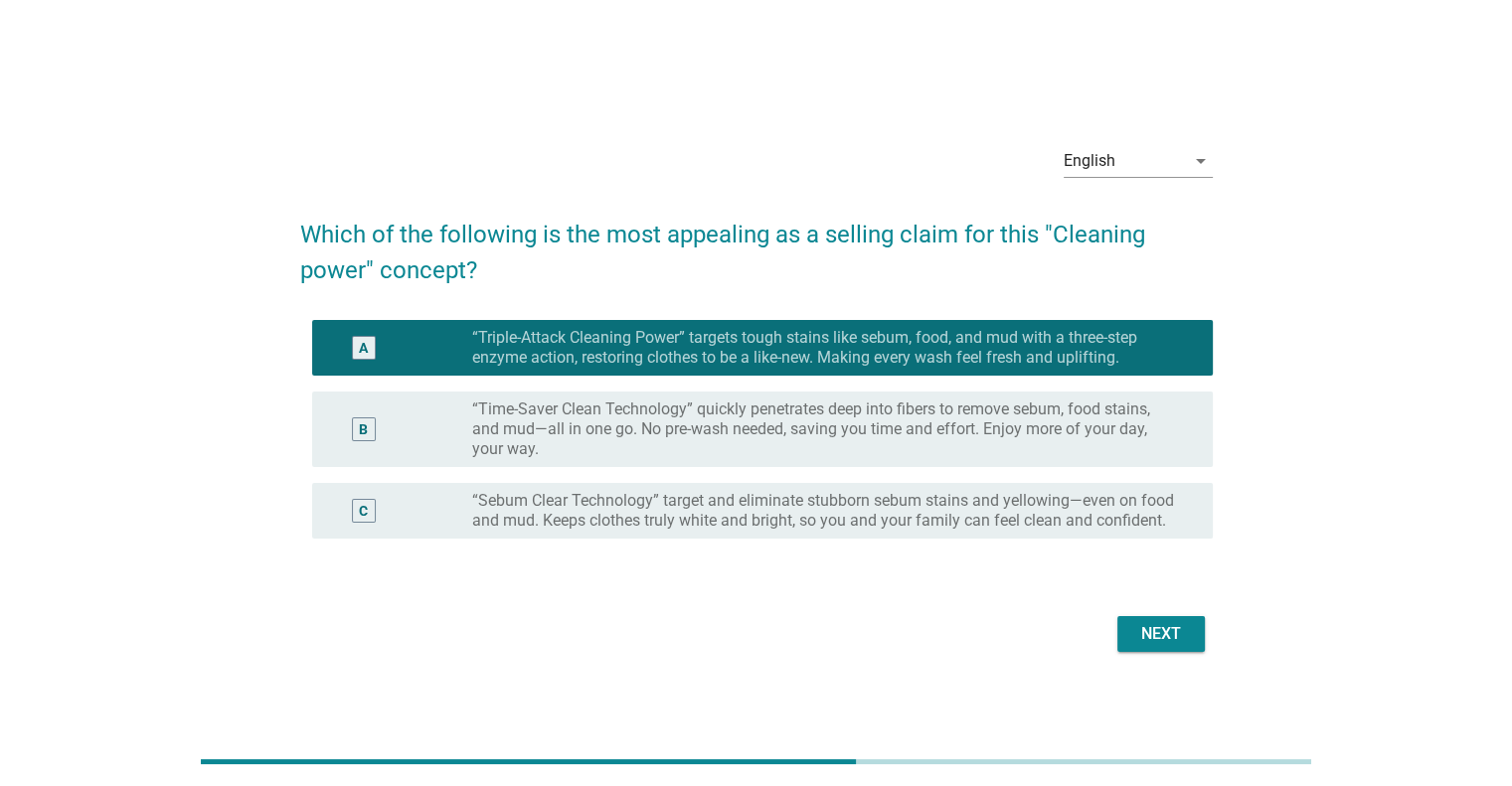 click on "Next" at bounding box center [1161, 634] 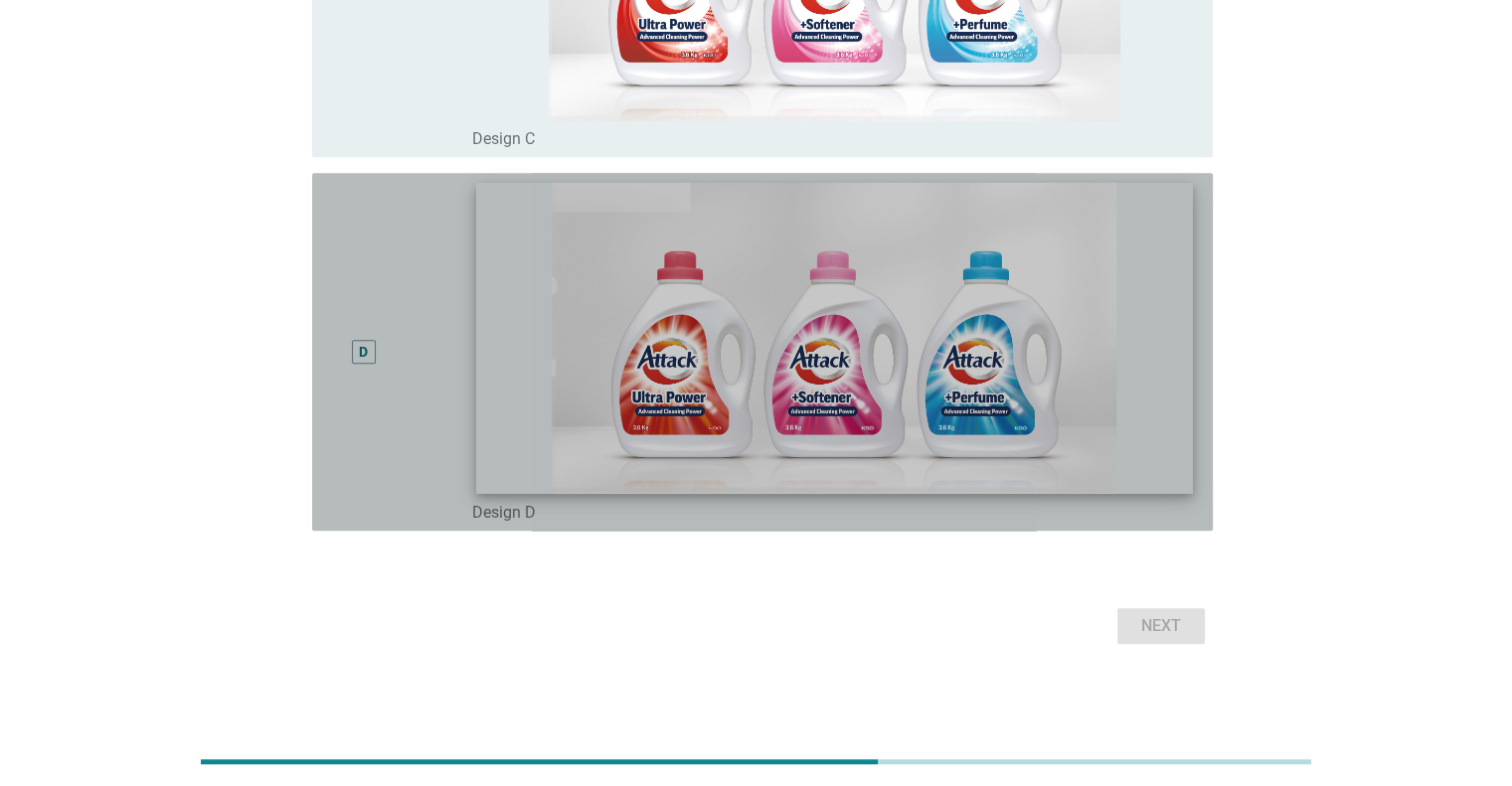 click at bounding box center [834, 337] 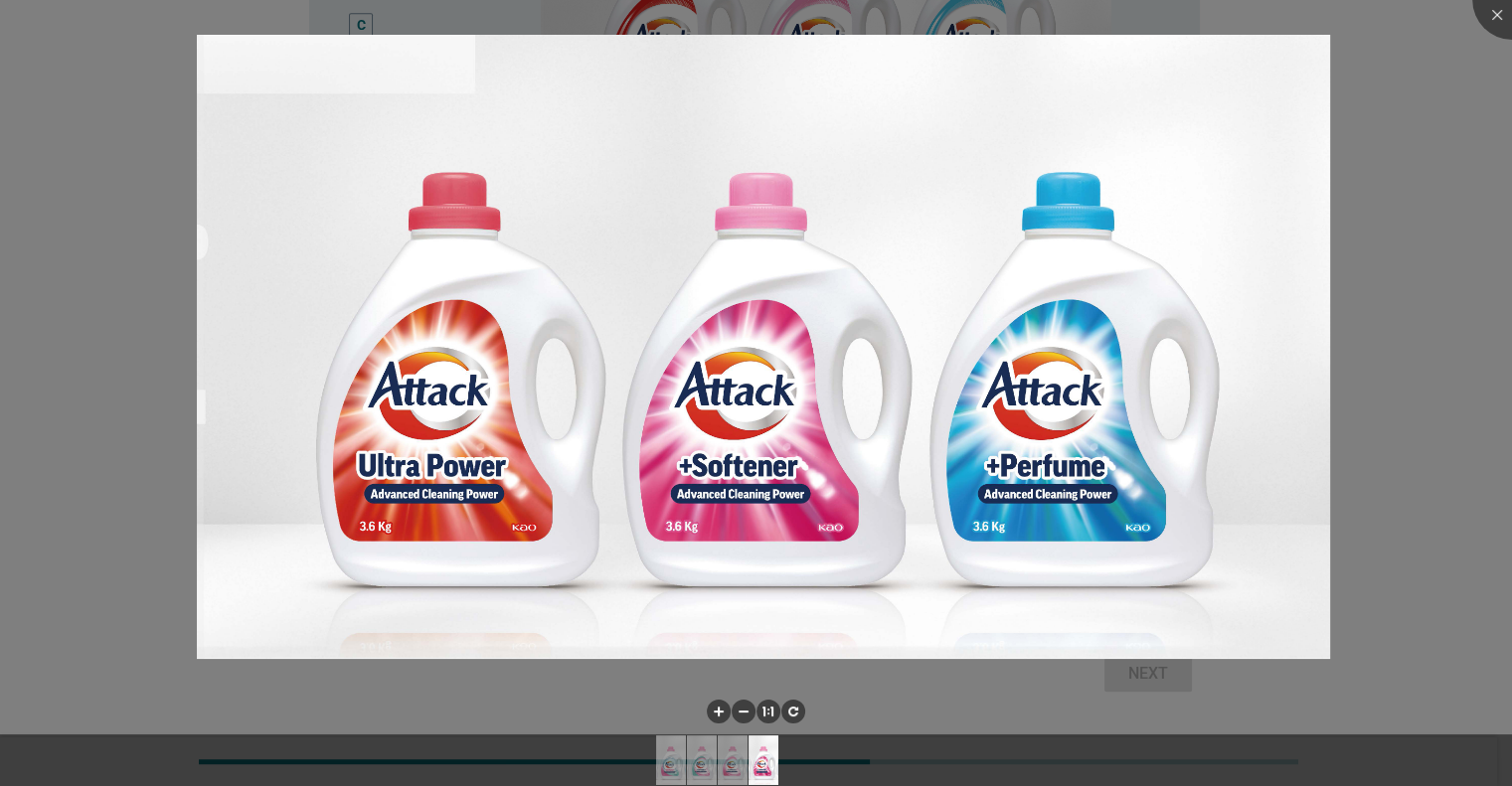 click at bounding box center (756, 393) 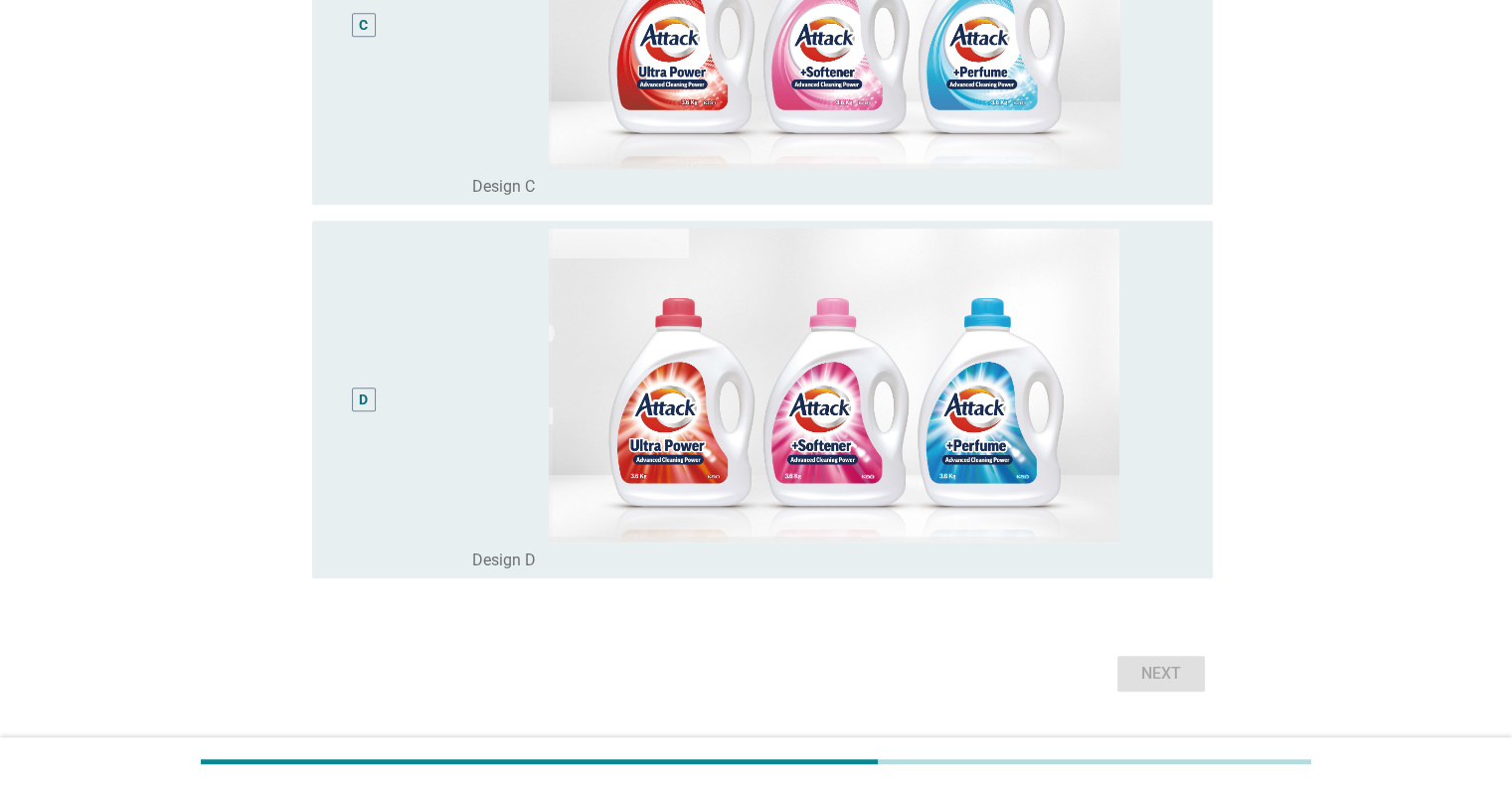 click on "D" at bounding box center (364, 399) 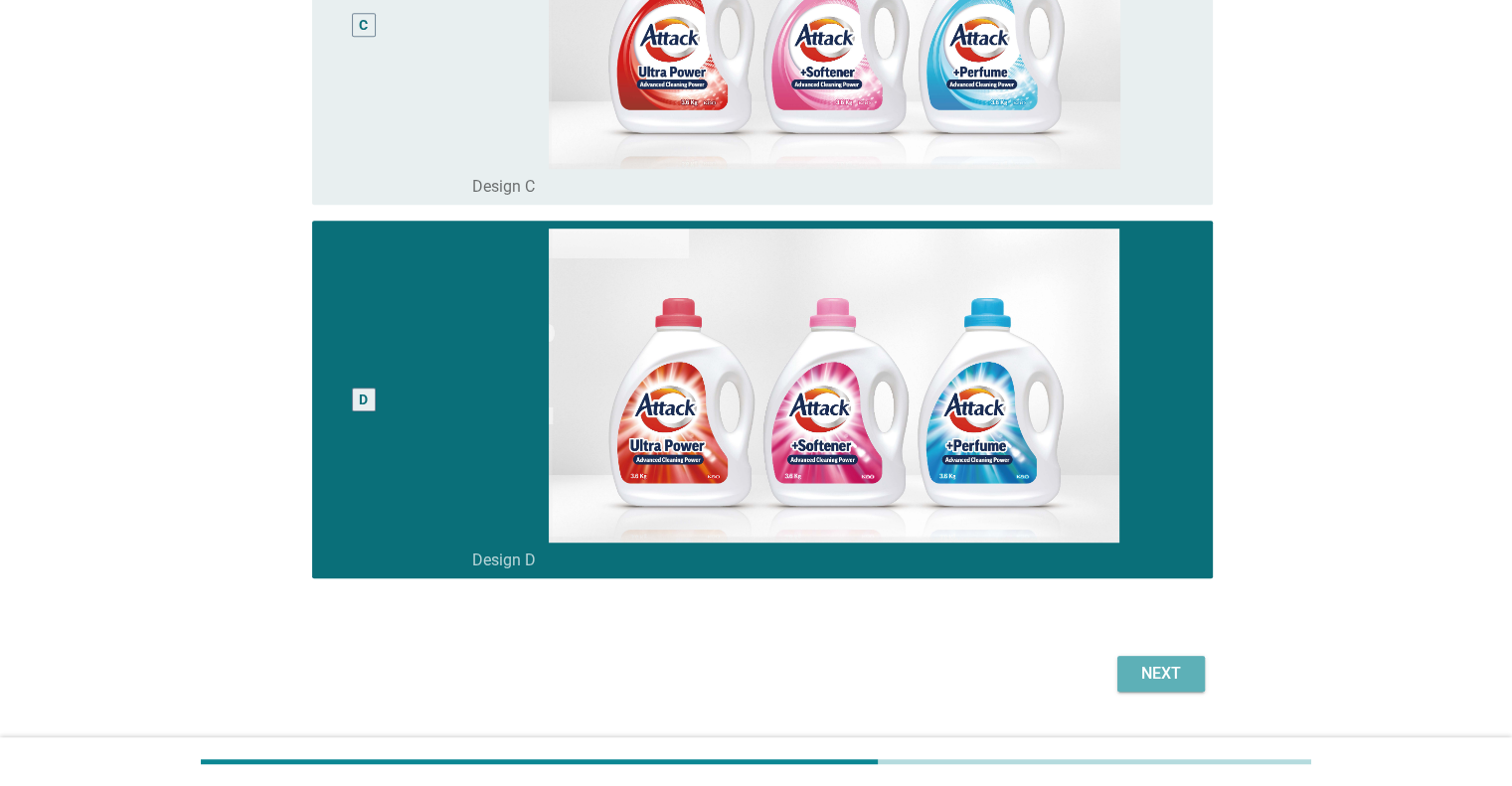 click on "Next" at bounding box center [1161, 674] 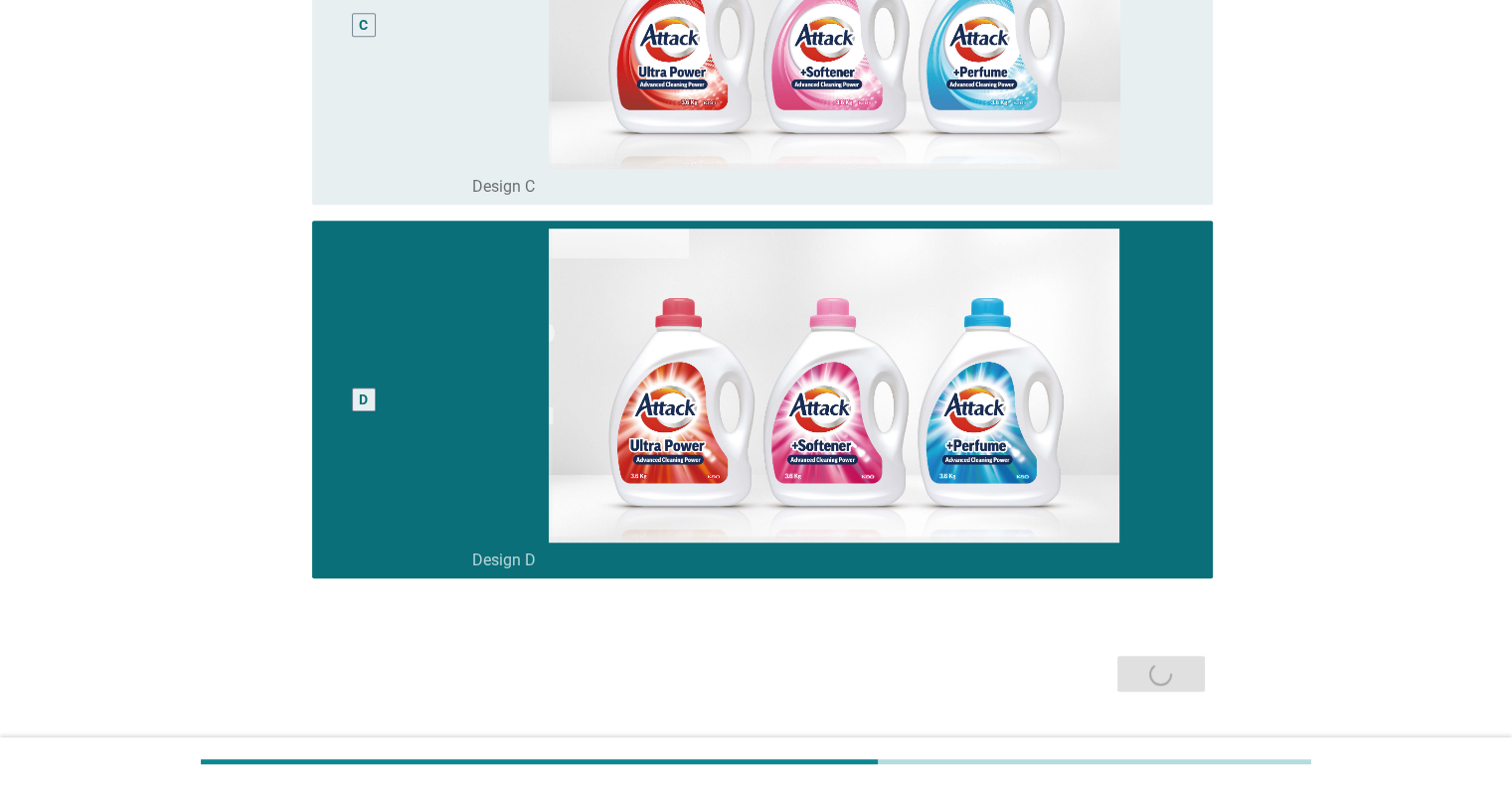 scroll, scrollTop: 0, scrollLeft: 0, axis: both 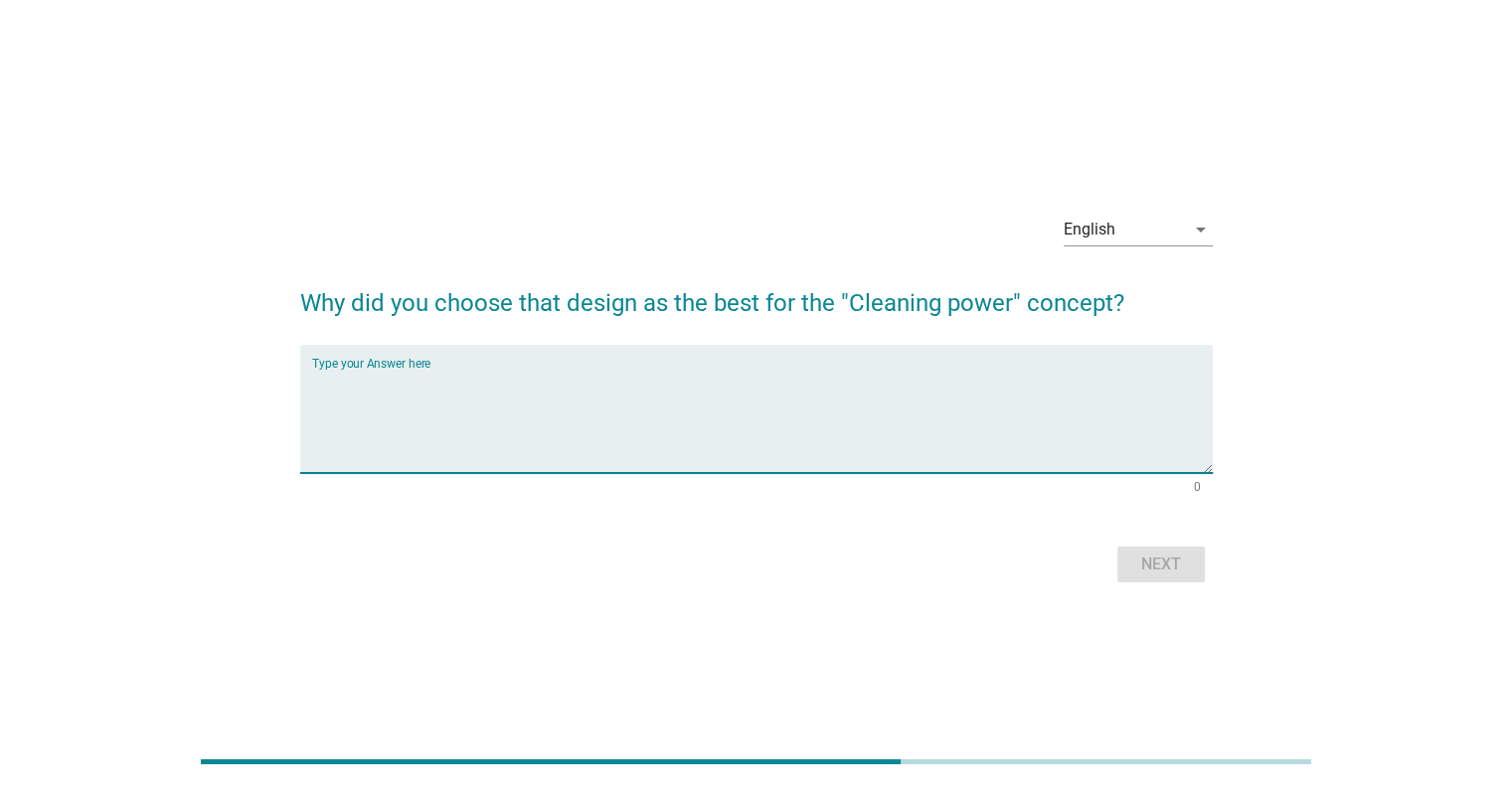 click at bounding box center [762, 420] 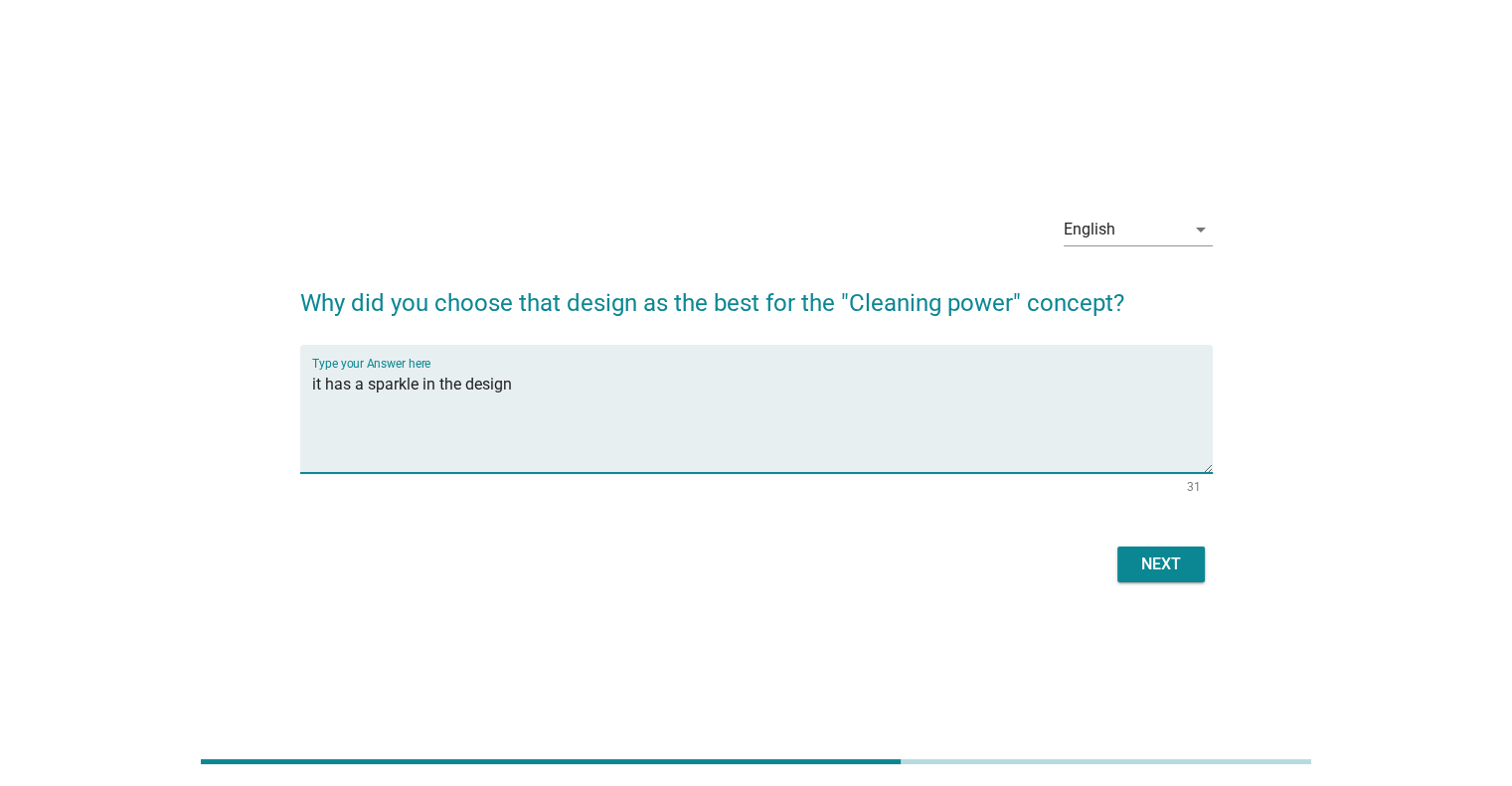 type on "it has a sparkle in the design" 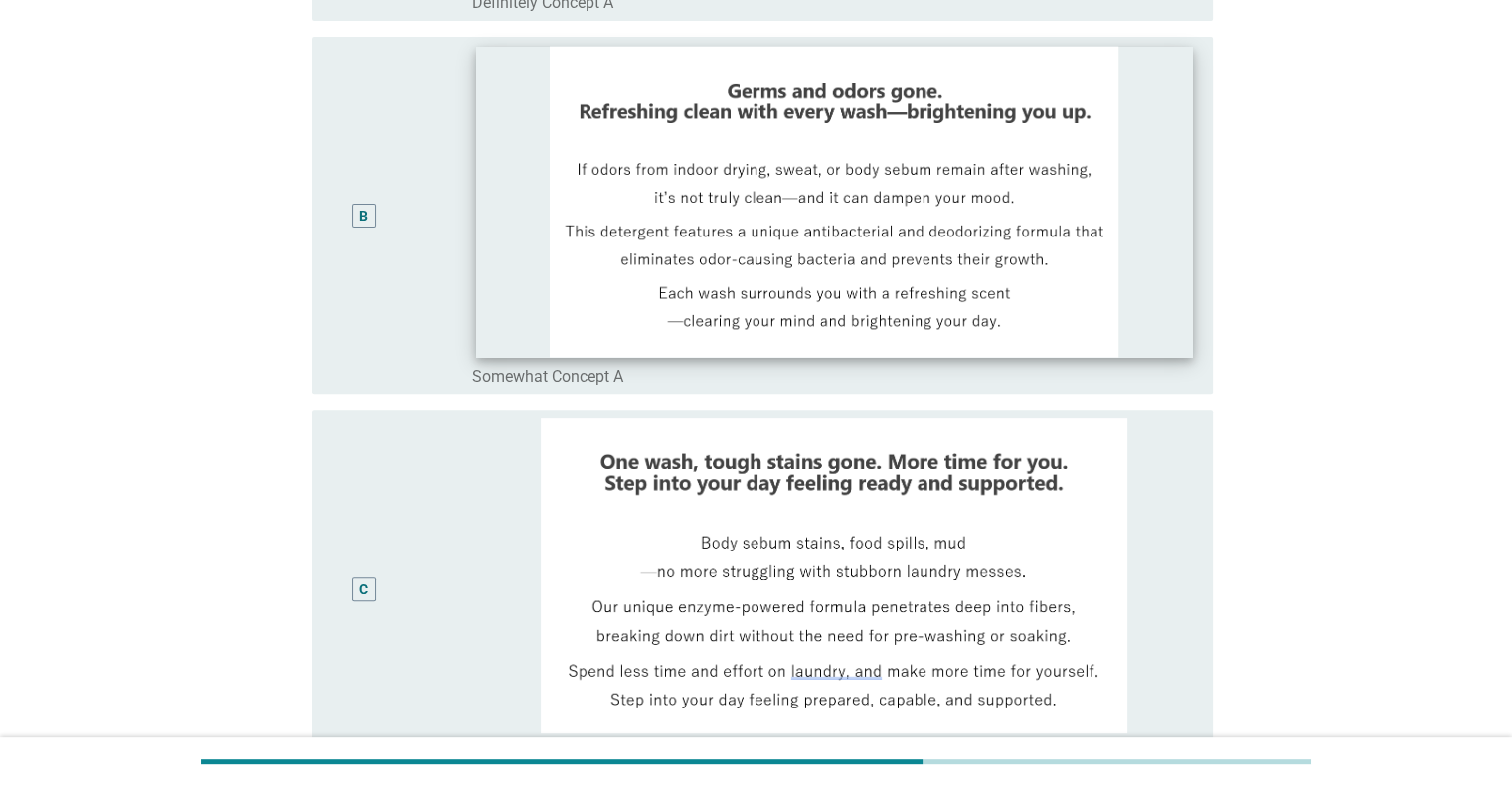 scroll, scrollTop: 397, scrollLeft: 0, axis: vertical 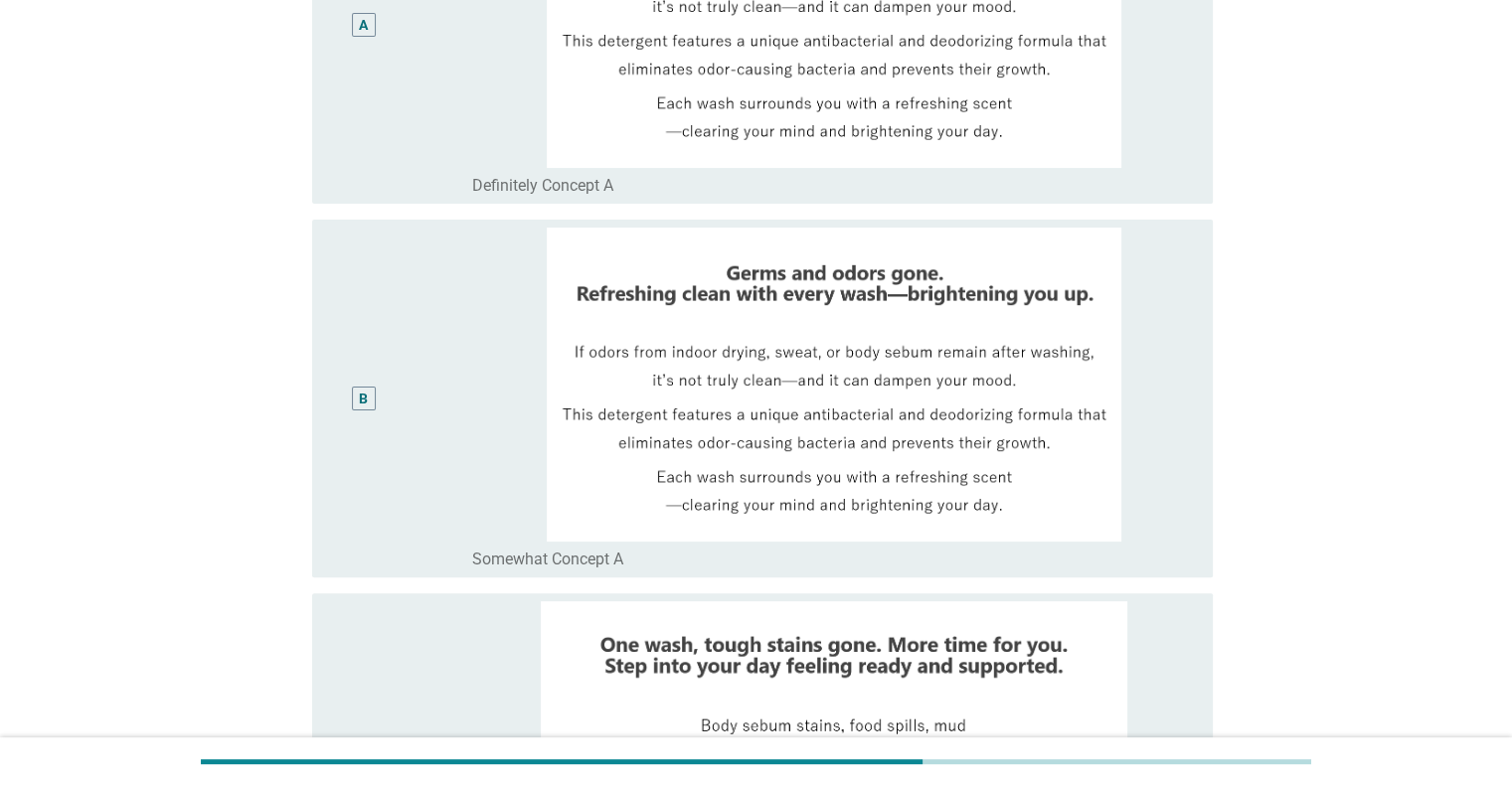 click on "B" at bounding box center (401, 398) 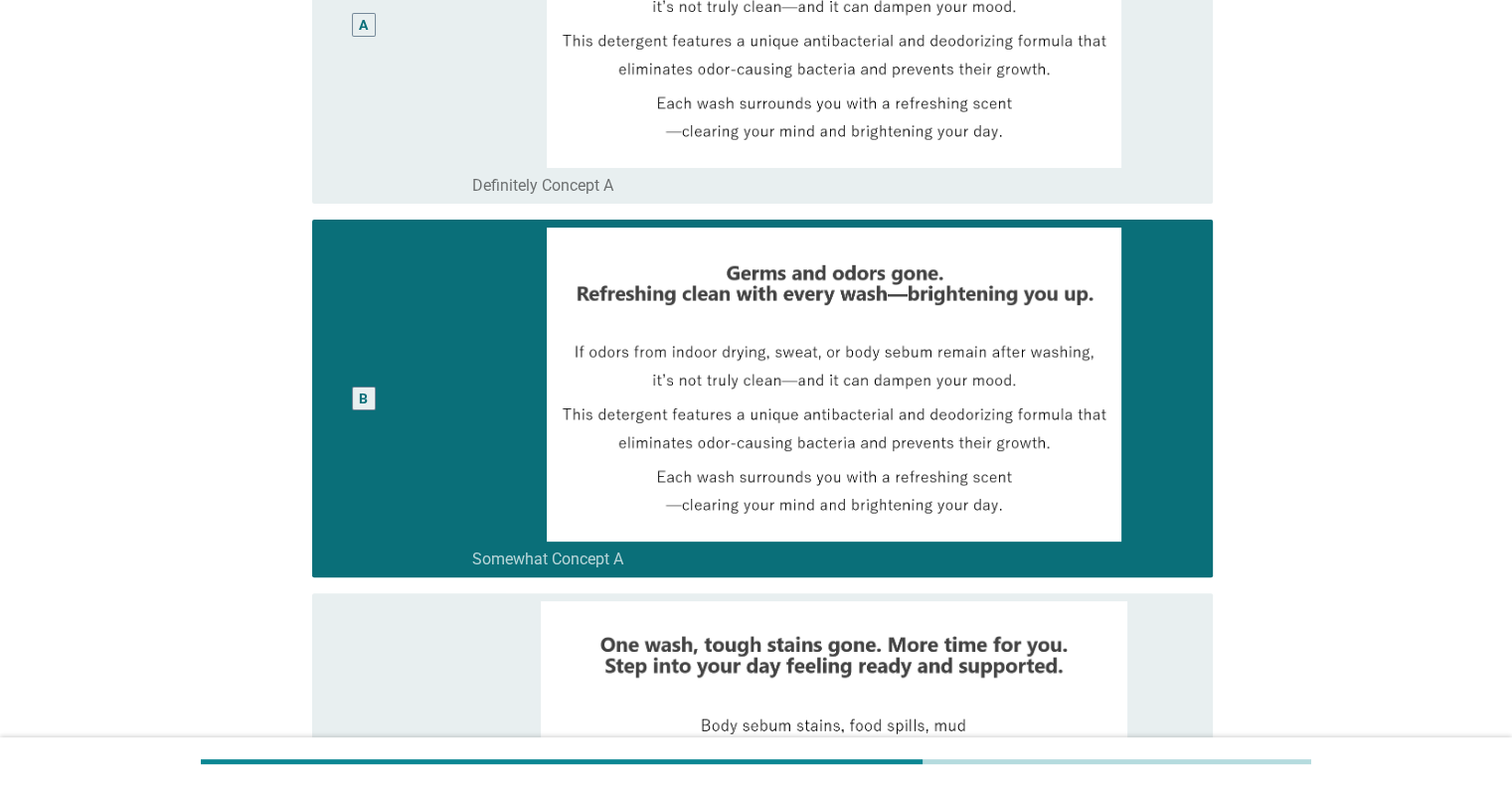 scroll, scrollTop: 1192, scrollLeft: 0, axis: vertical 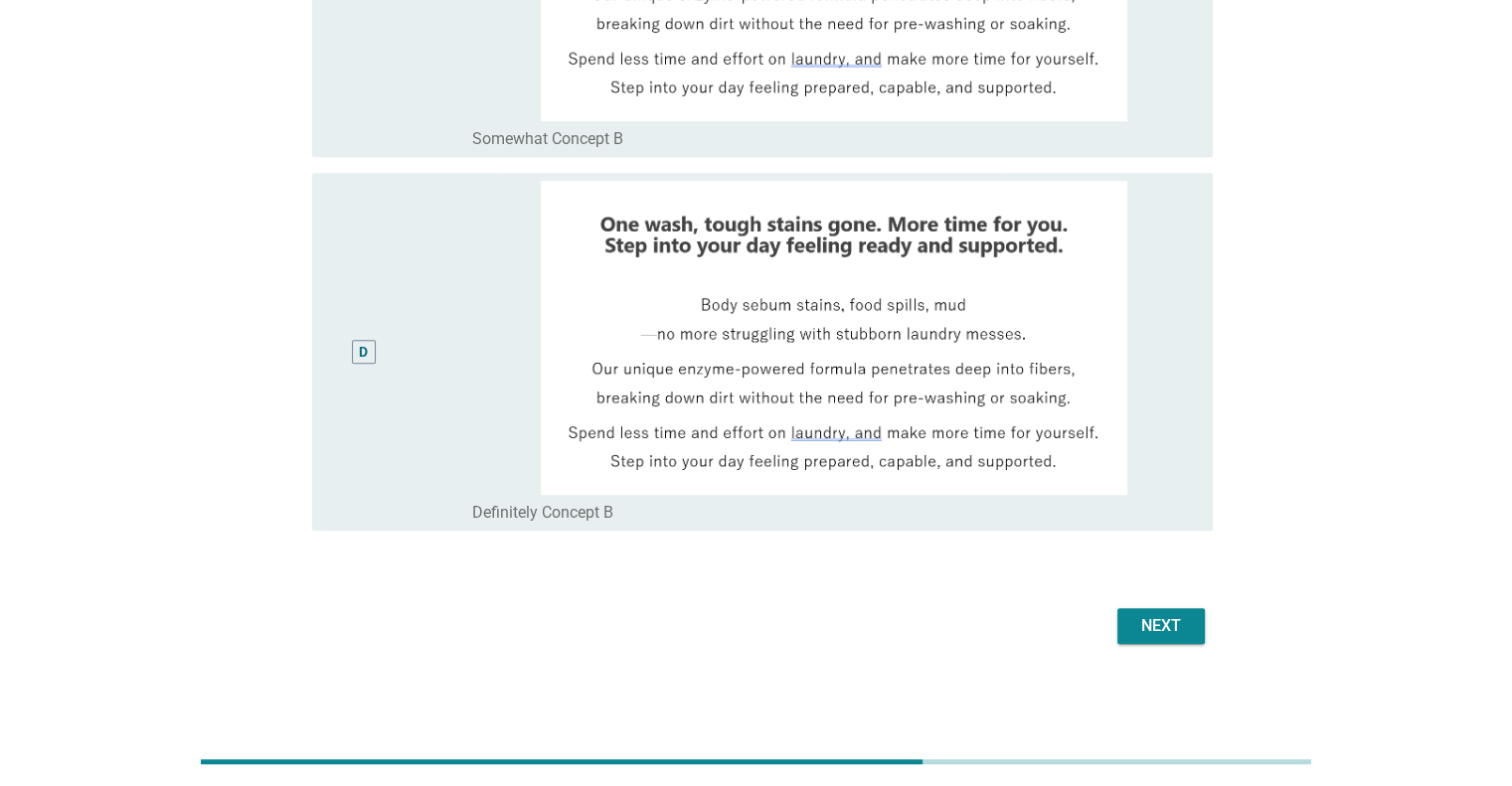 click on "Next" at bounding box center (1161, 626) 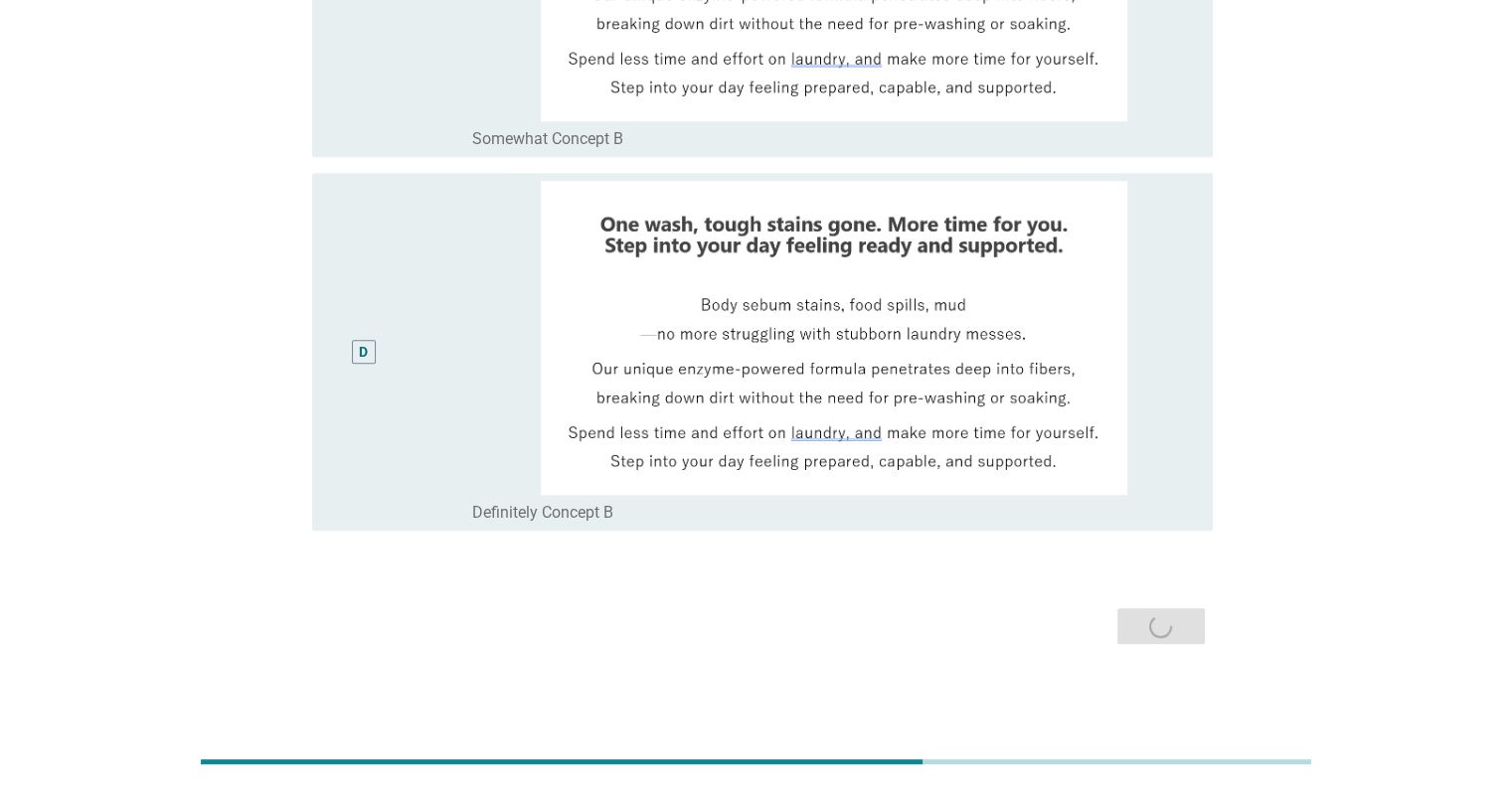 scroll, scrollTop: 0, scrollLeft: 0, axis: both 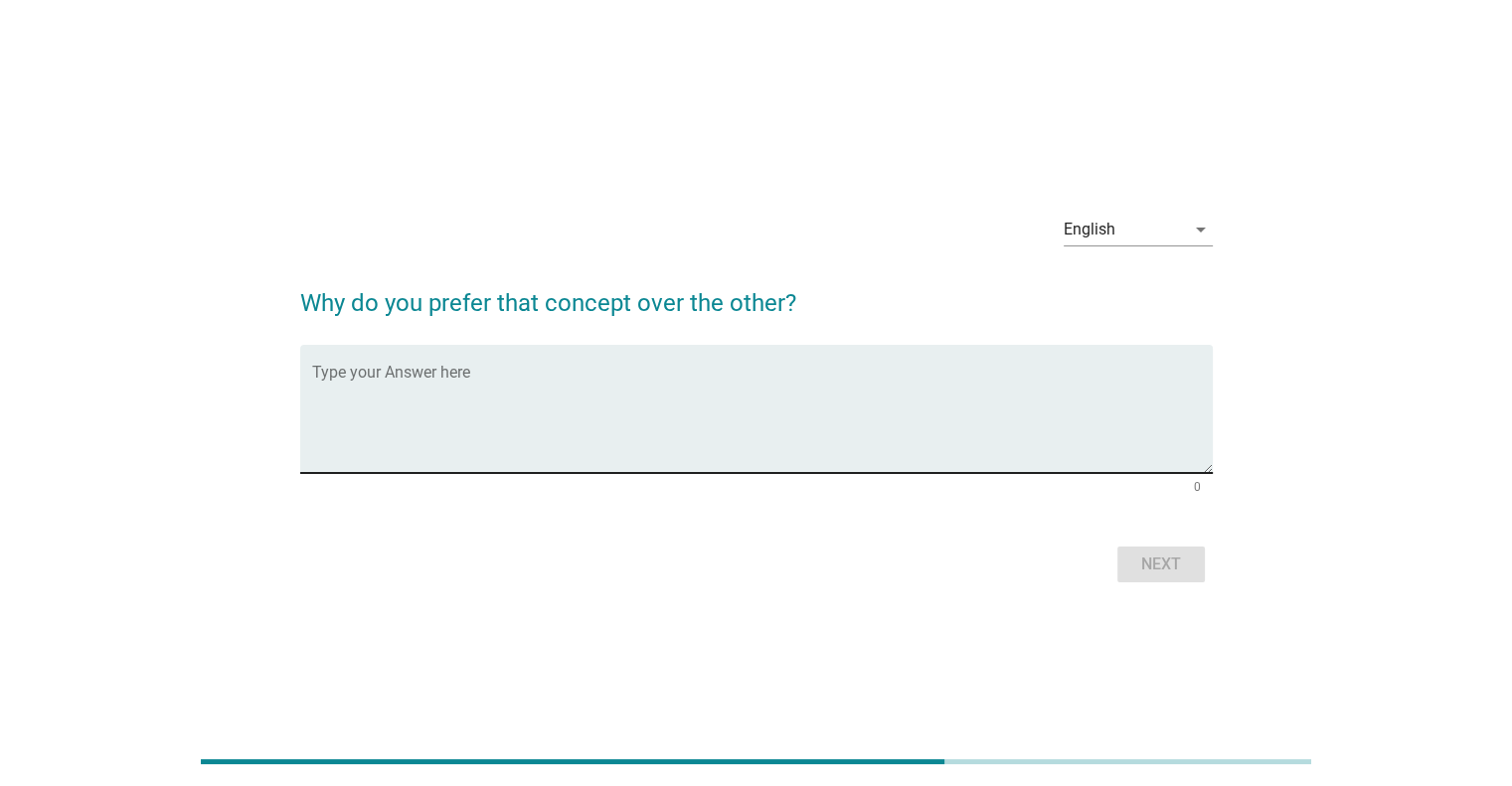 click at bounding box center (762, 420) 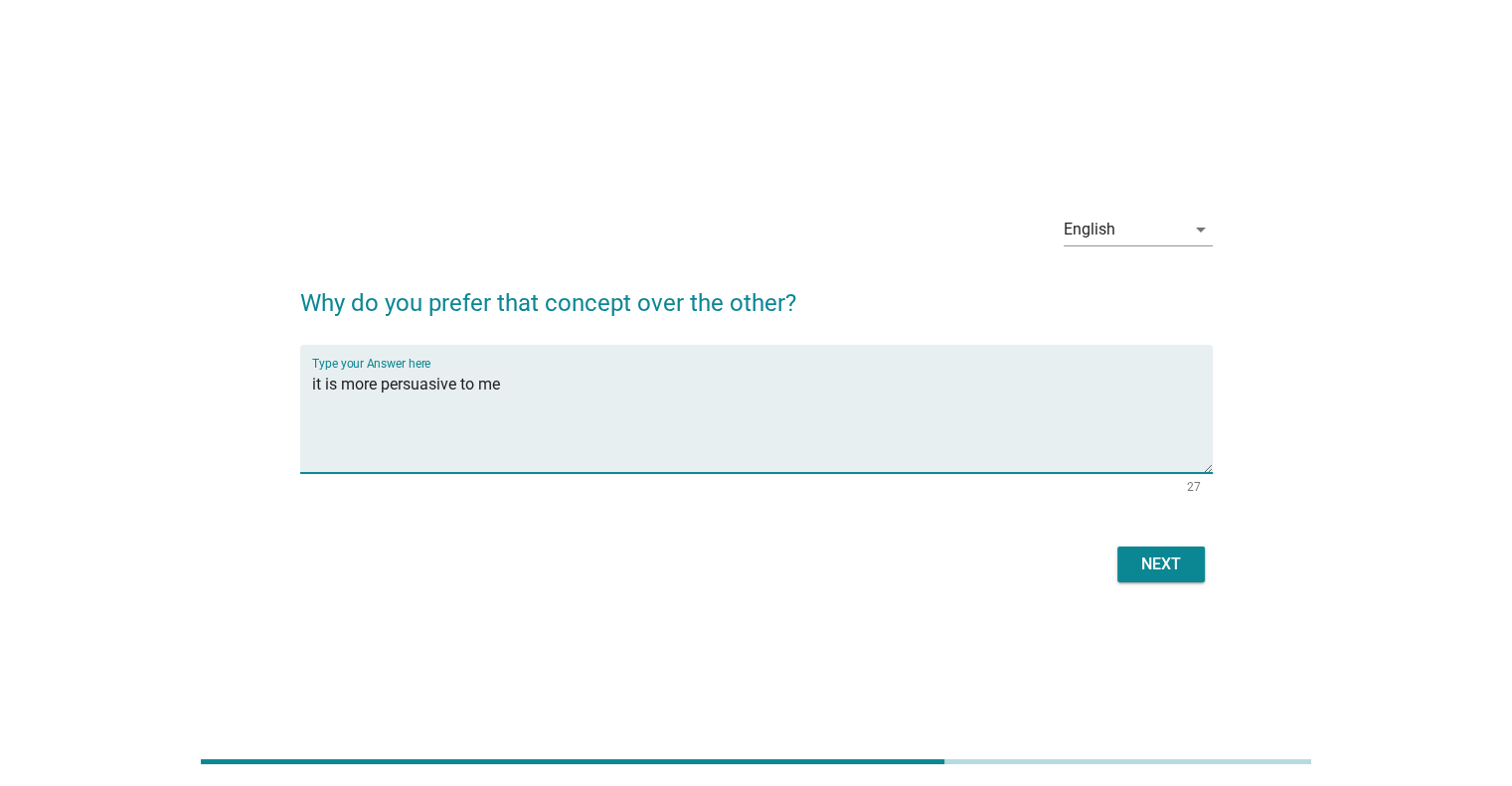 type on "it is more persuasive to me" 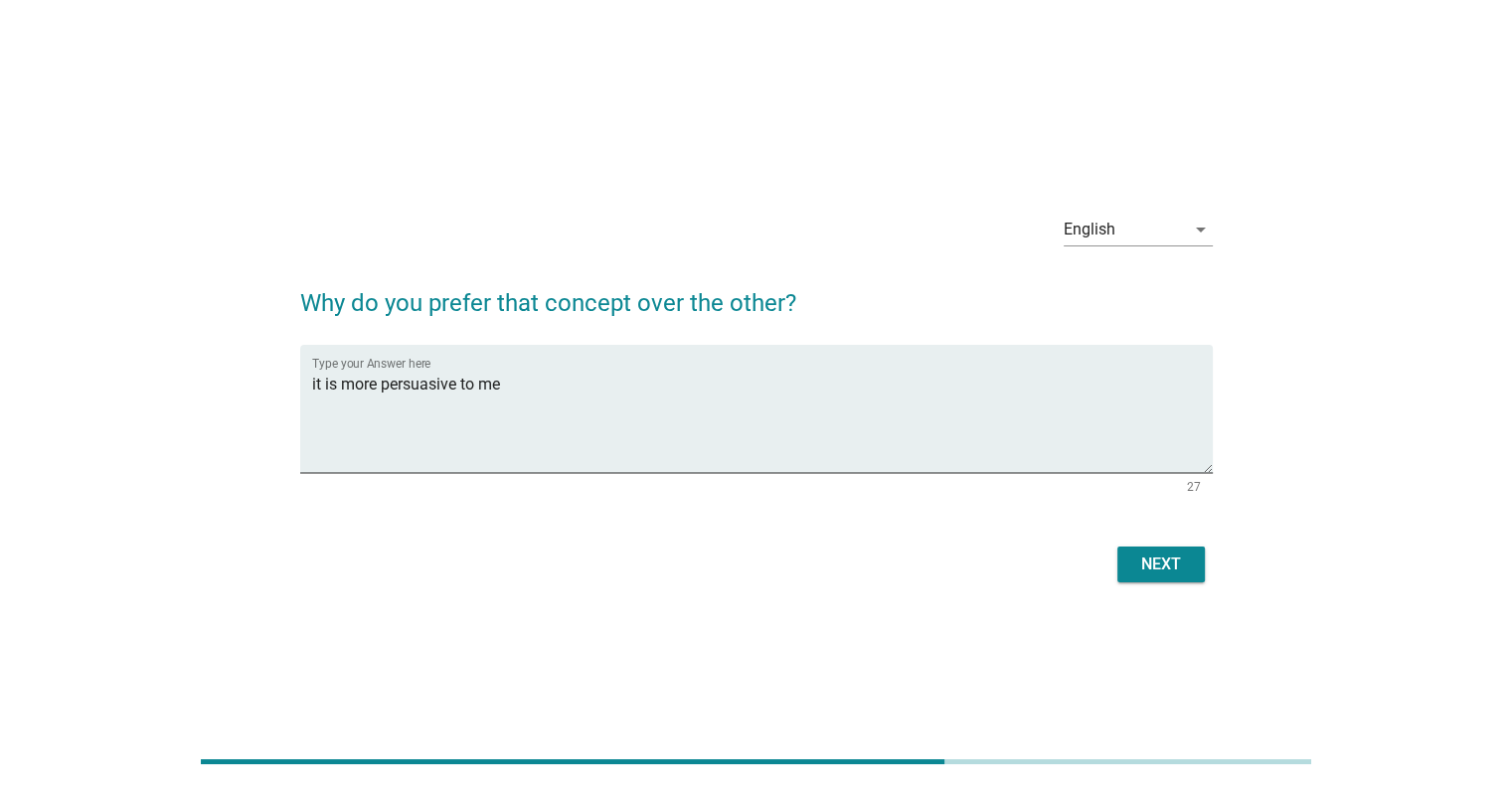 click on "Next" at bounding box center [756, 564] 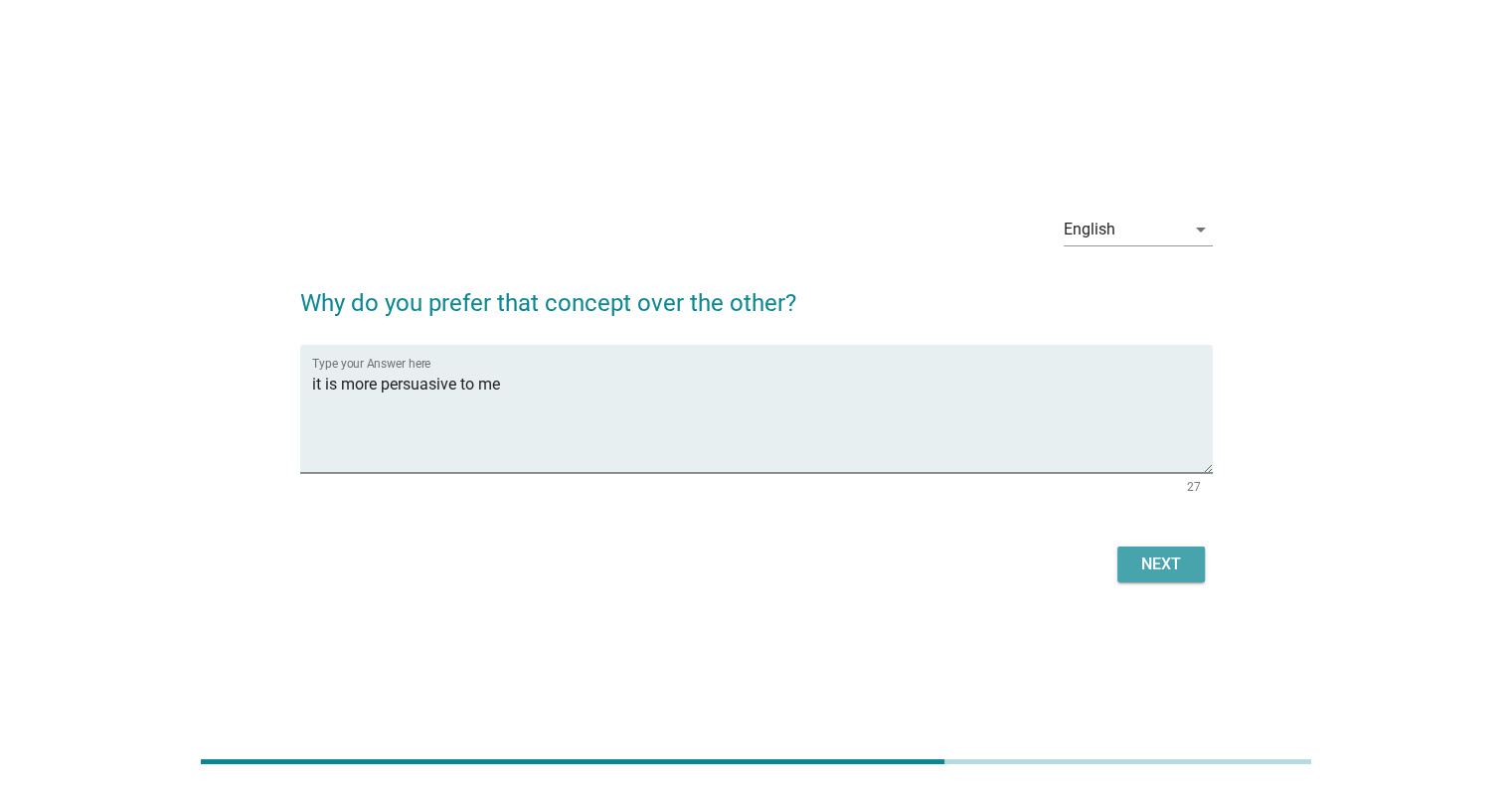 click on "Next" at bounding box center [1161, 564] 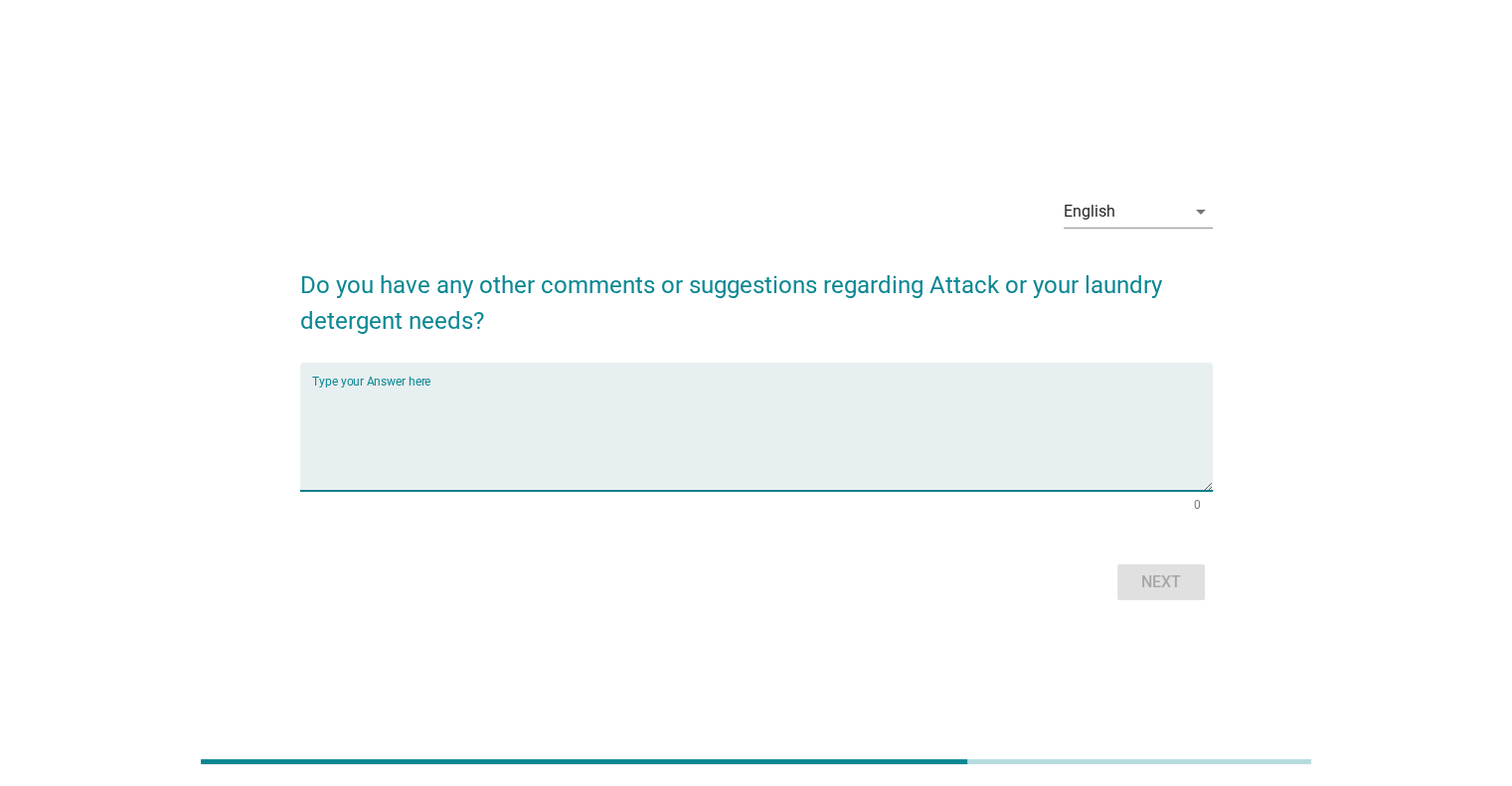 click at bounding box center (762, 438) 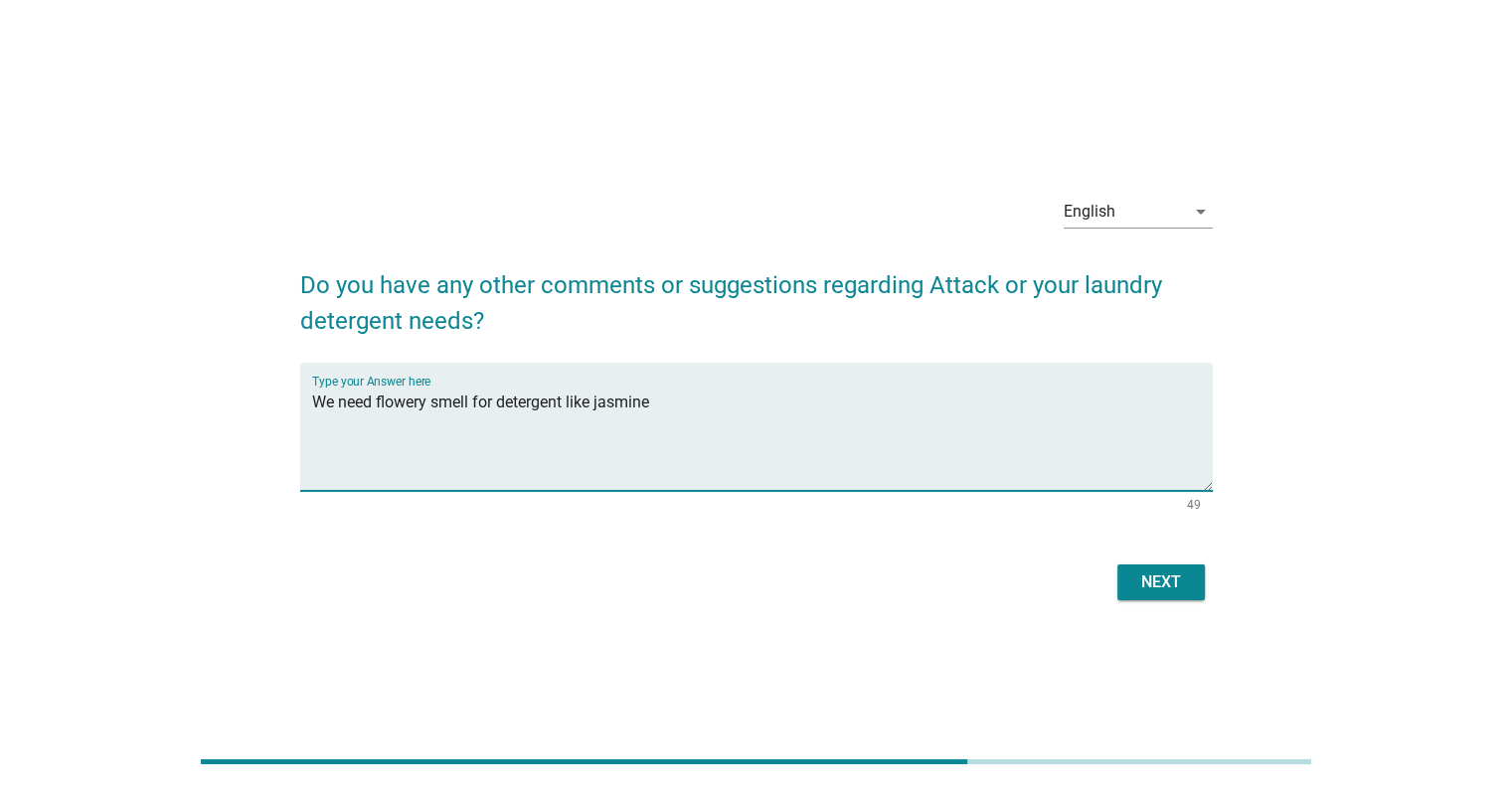 type on "We need flowery smell for detergent like jasmine" 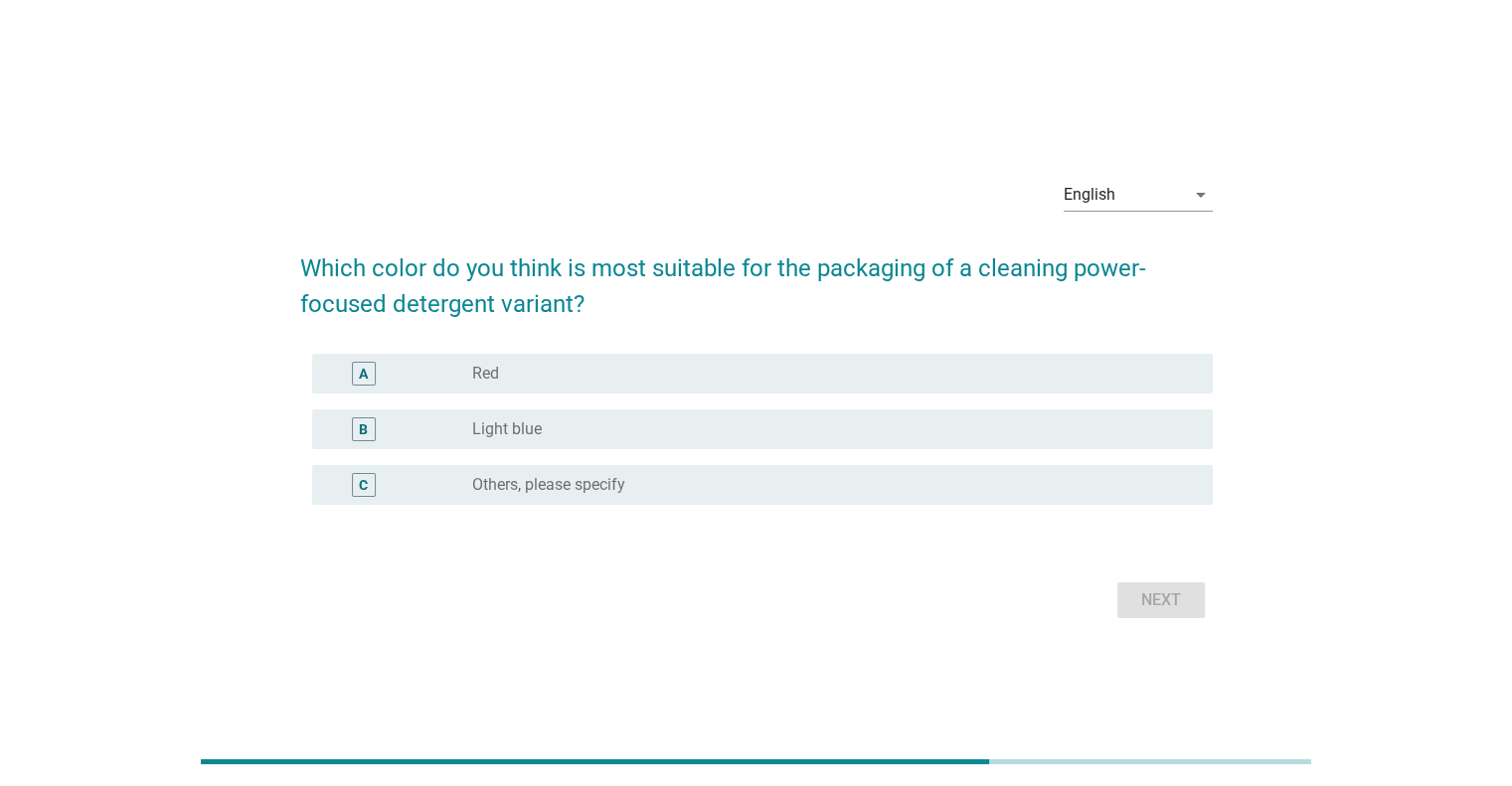 click on "radio_button_unchecked Light blue" at bounding box center (826, 429) 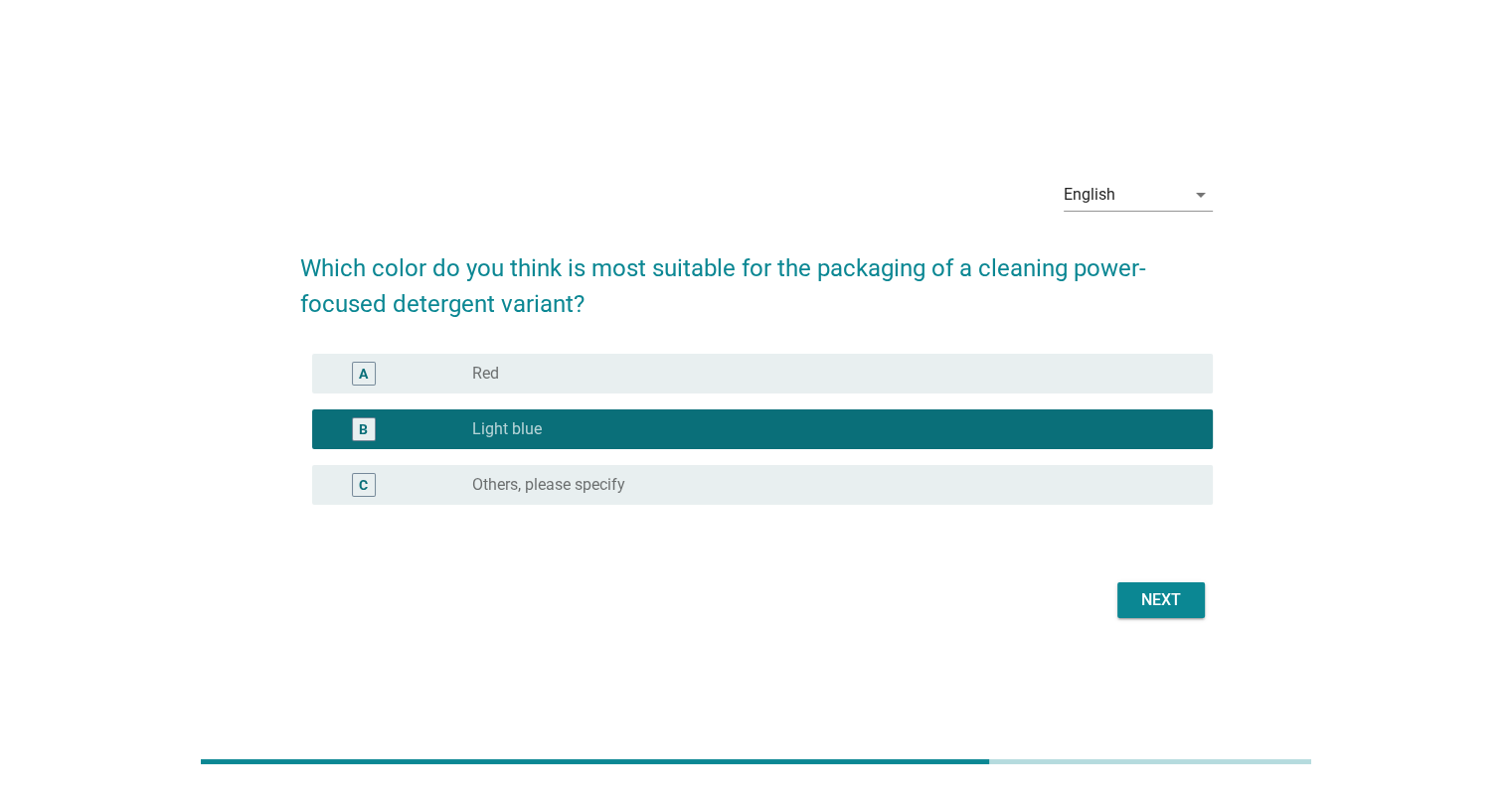 click on "Next" at bounding box center (1161, 600) 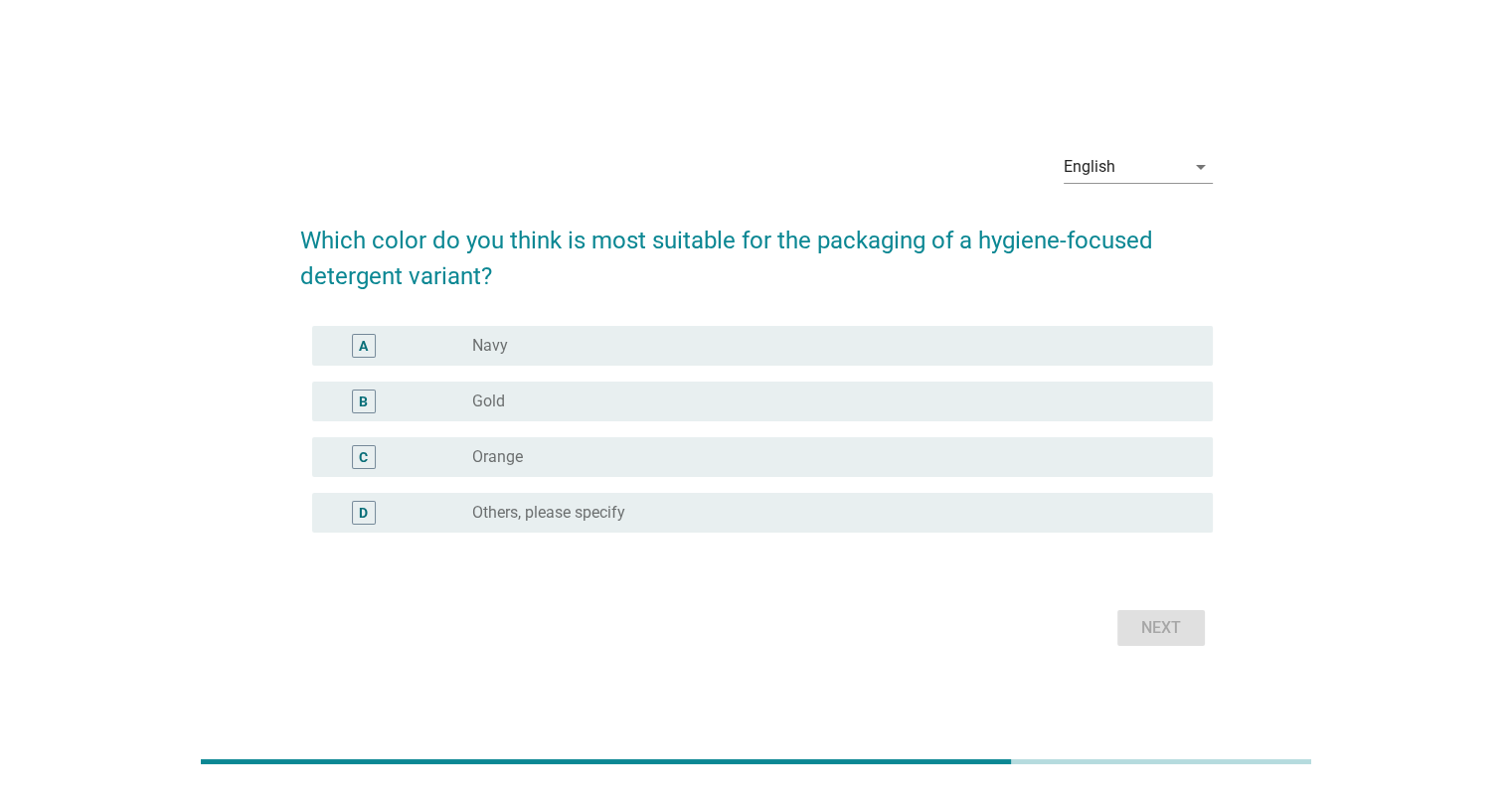 click on "radio_button_unchecked Orange" at bounding box center (826, 457) 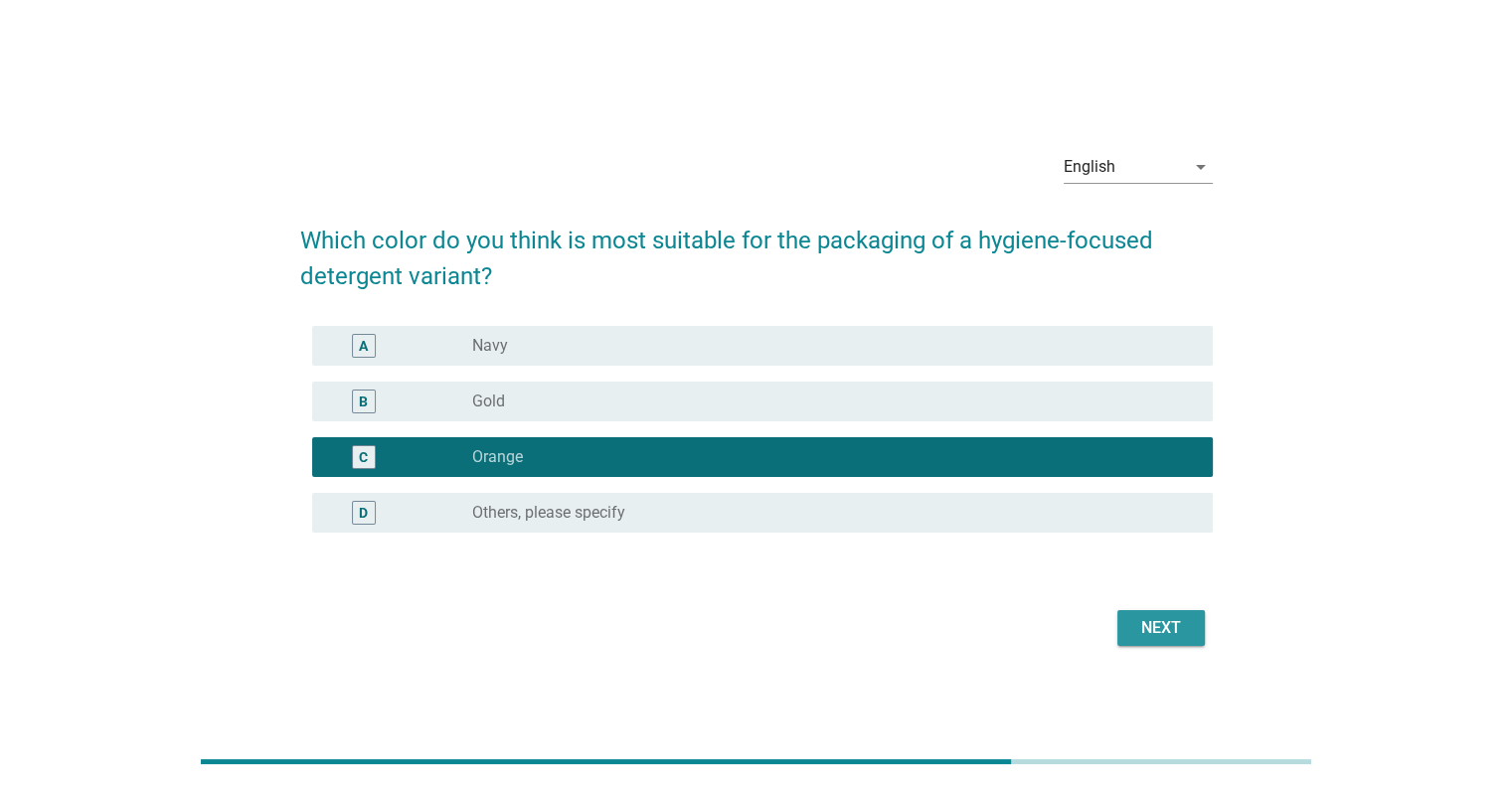 click on "Next" at bounding box center [1161, 628] 